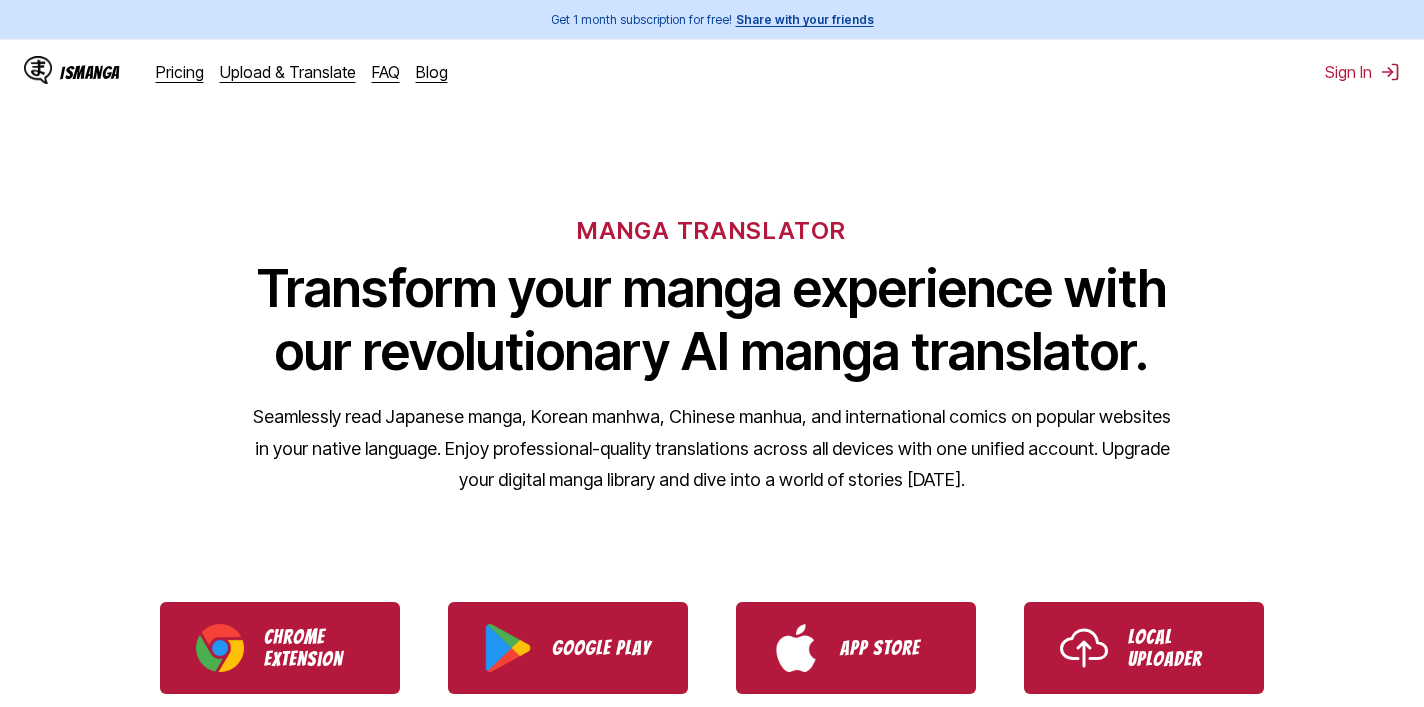 scroll, scrollTop: 0, scrollLeft: 0, axis: both 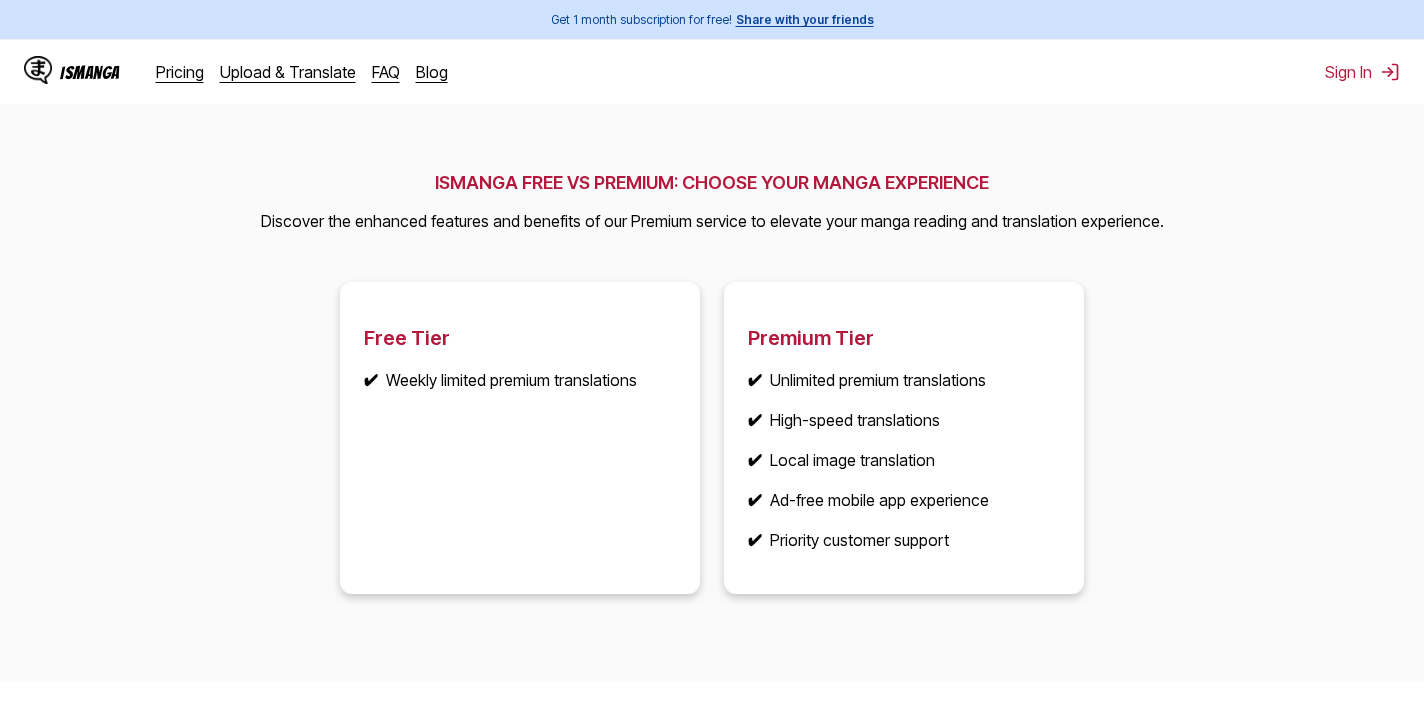 click on "IsManga  Pricing Upload & Translate FAQ Blog" at bounding box center (244, 72) 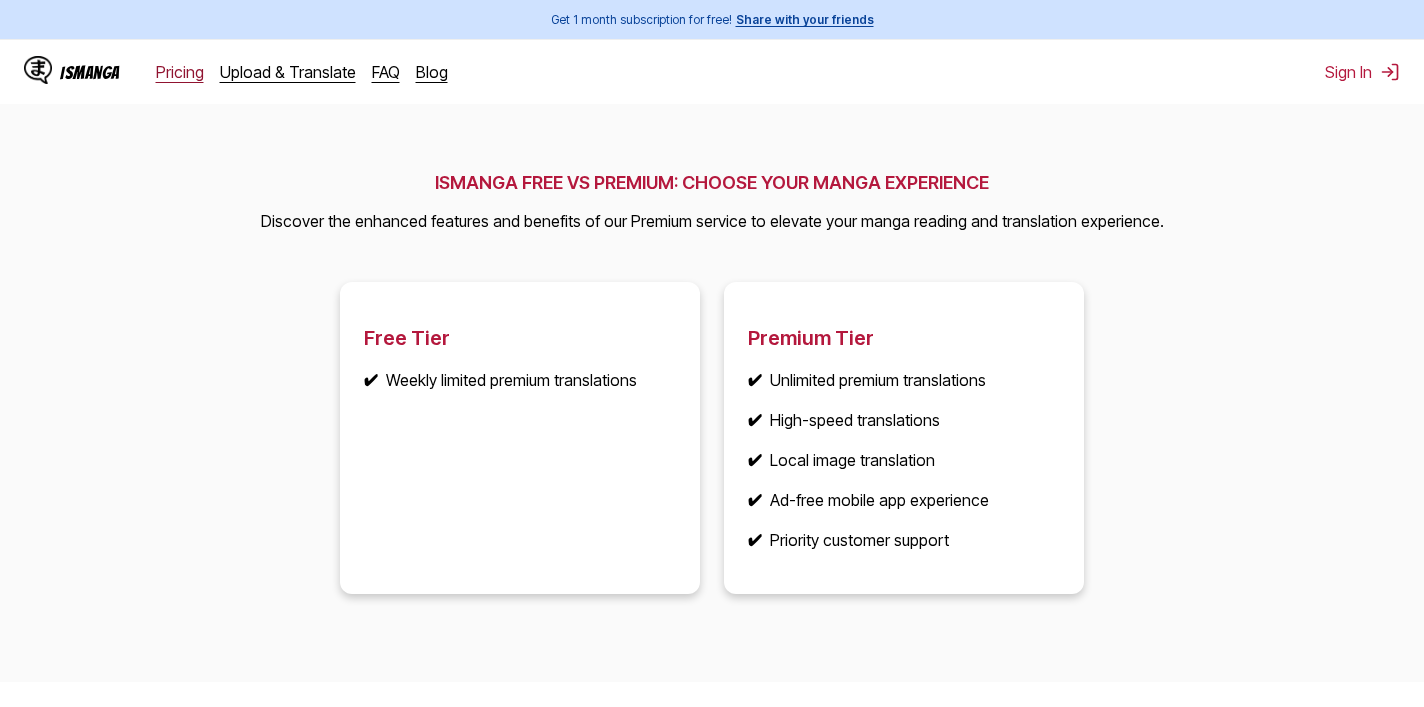 click on "Pricing" at bounding box center [180, 72] 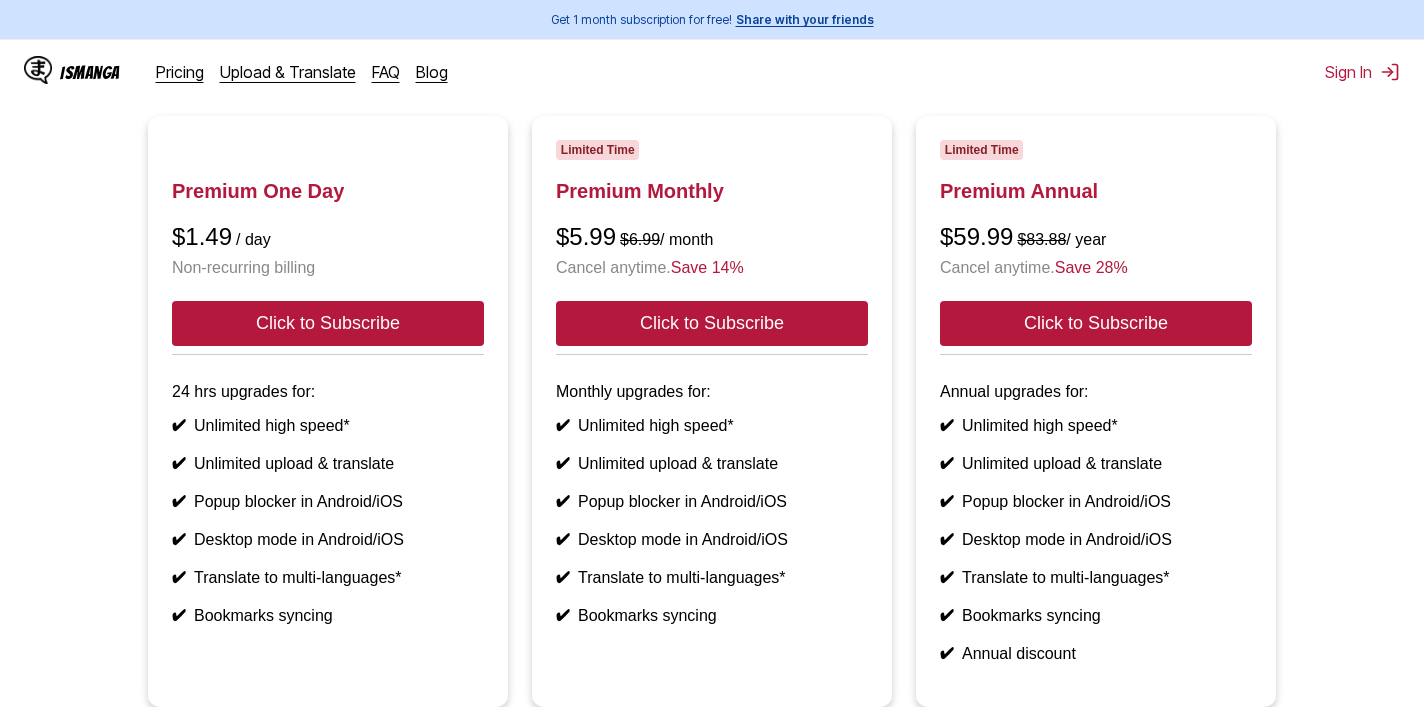 scroll, scrollTop: 0, scrollLeft: 0, axis: both 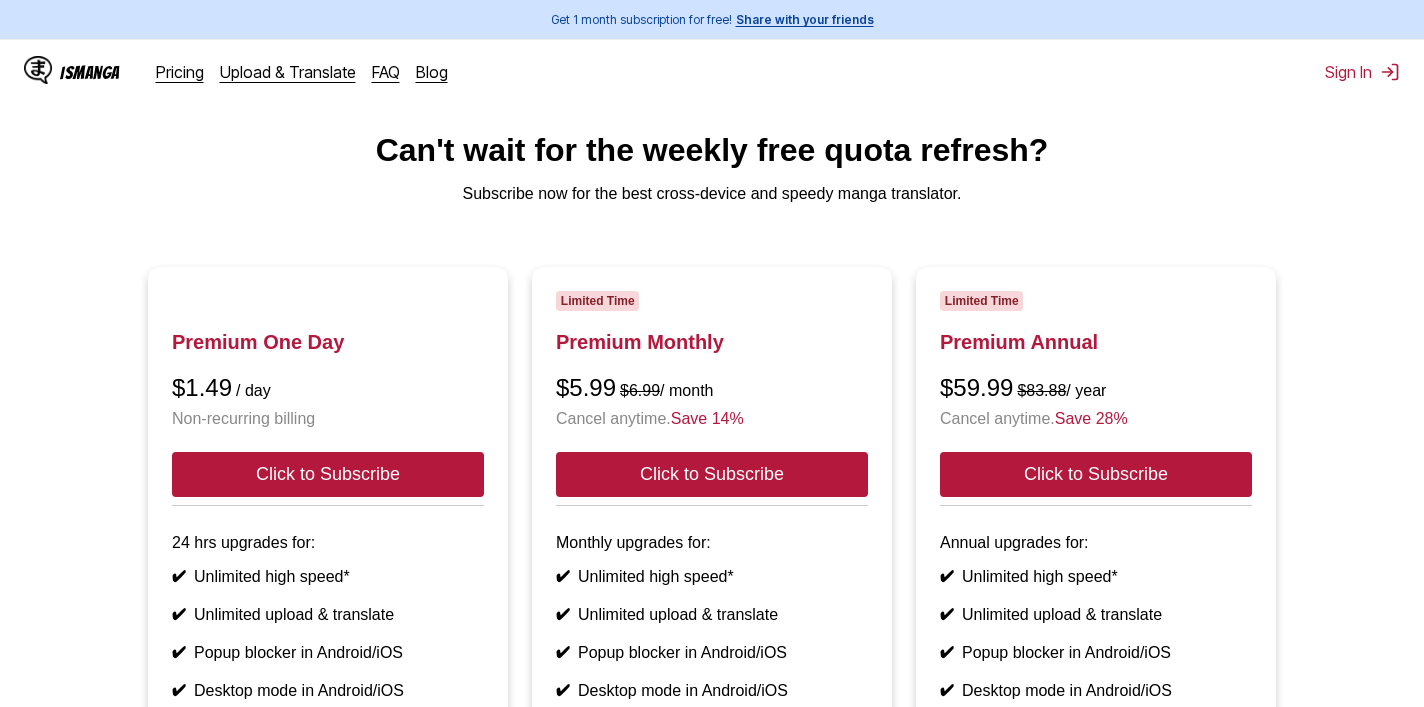 click on "IsManga" at bounding box center (90, 72) 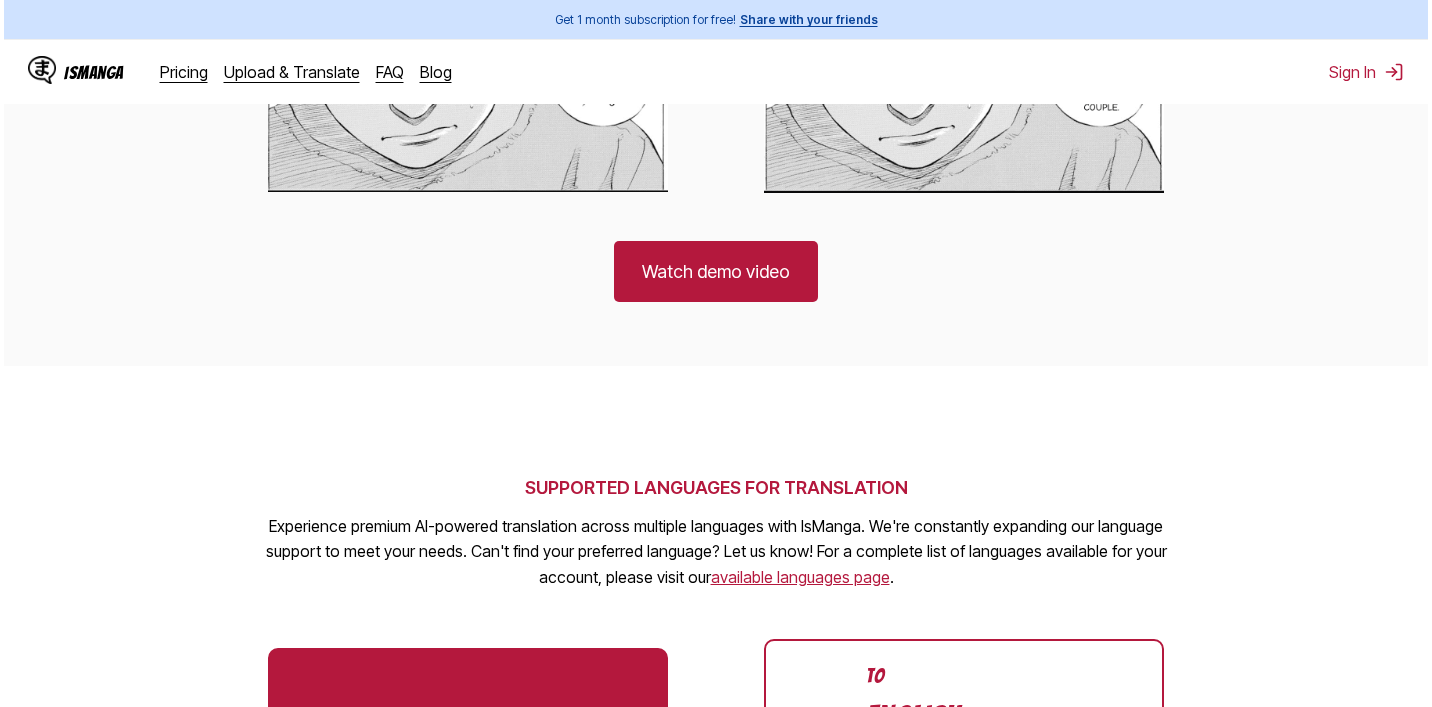 scroll, scrollTop: 1575, scrollLeft: 0, axis: vertical 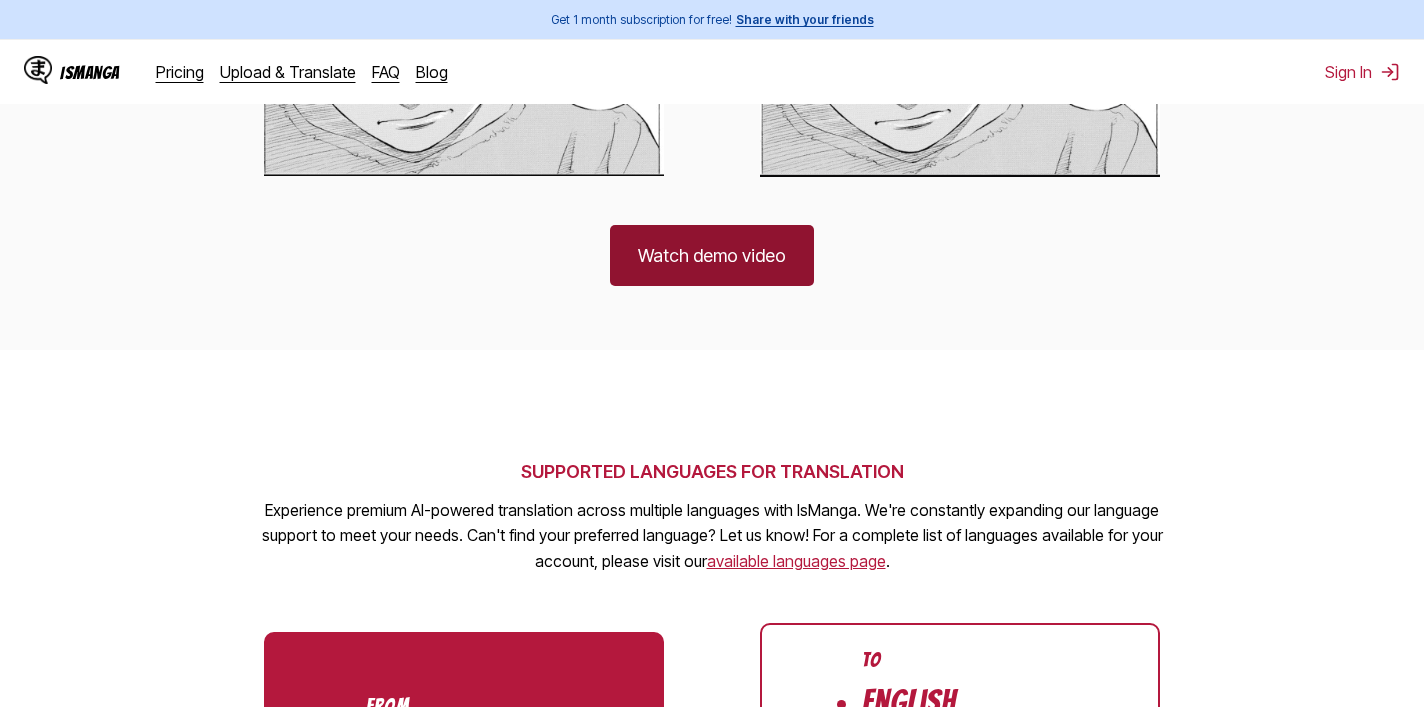 click on "Watch demo video" at bounding box center (712, 255) 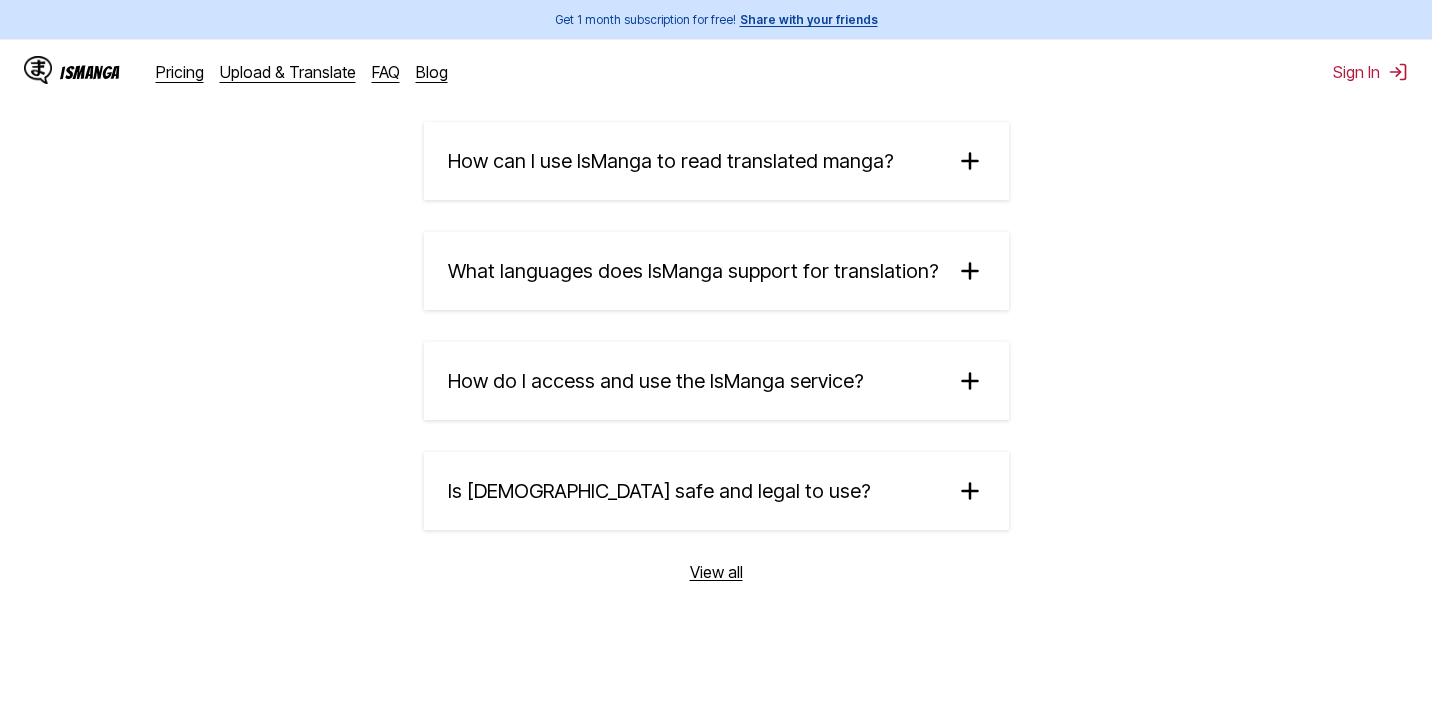 scroll, scrollTop: 3358, scrollLeft: 0, axis: vertical 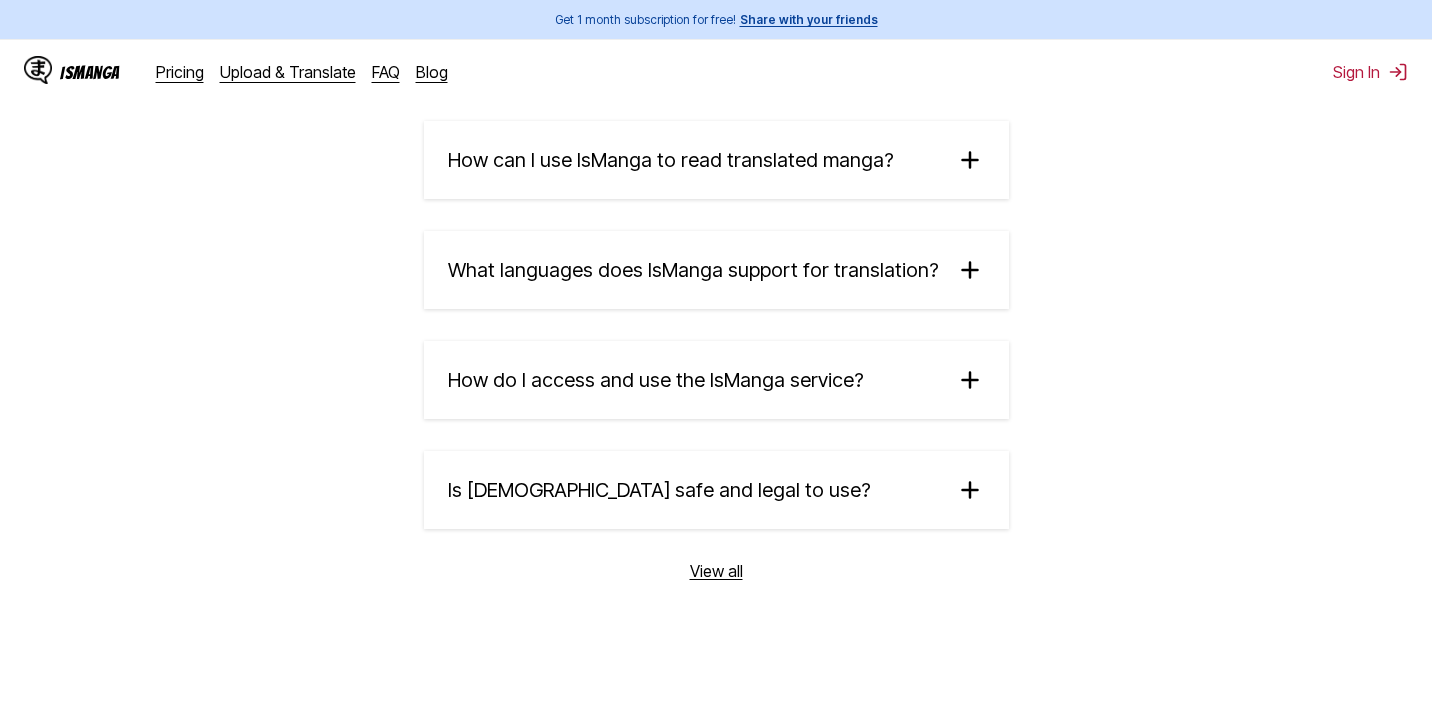 click on "What languages does IsManga support for translation?" at bounding box center (716, 270) 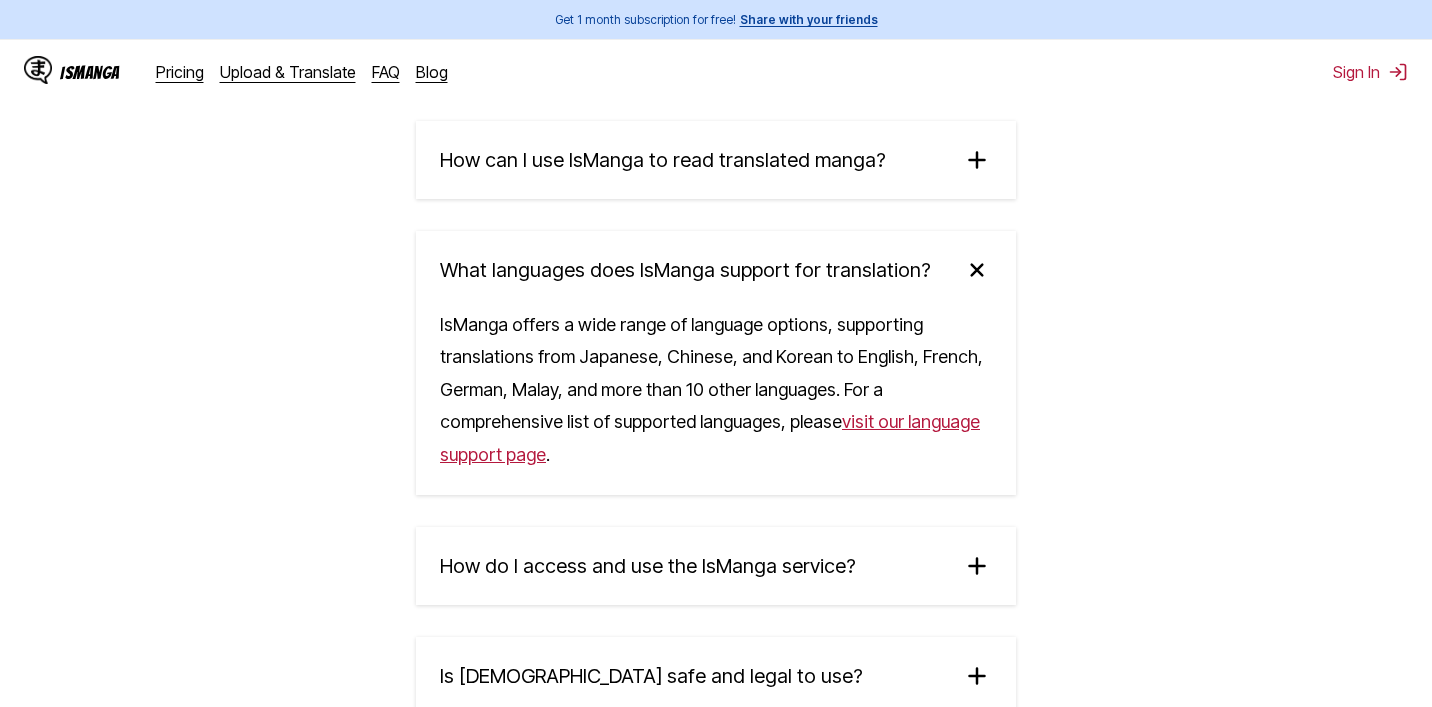 click on "What languages does IsManga support for translation?" at bounding box center (716, 270) 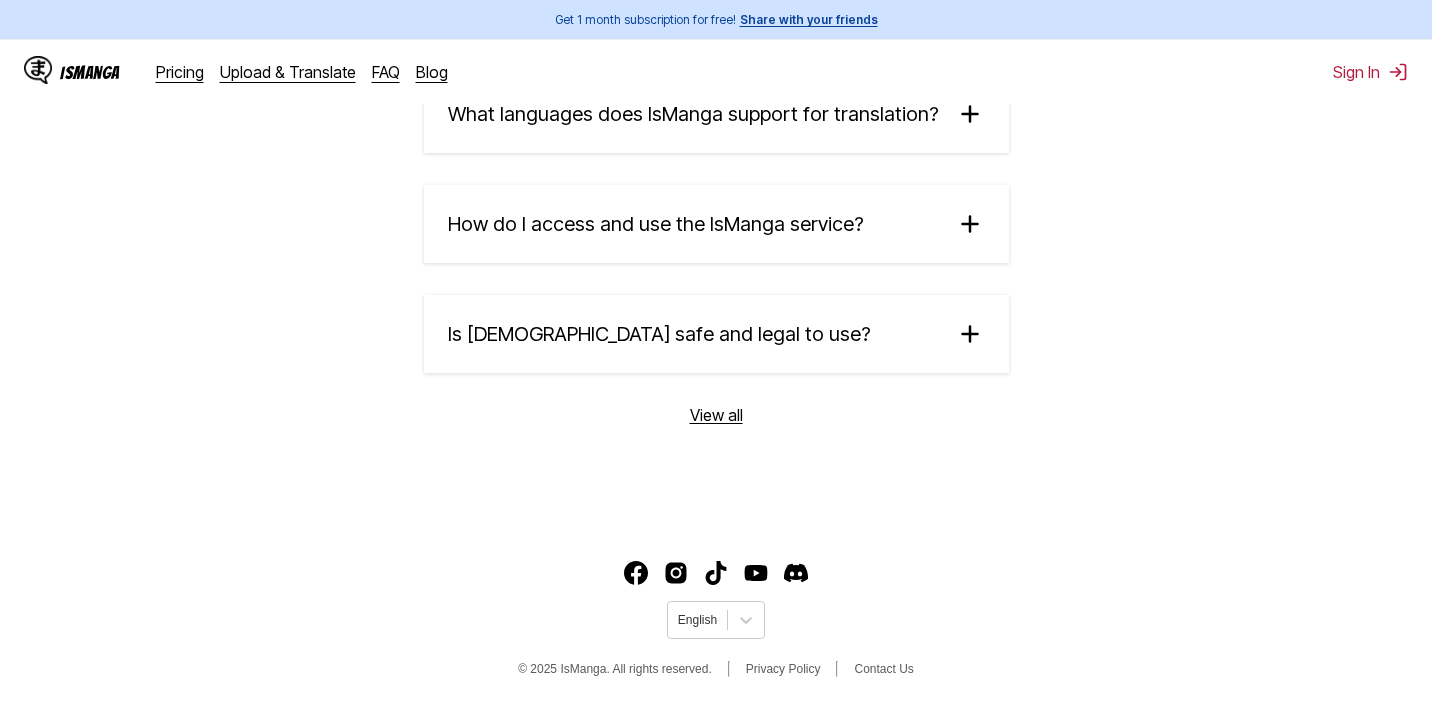scroll, scrollTop: 3517, scrollLeft: 0, axis: vertical 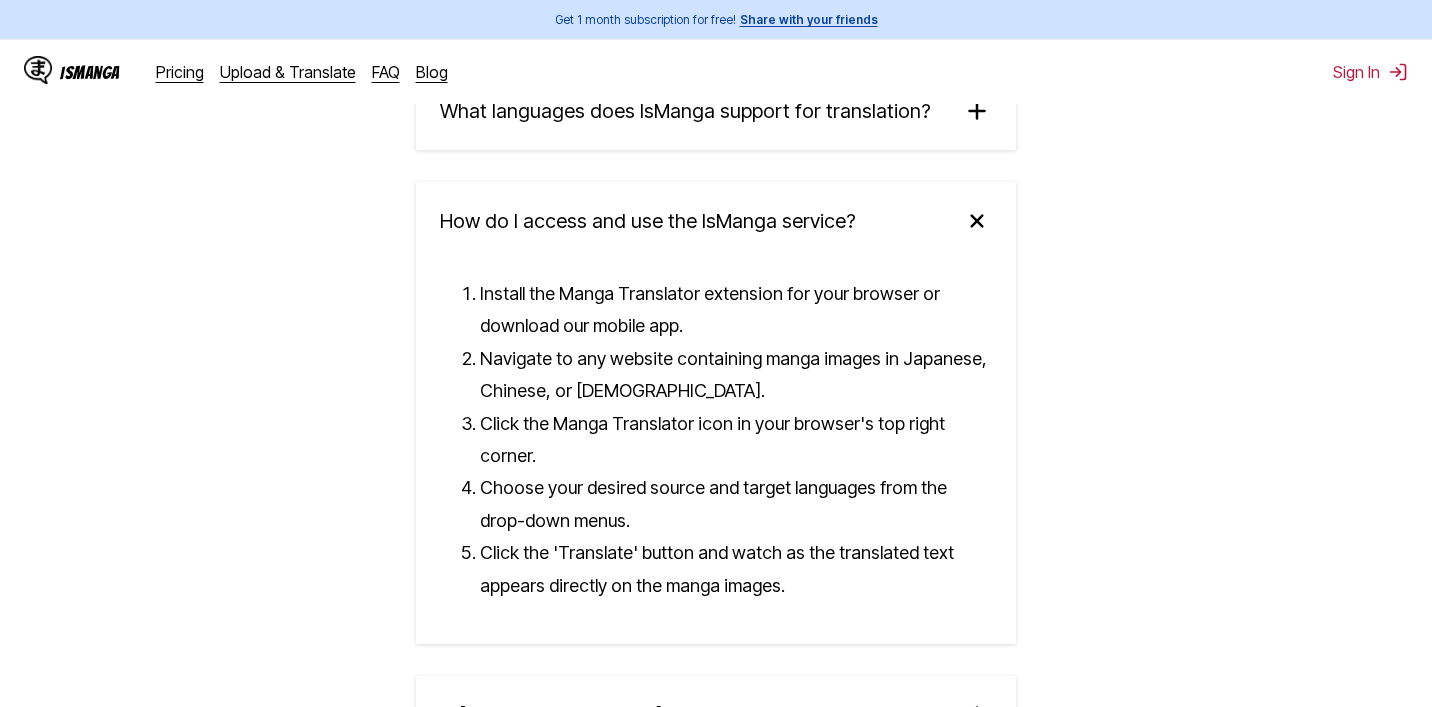 click on "How do I access and use the IsManga service?" at bounding box center [648, 221] 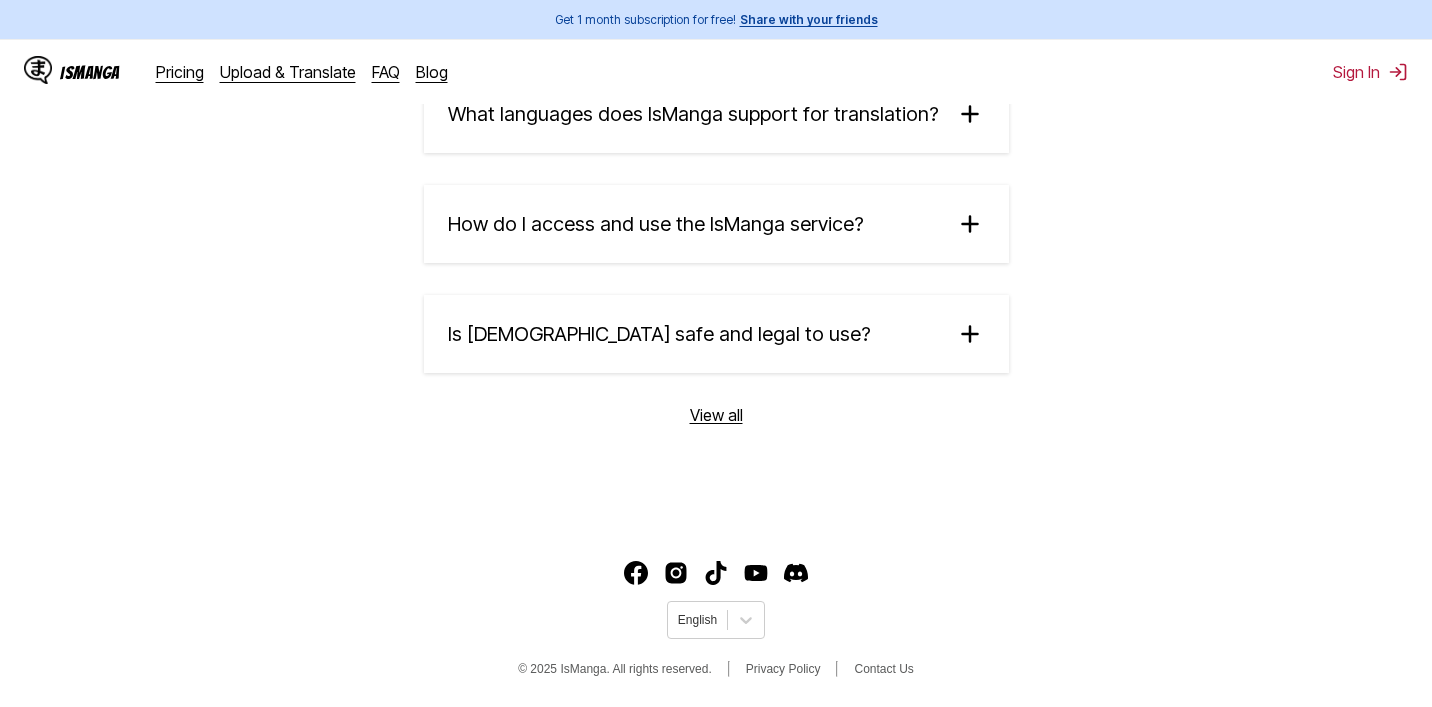 scroll, scrollTop: 3518, scrollLeft: 0, axis: vertical 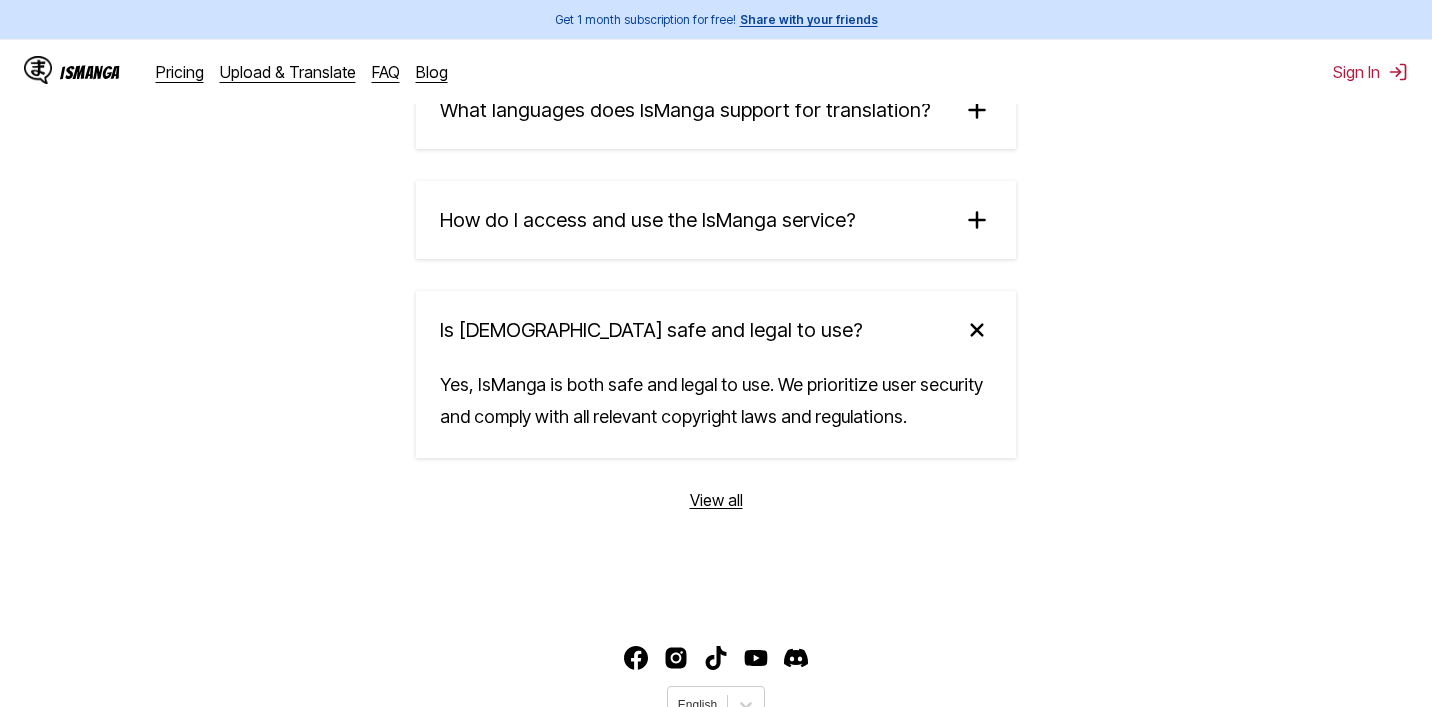 click on "Is [DEMOGRAPHIC_DATA] safe and legal to use?" at bounding box center [651, 330] 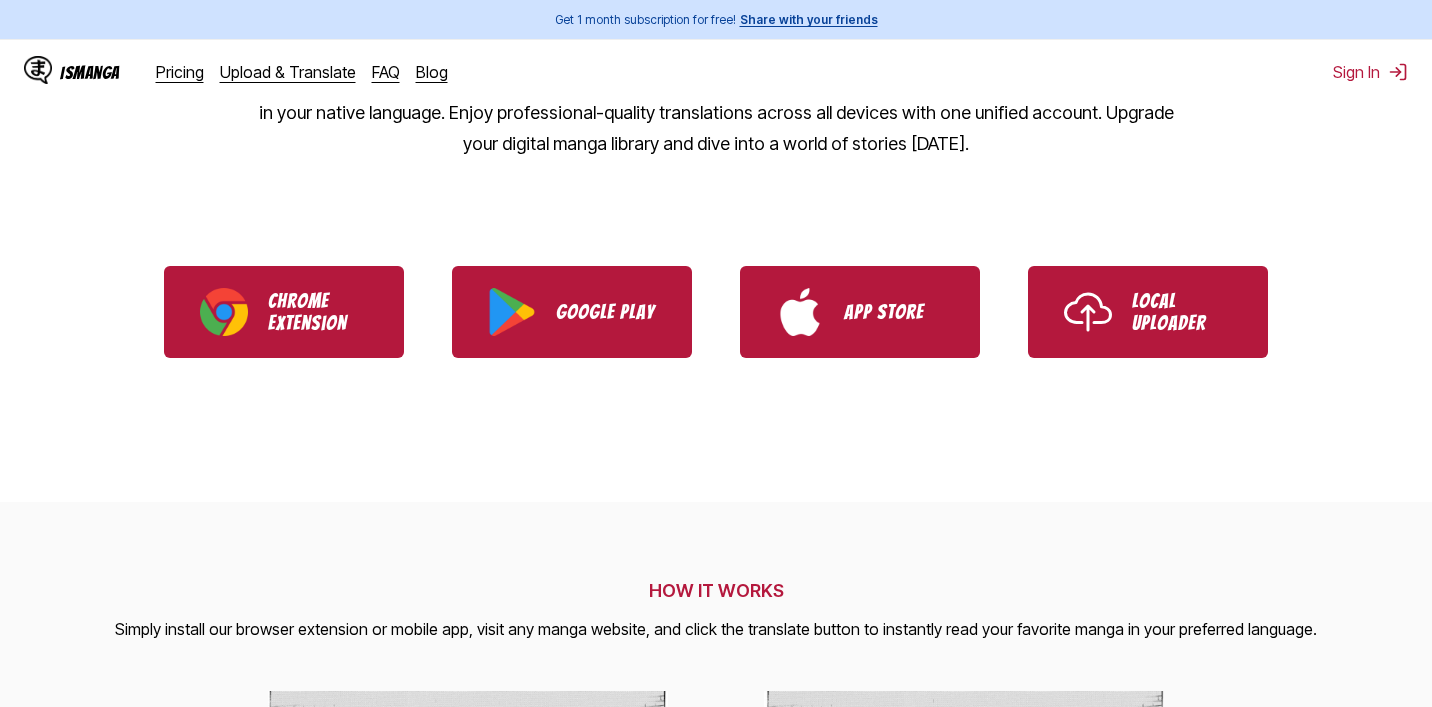 scroll, scrollTop: 324, scrollLeft: 0, axis: vertical 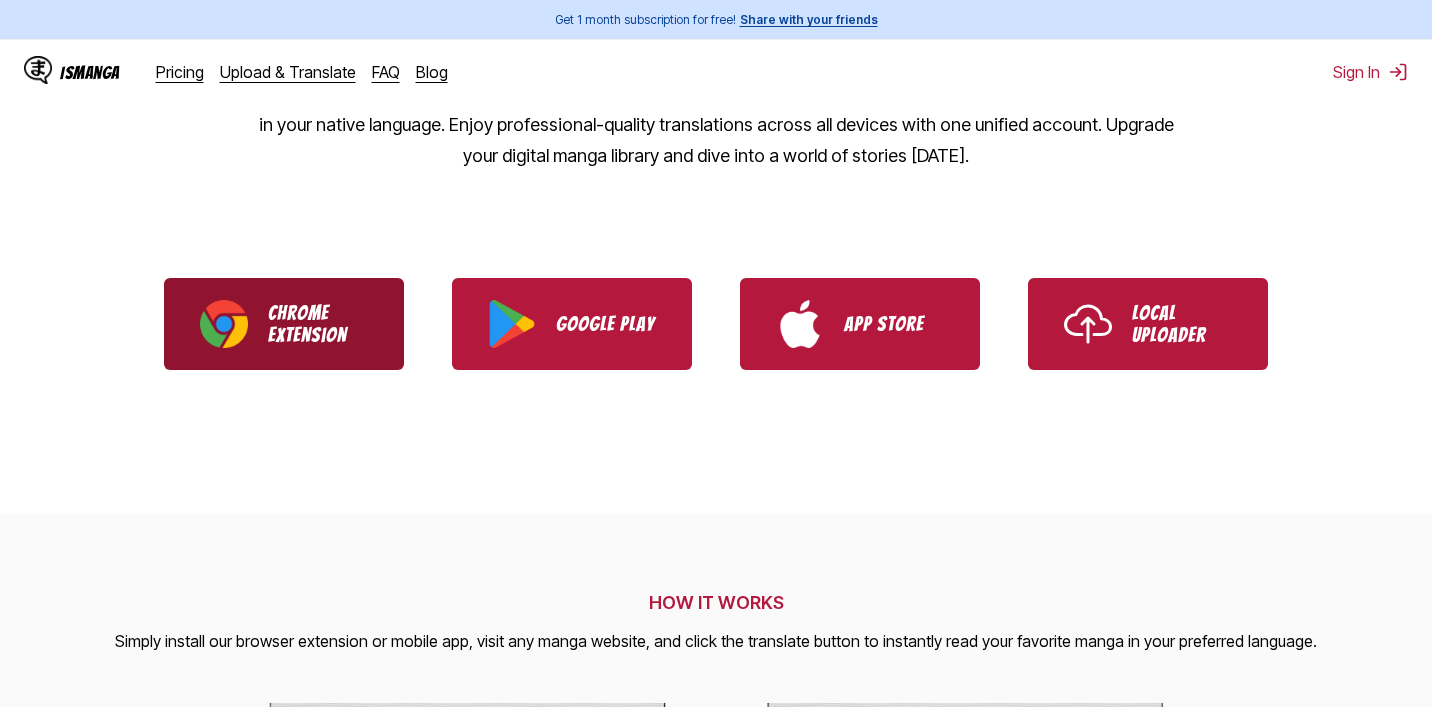 click on "Chrome Extension" at bounding box center (318, 324) 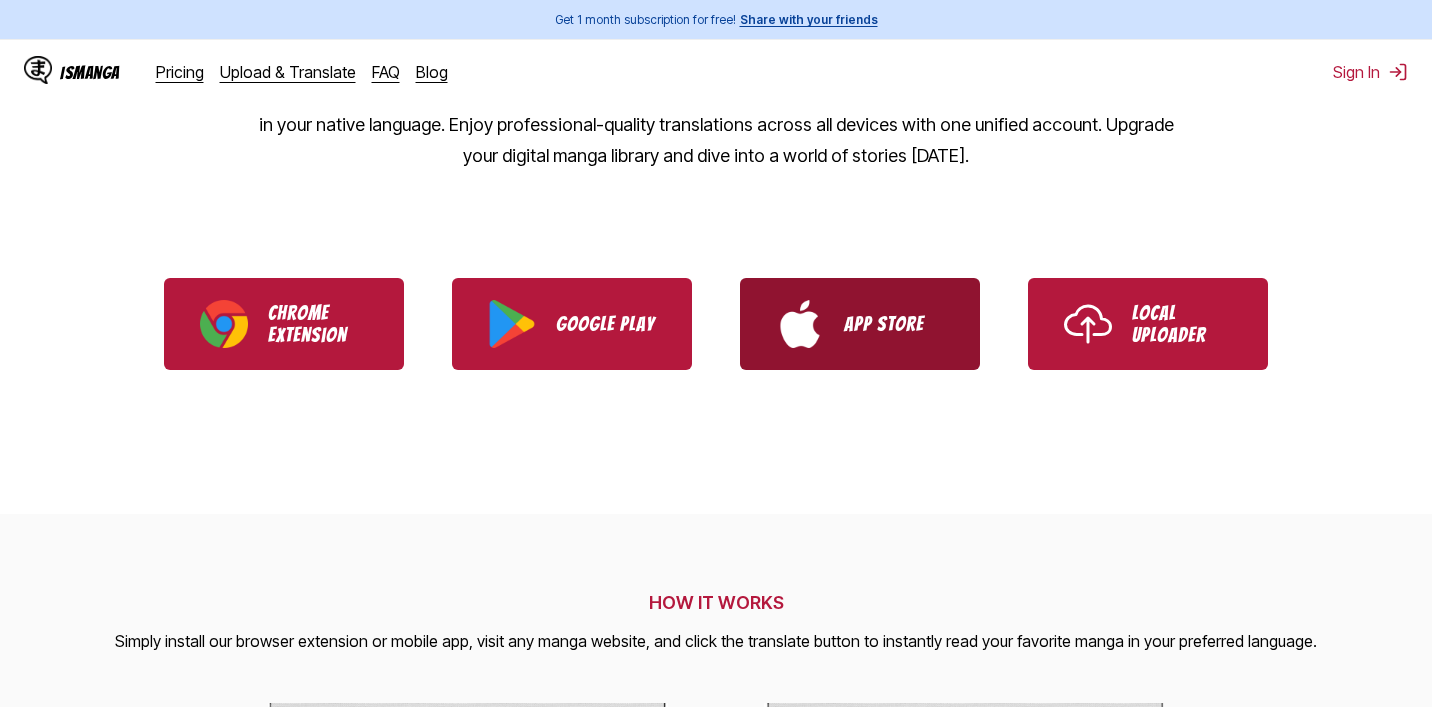 click on "App Store" at bounding box center (860, 324) 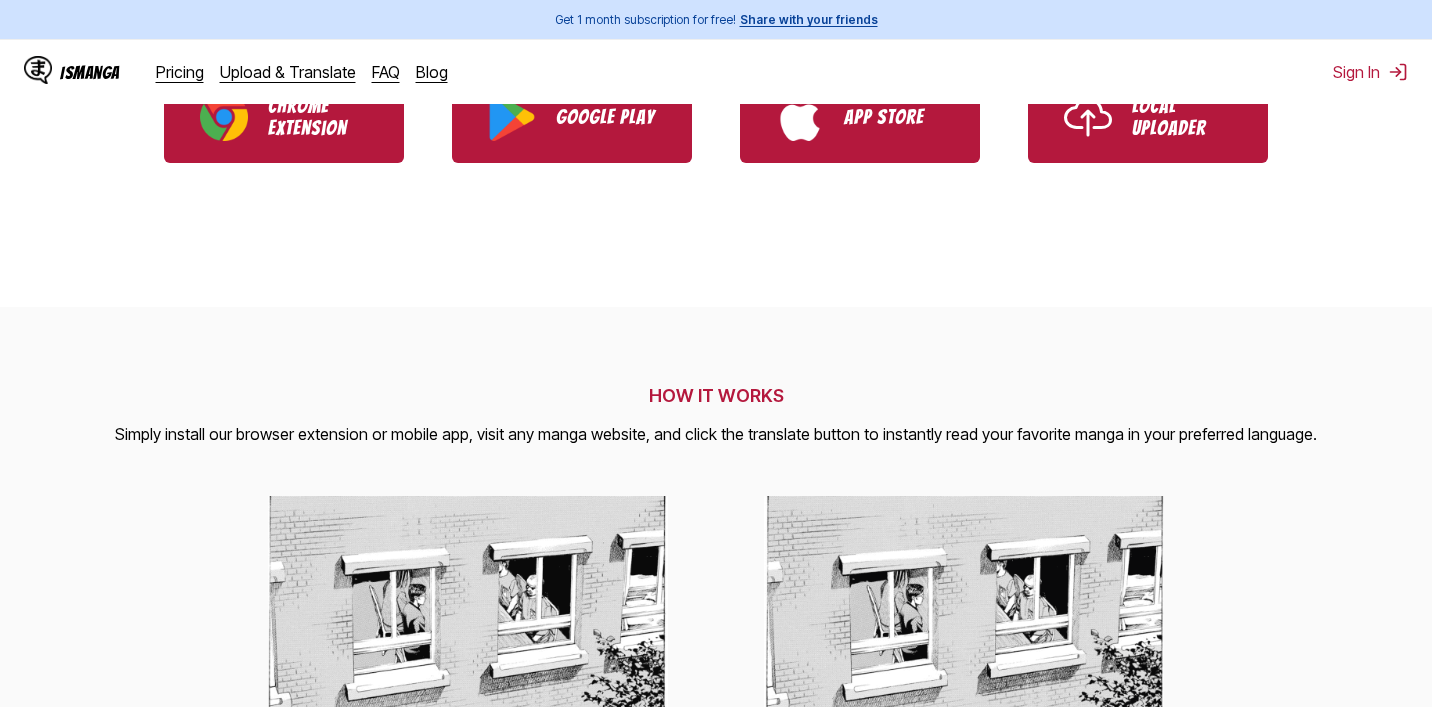 scroll, scrollTop: 700, scrollLeft: 0, axis: vertical 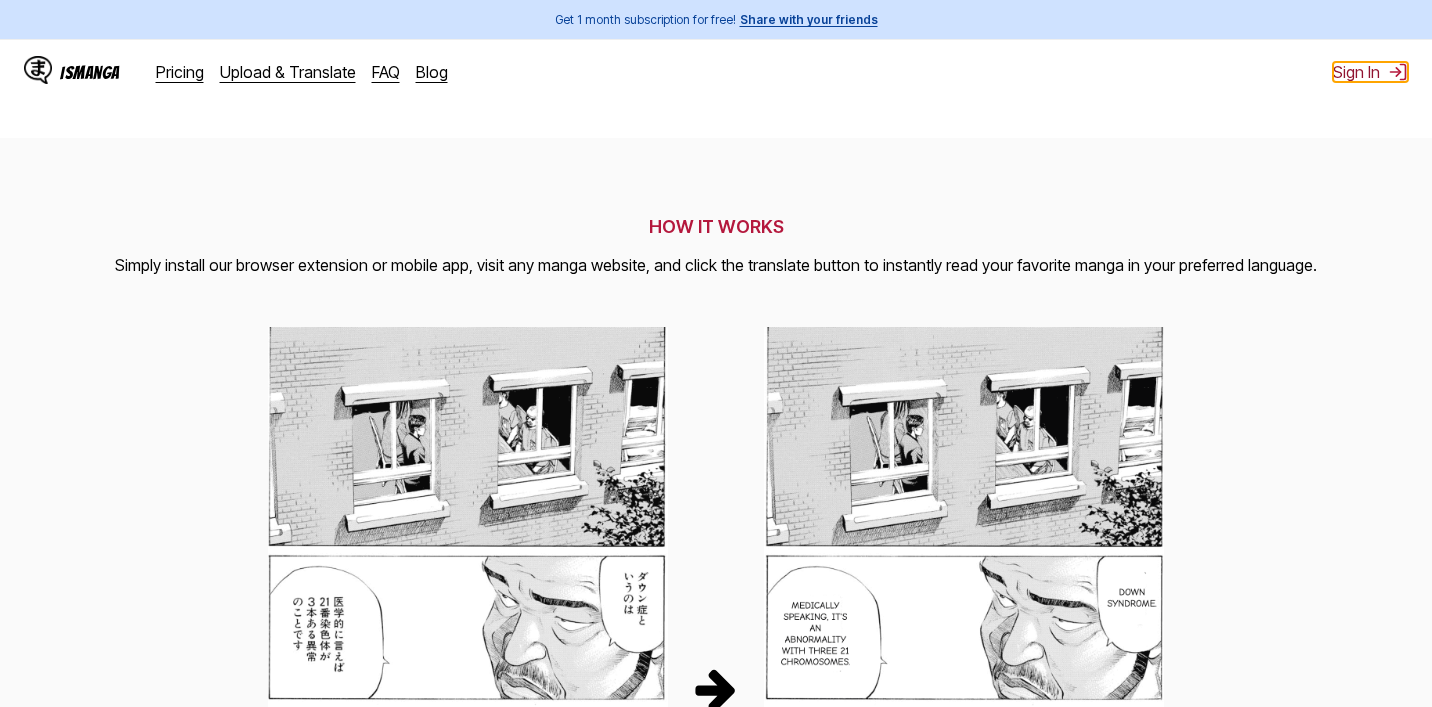 click on "Sign In" at bounding box center (1370, 72) 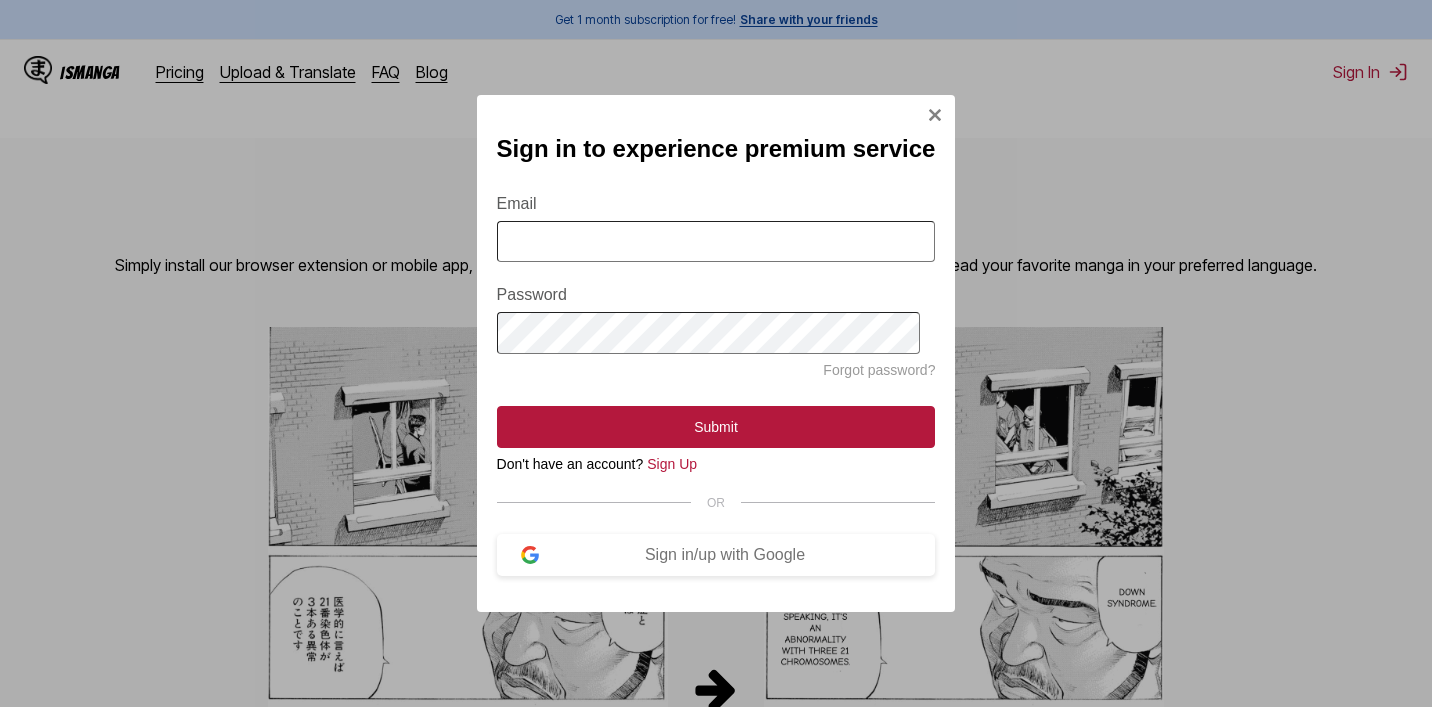 click on "Email" at bounding box center [716, 241] 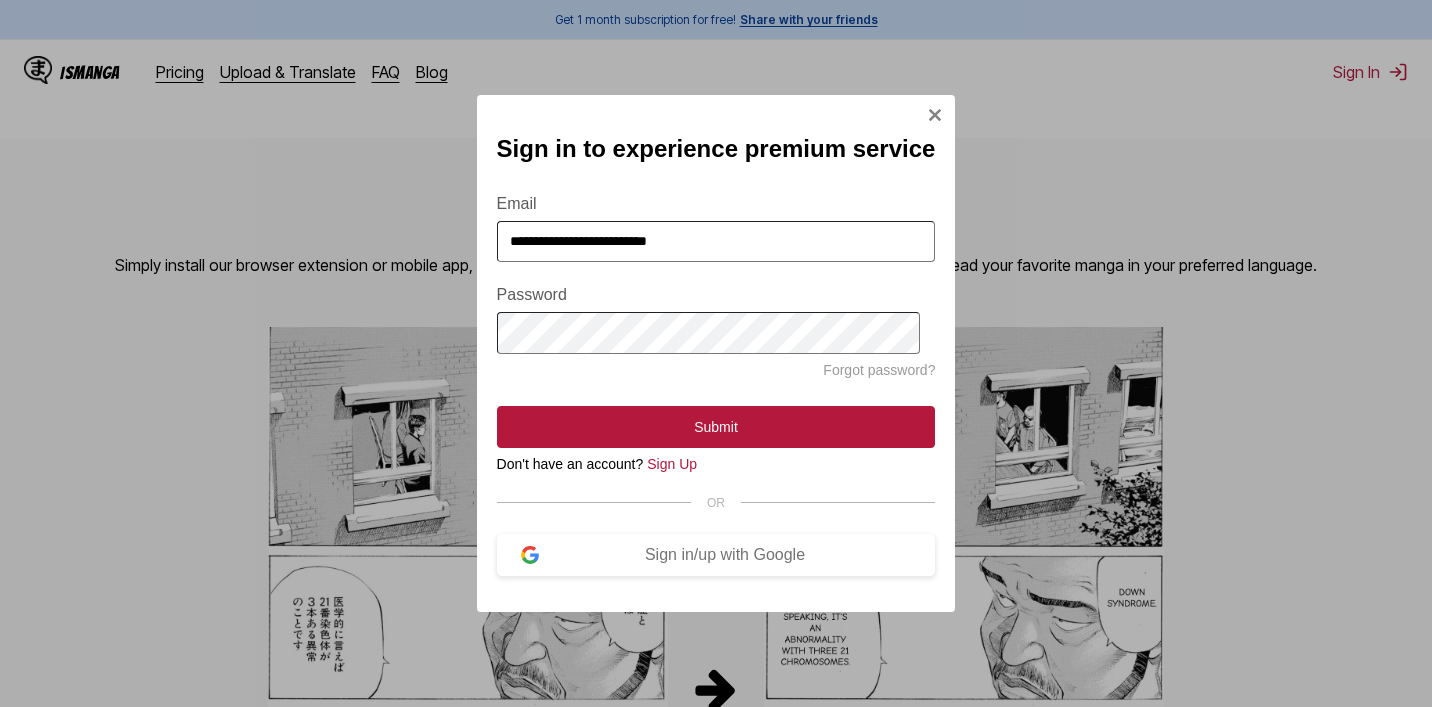 click on "**********" at bounding box center [716, 309] 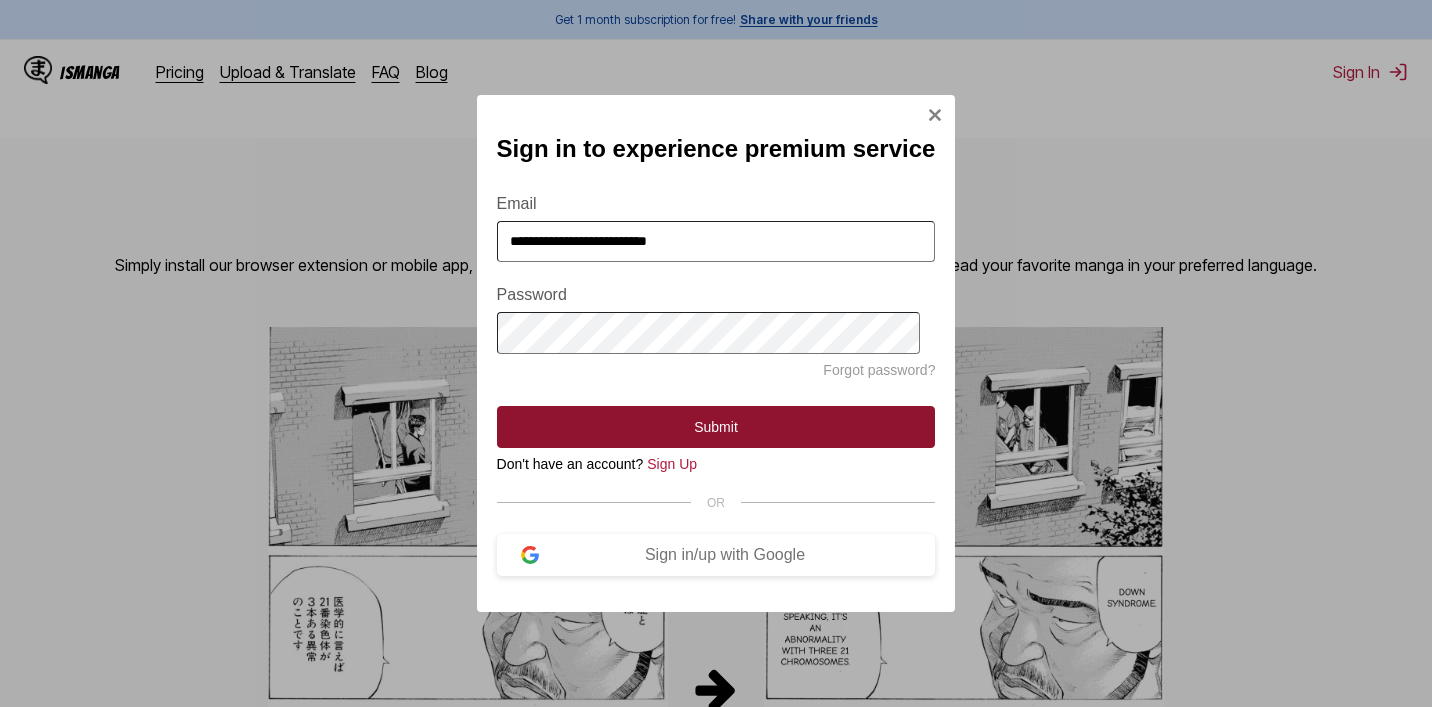 click on "Submit" at bounding box center [716, 427] 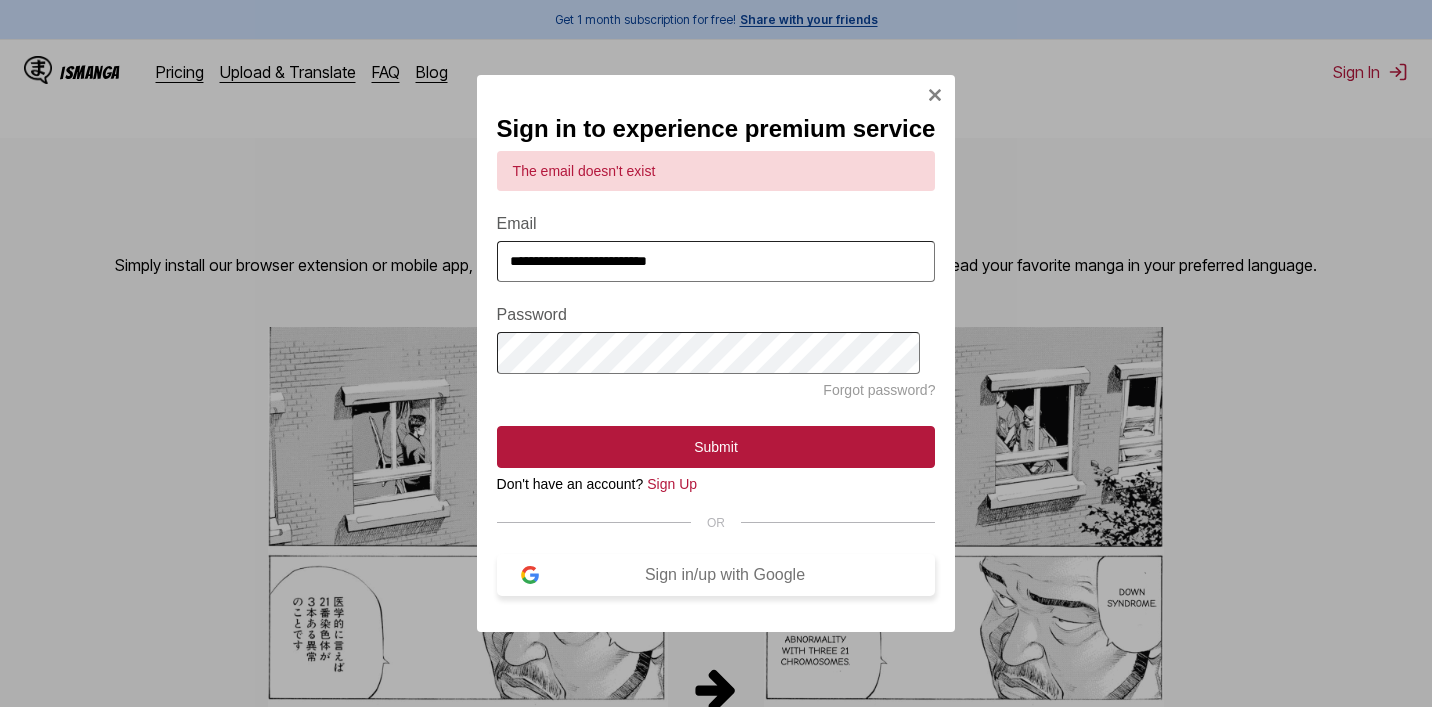 click on "Sign in/up with Google" at bounding box center (725, 575) 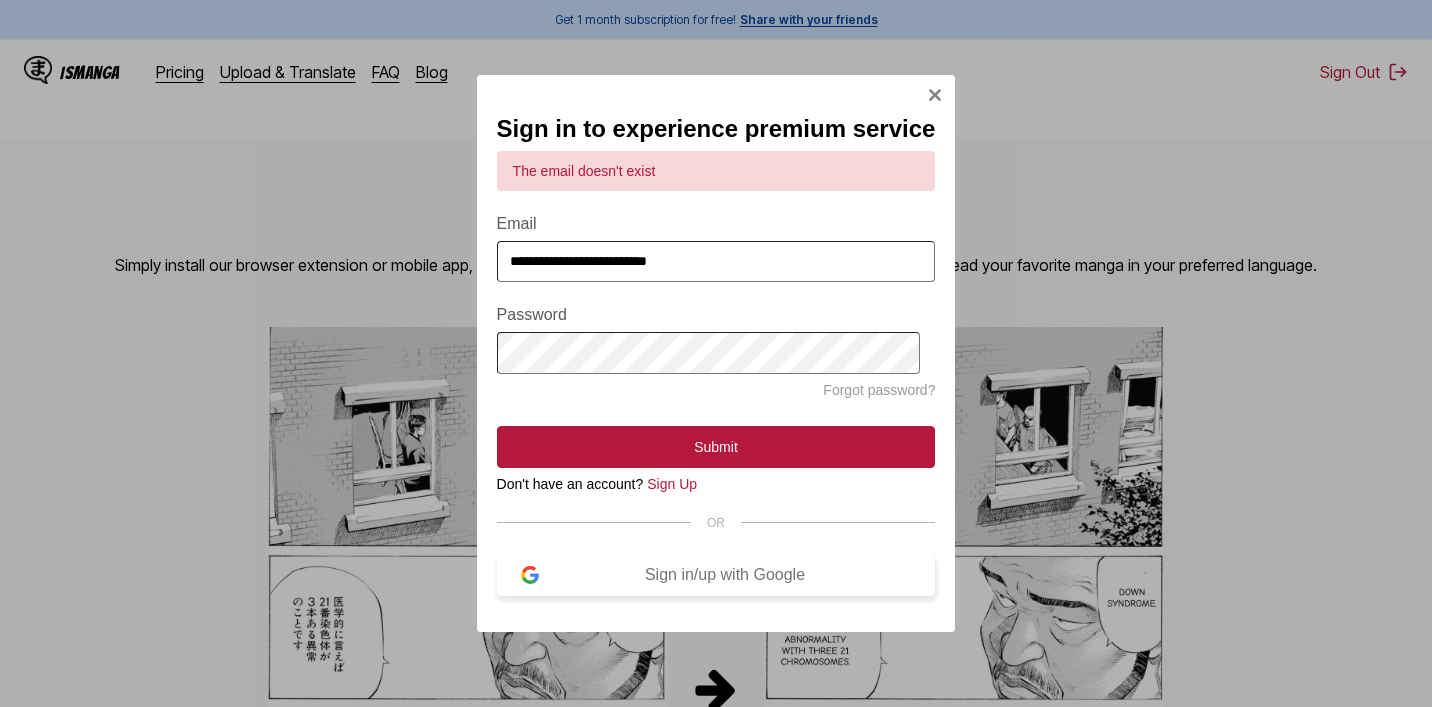scroll, scrollTop: 16, scrollLeft: 0, axis: vertical 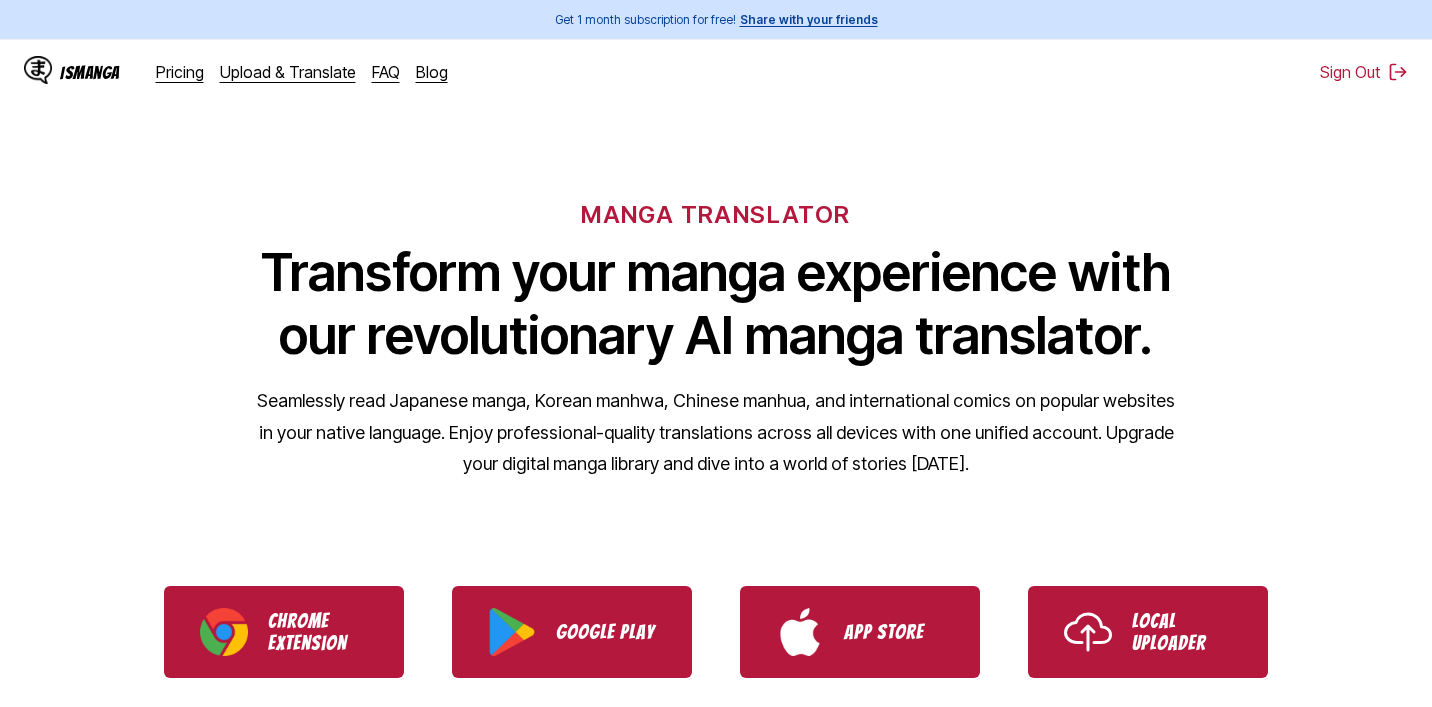 click on "Transform your manga experience with our revolutionary AI manga translator." at bounding box center (716, 304) 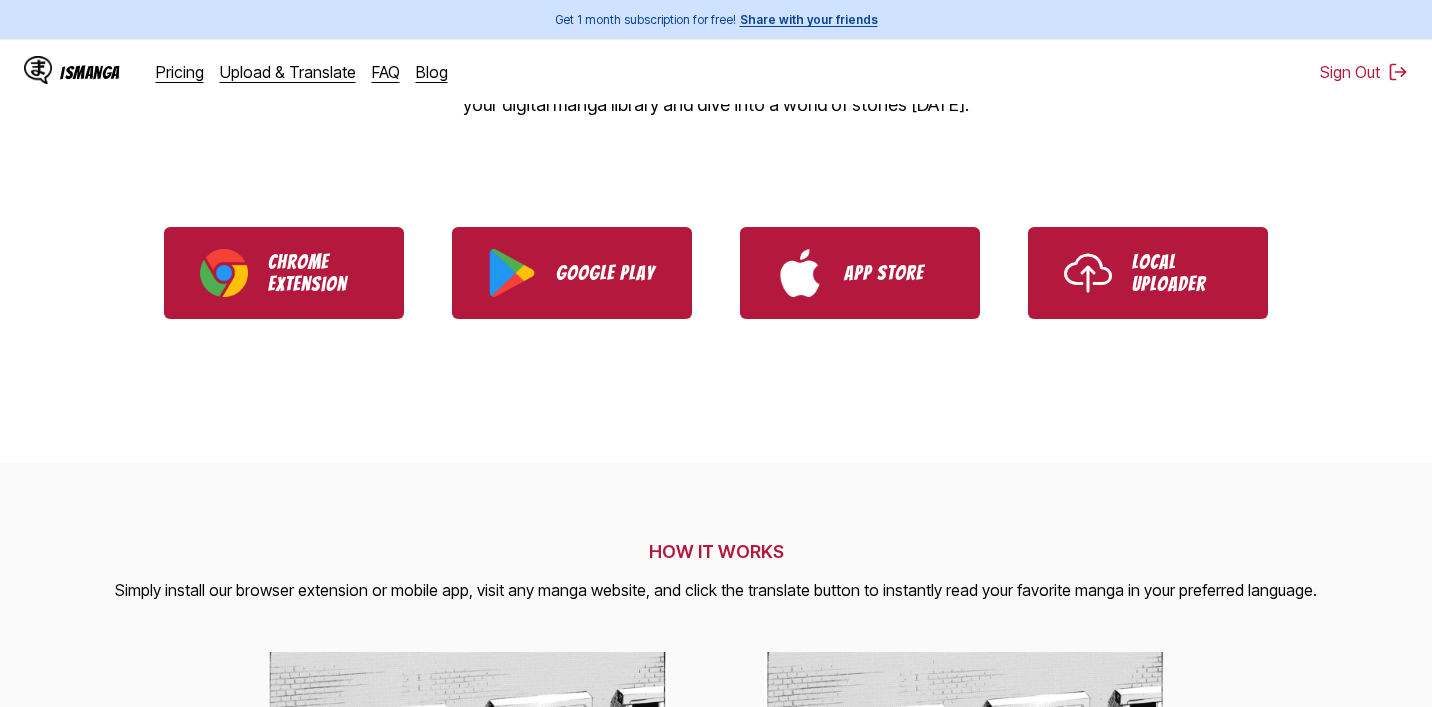 scroll, scrollTop: 372, scrollLeft: 0, axis: vertical 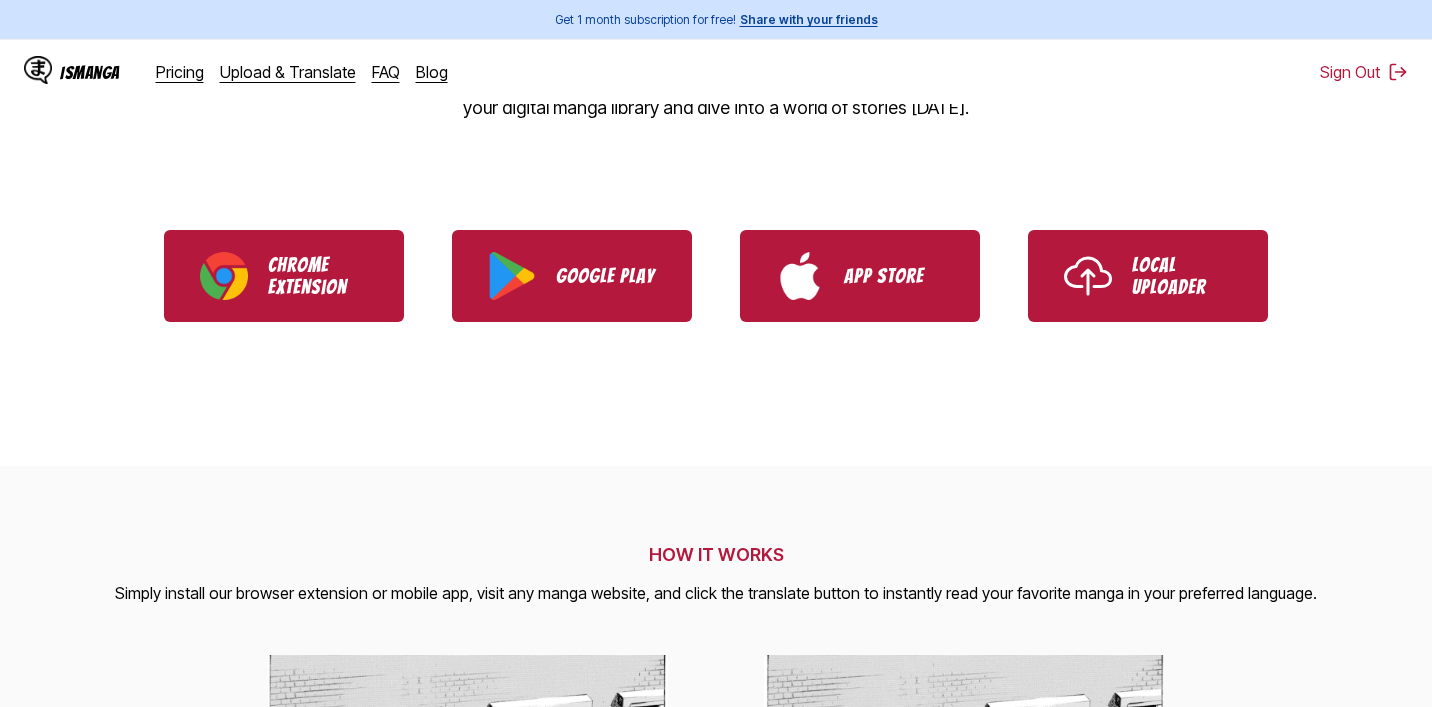 click on "Share with your friends" at bounding box center (809, 19) 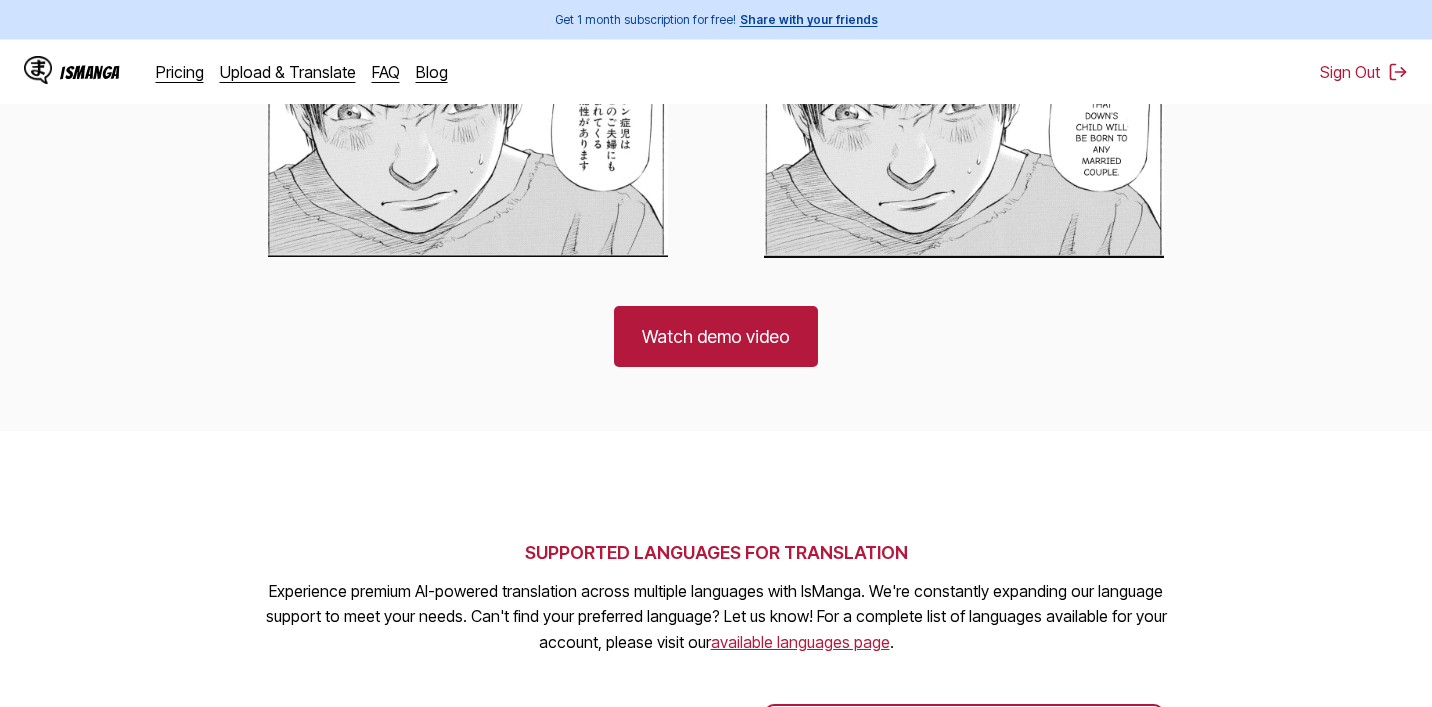 scroll, scrollTop: 1839, scrollLeft: 0, axis: vertical 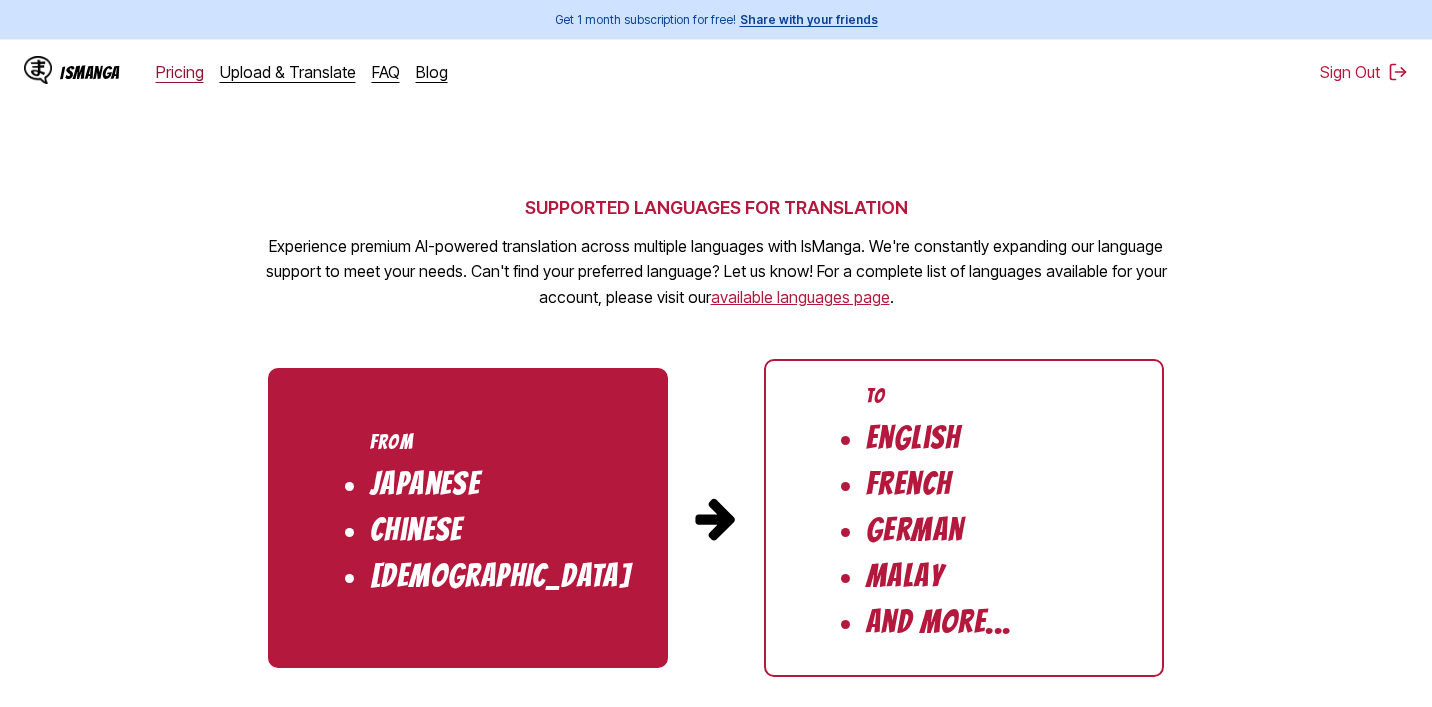 click on "Pricing" at bounding box center [180, 72] 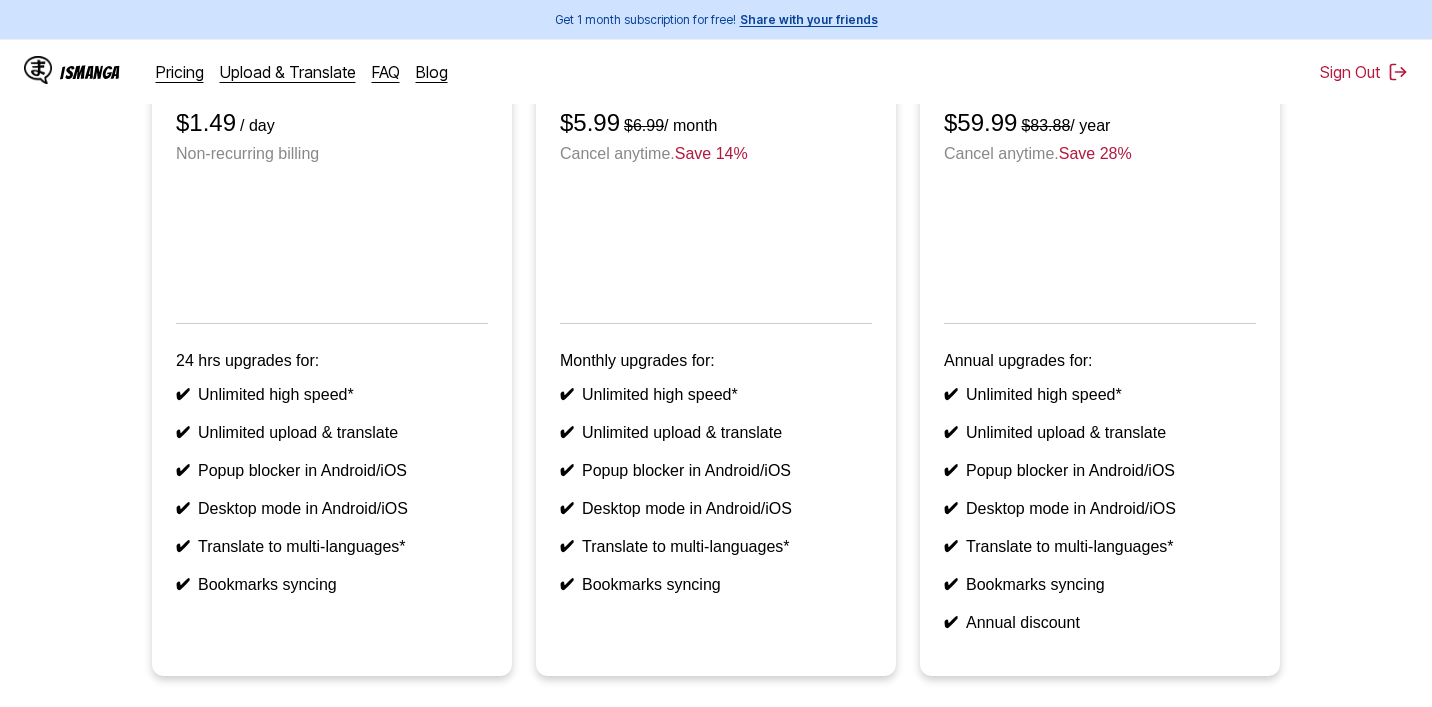 scroll, scrollTop: 270, scrollLeft: 0, axis: vertical 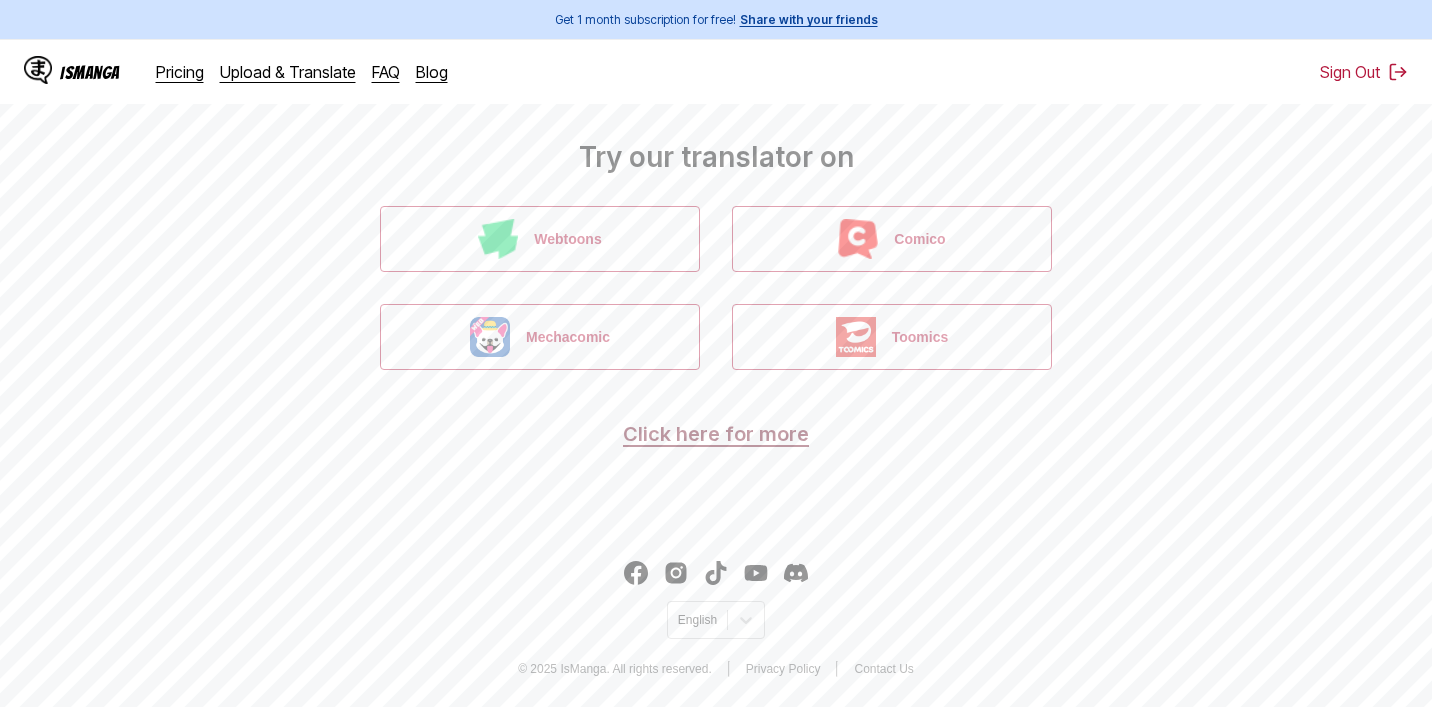 click on "Click here for more" at bounding box center [716, 434] 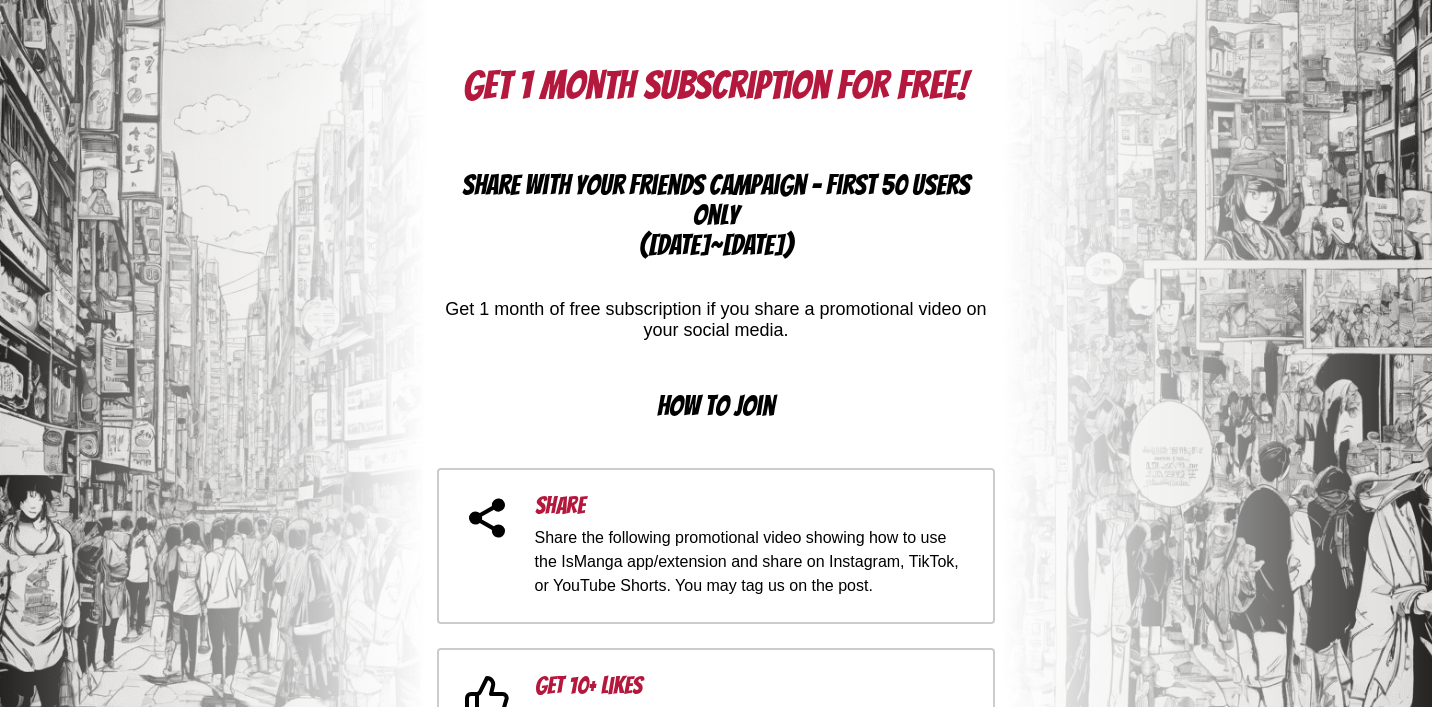 scroll, scrollTop: 0, scrollLeft: 0, axis: both 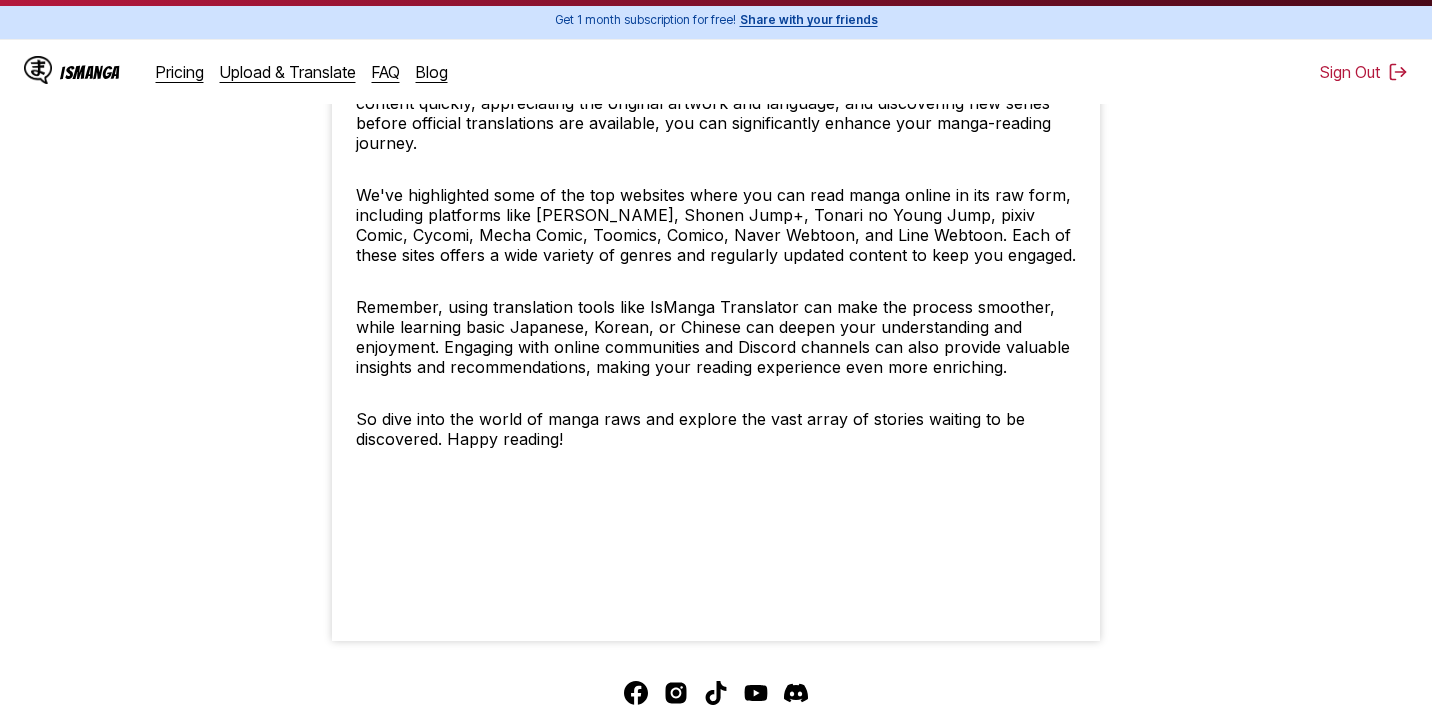click at bounding box center (1266, -3843) 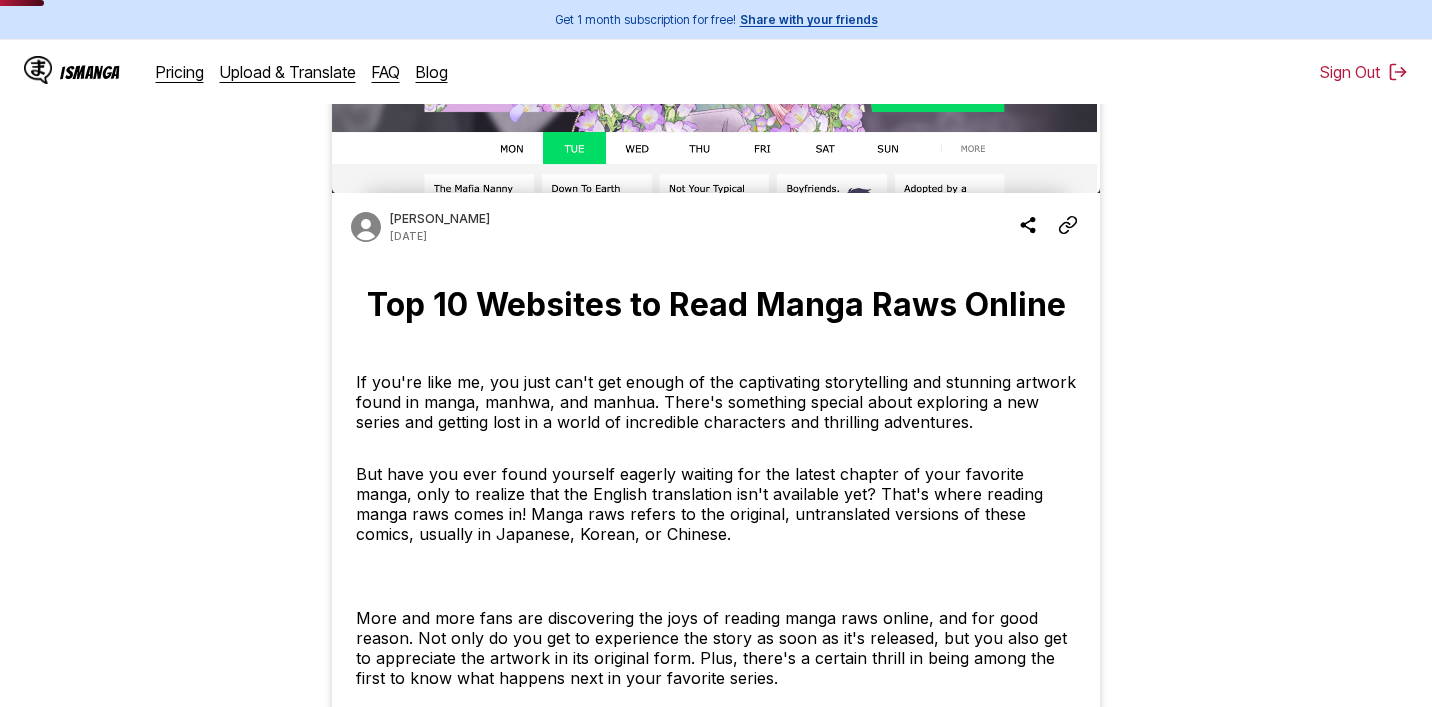 scroll, scrollTop: 0, scrollLeft: 0, axis: both 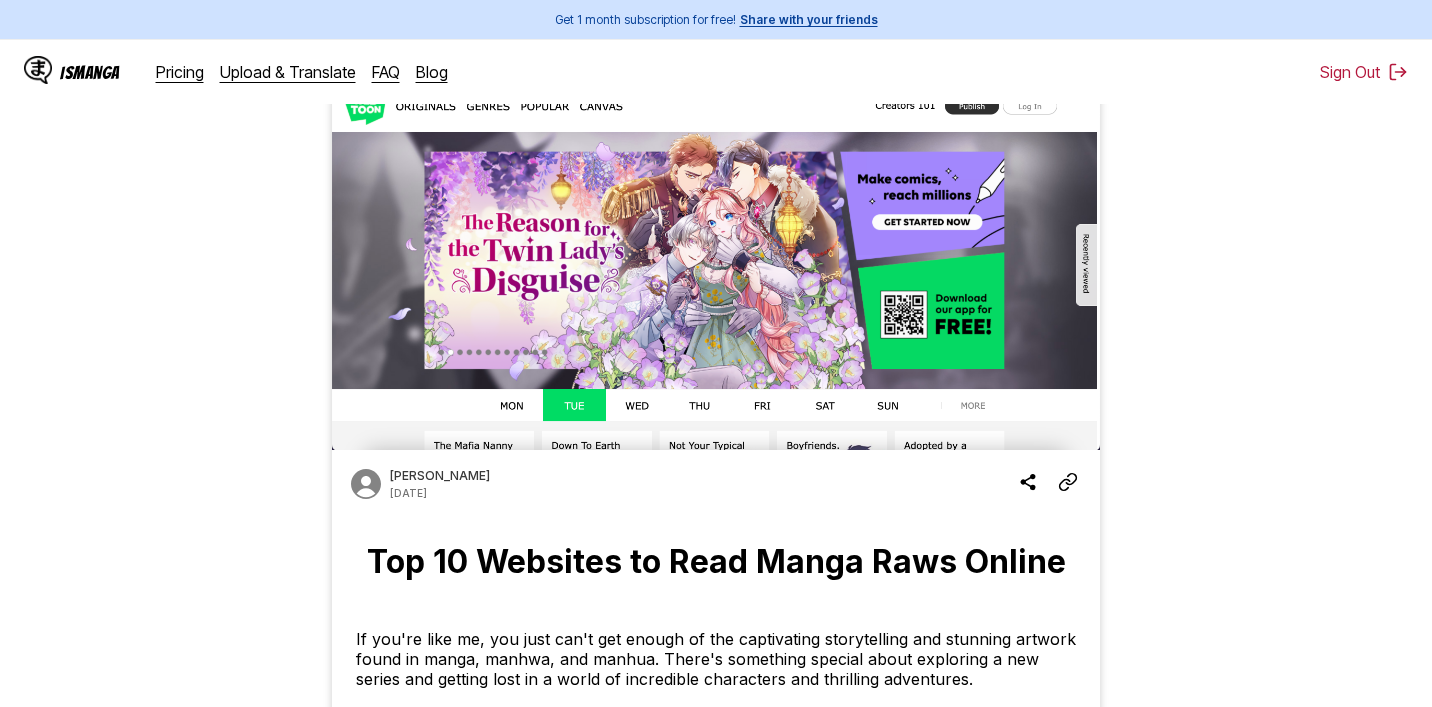 click on "IsManga" at bounding box center [72, 72] 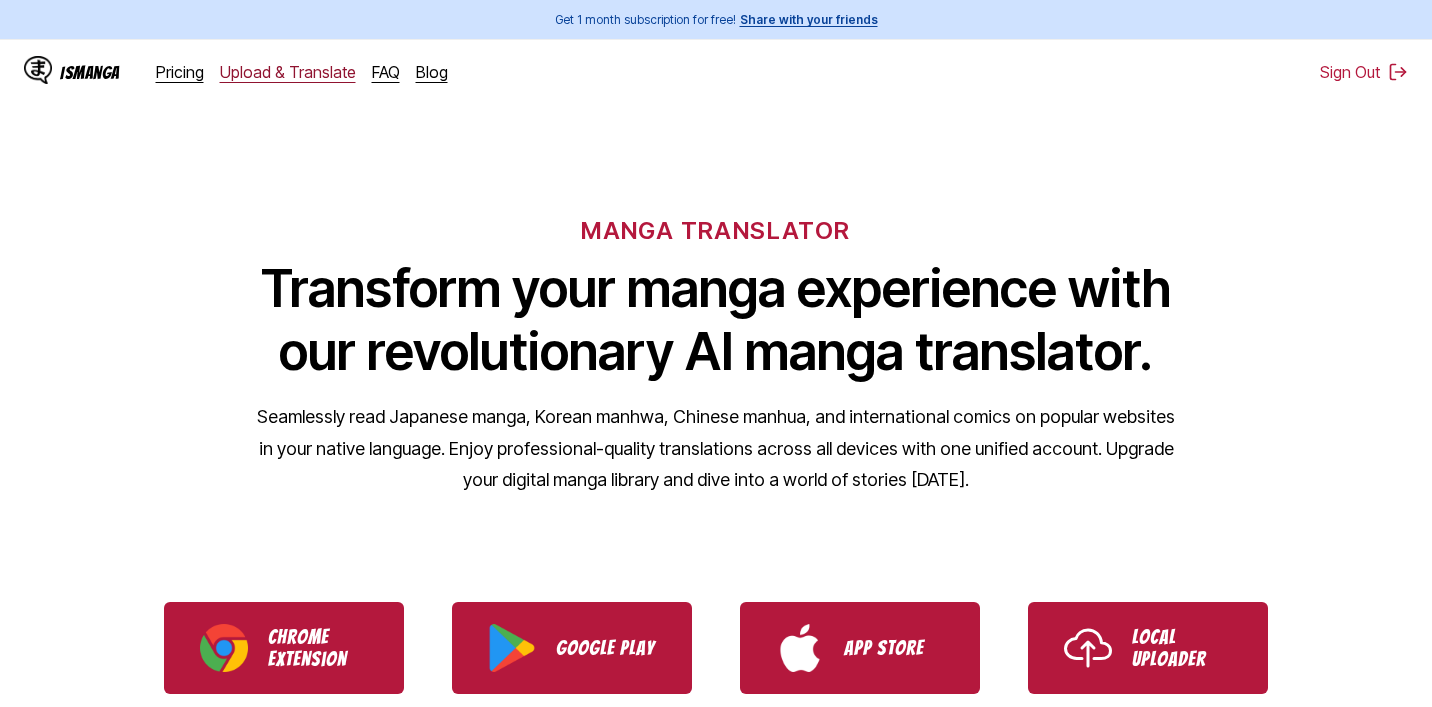 click on "Upload & Translate" at bounding box center [288, 72] 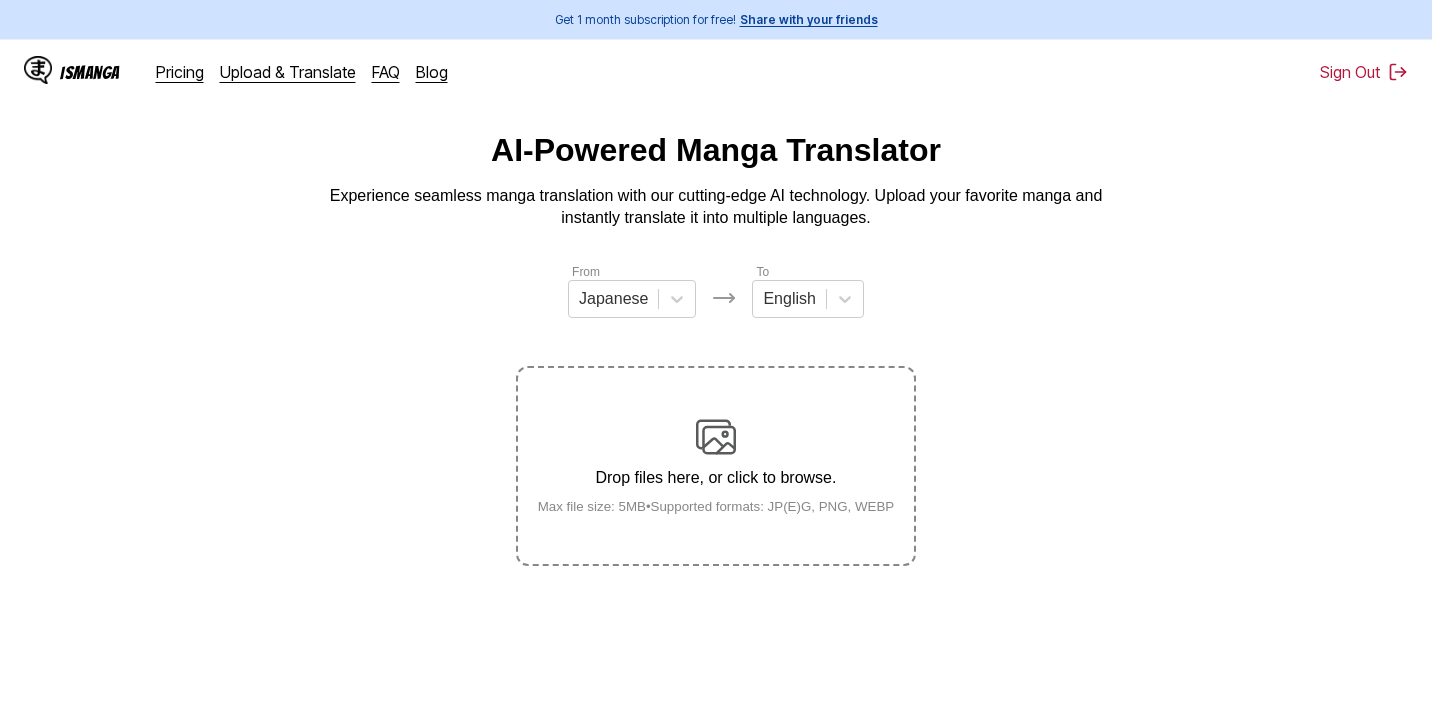 click on "IsManga" at bounding box center (90, 72) 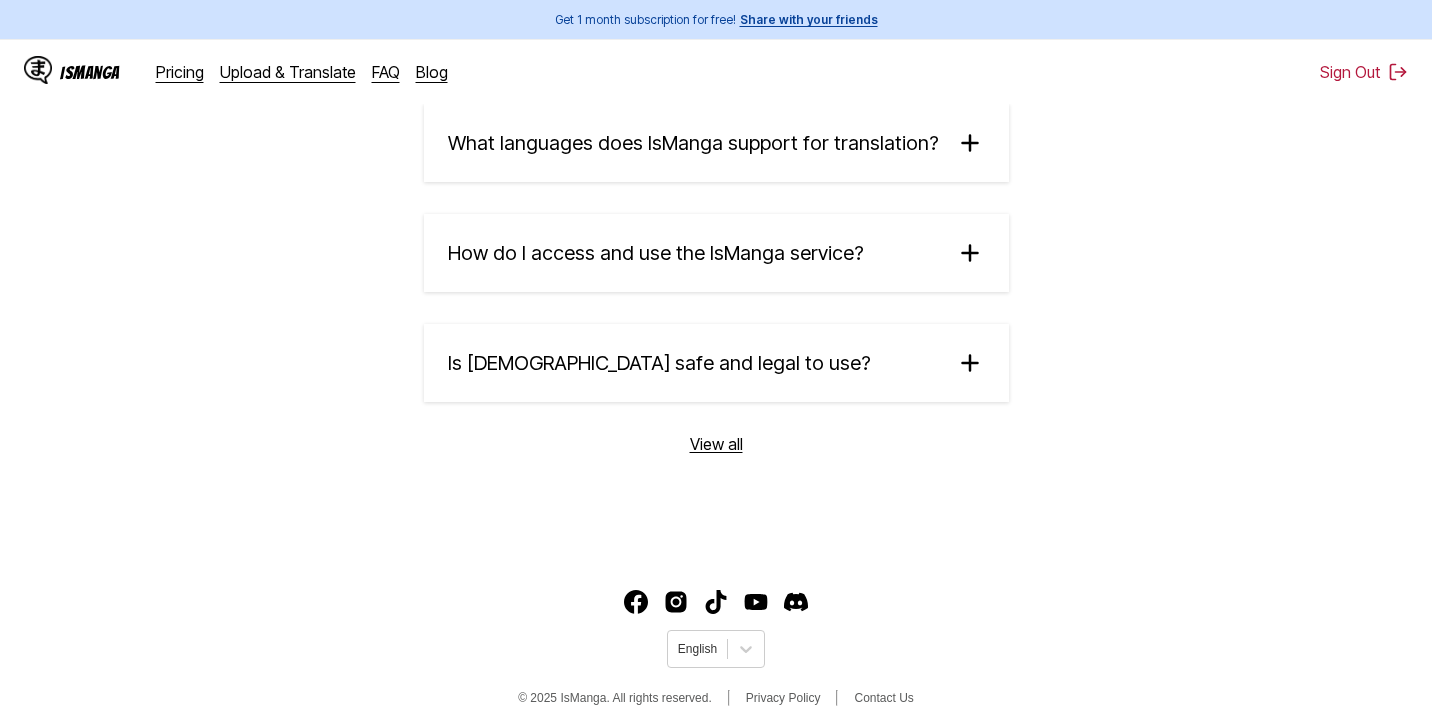 scroll, scrollTop: 3518, scrollLeft: 0, axis: vertical 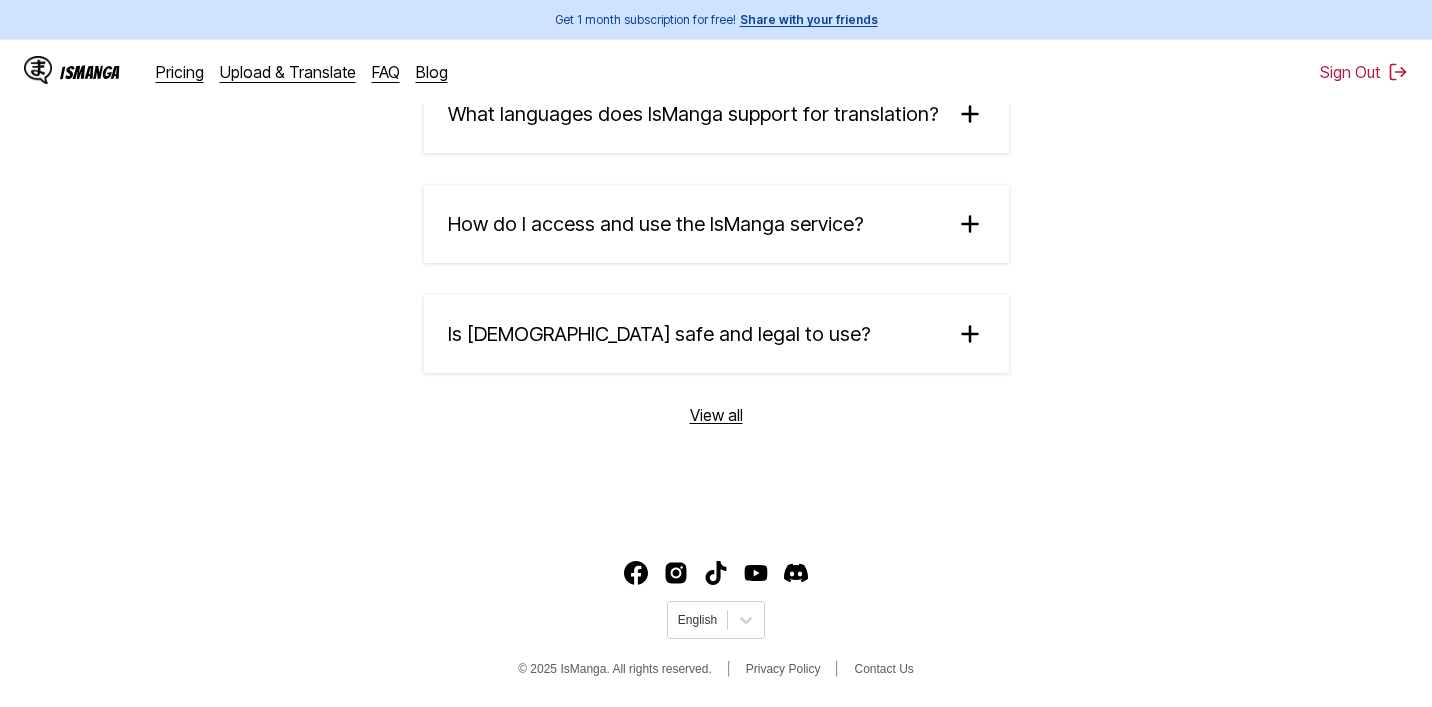 click on "How do I access and use the IsManga service?" at bounding box center (716, 224) 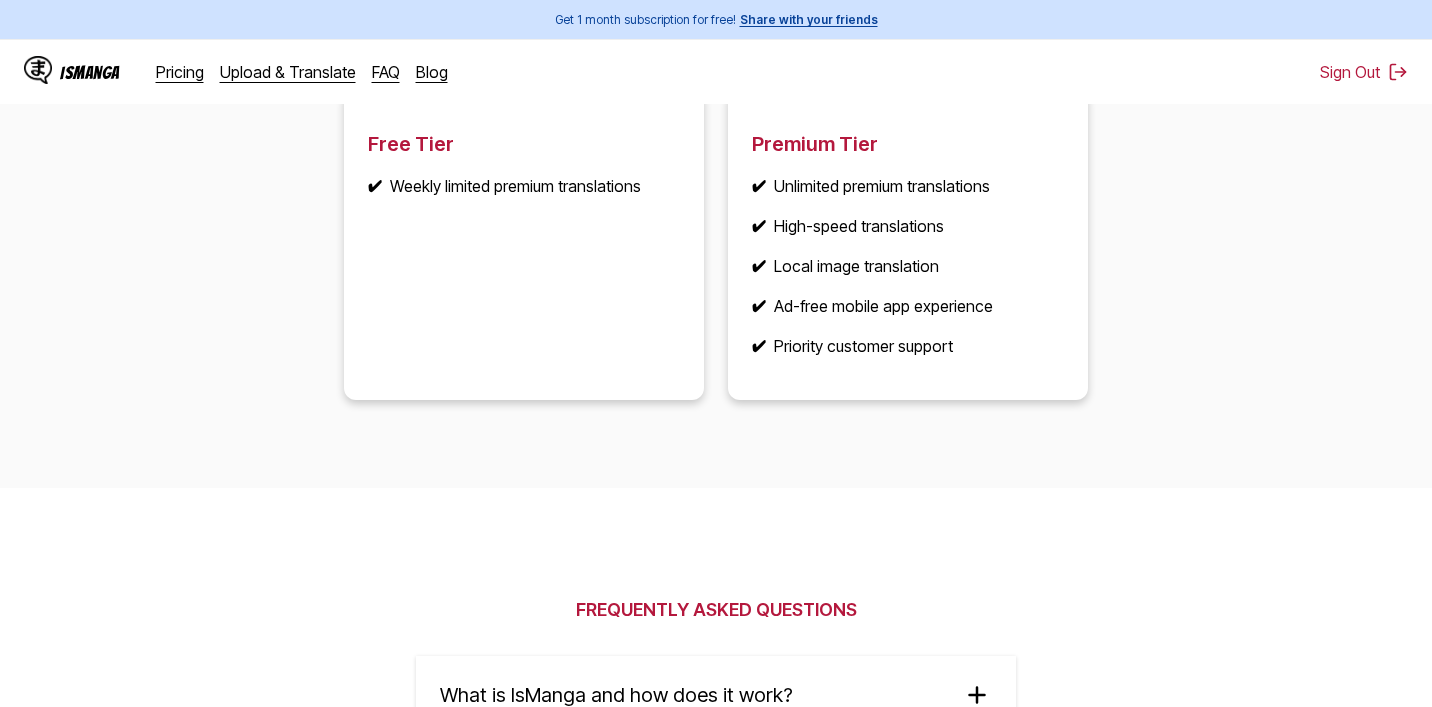 scroll, scrollTop: 1460, scrollLeft: 0, axis: vertical 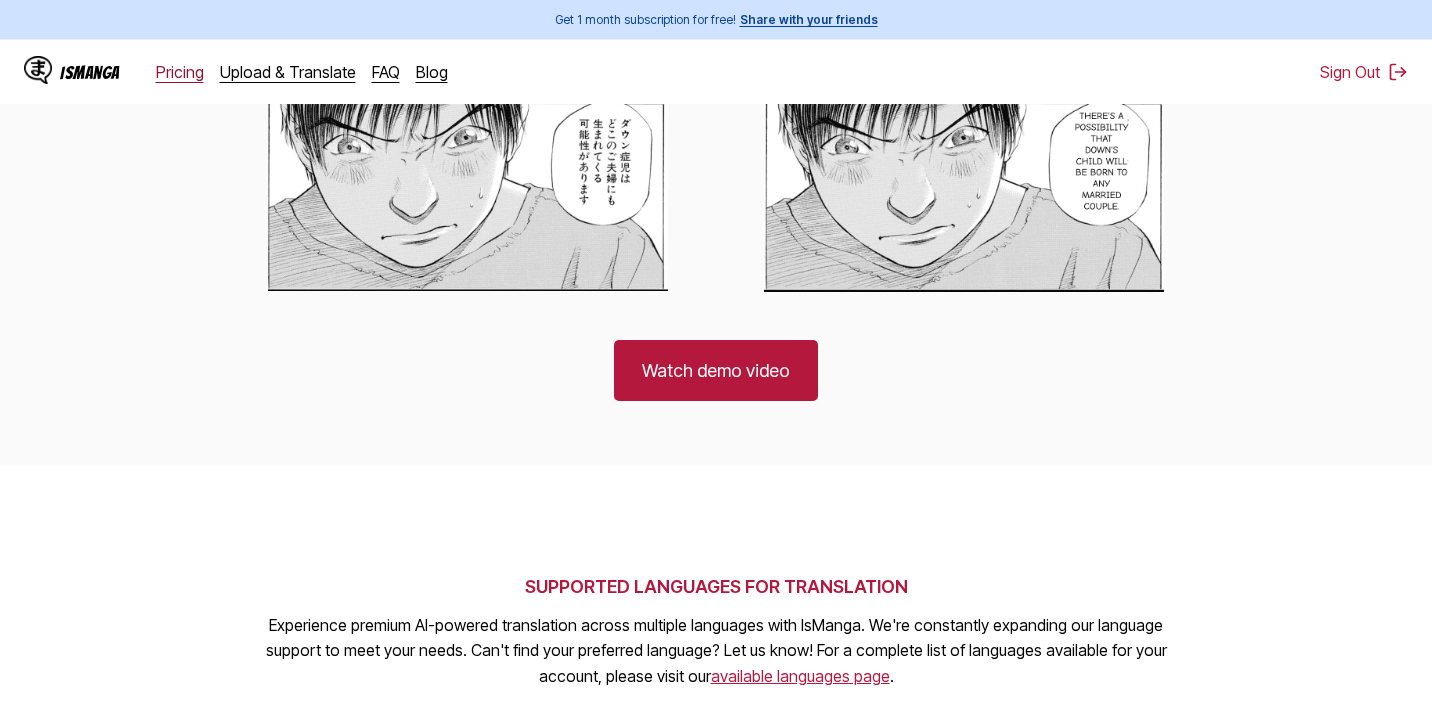 click on "Pricing" at bounding box center [180, 72] 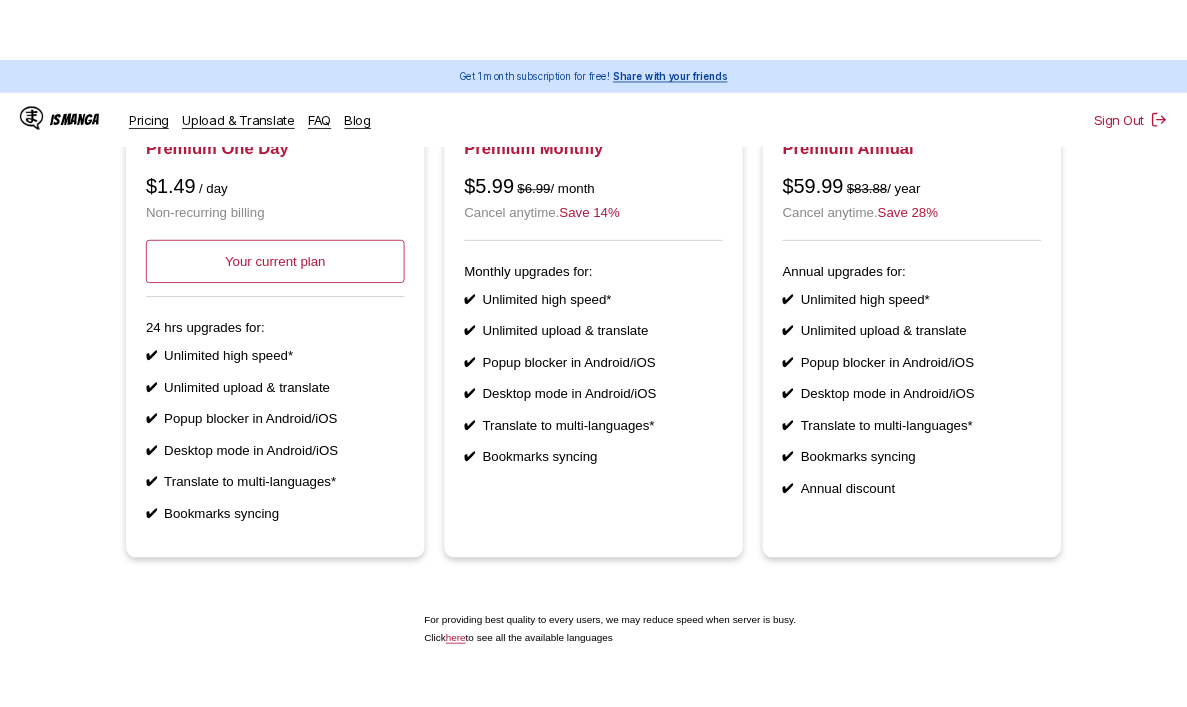 scroll, scrollTop: 197, scrollLeft: 0, axis: vertical 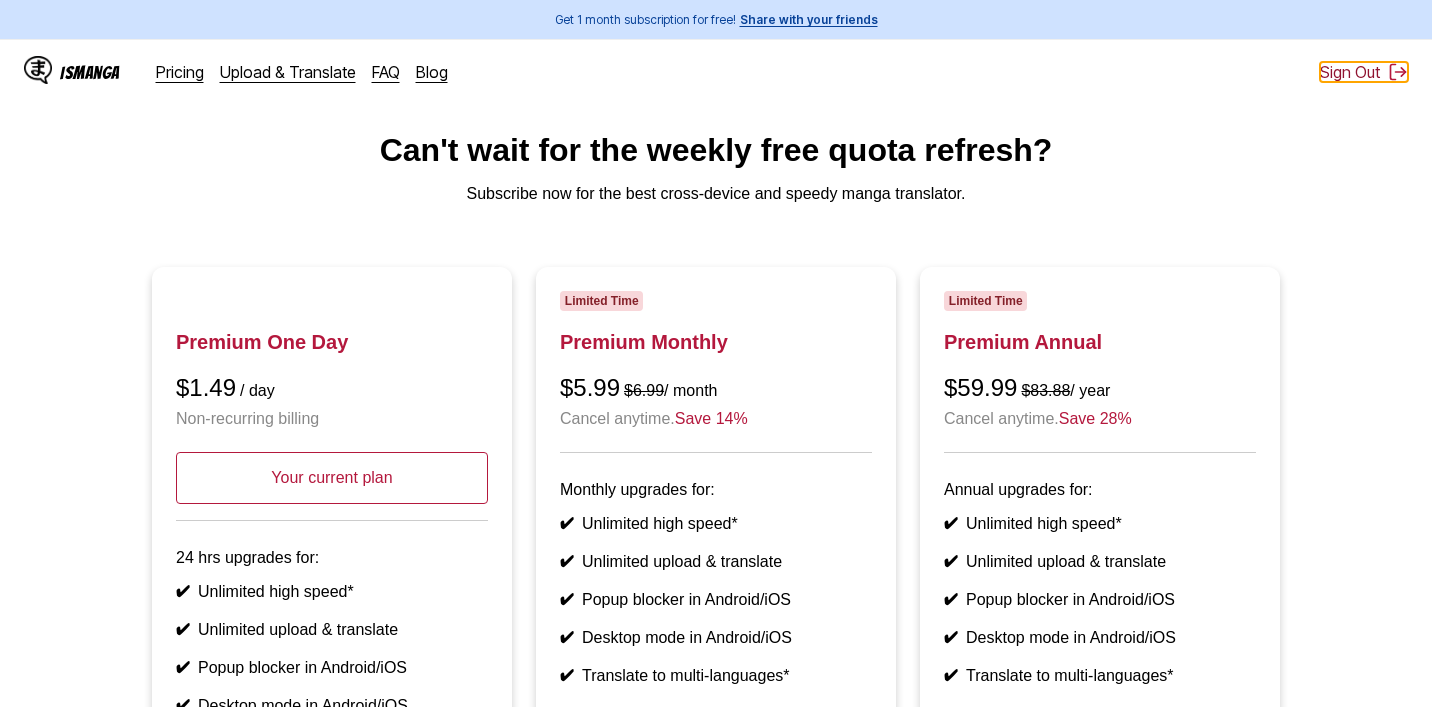 click on "Sign Out" at bounding box center [1364, 72] 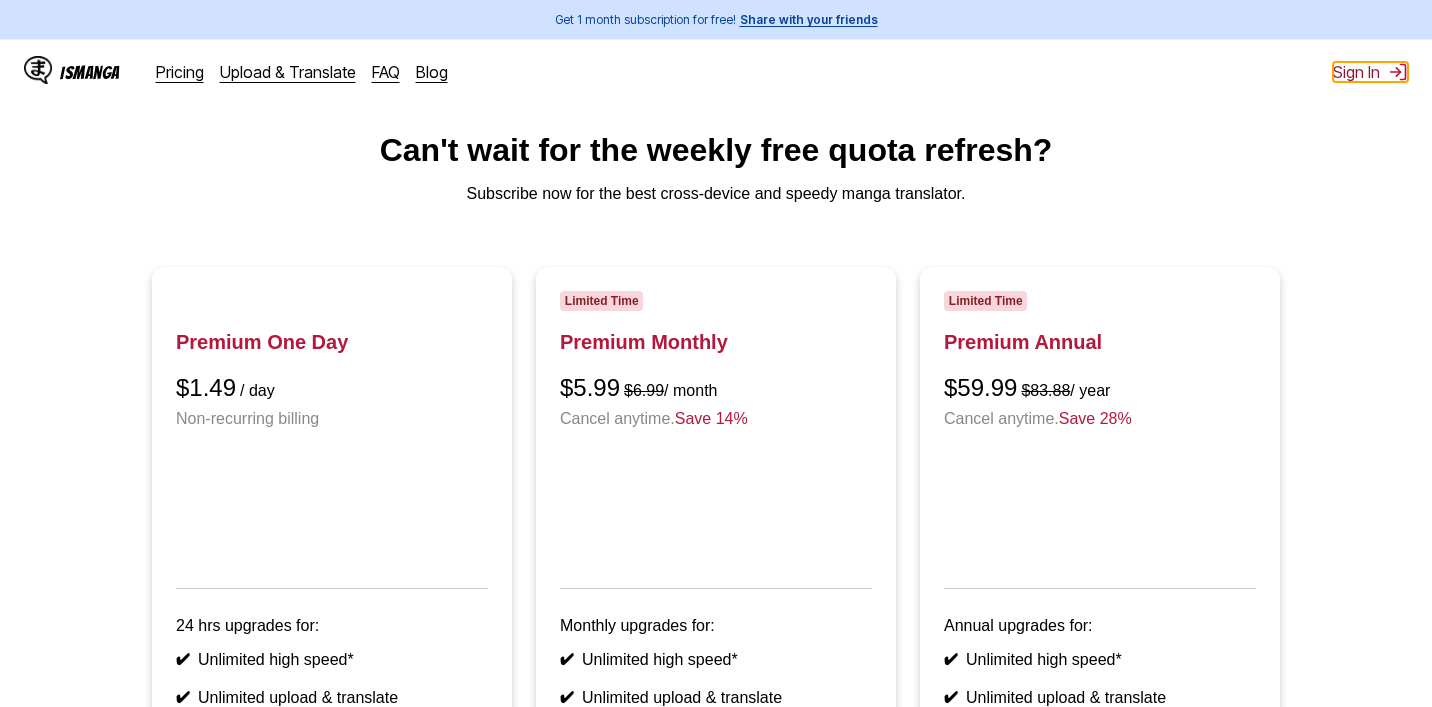 click on "Sign In" at bounding box center [1370, 72] 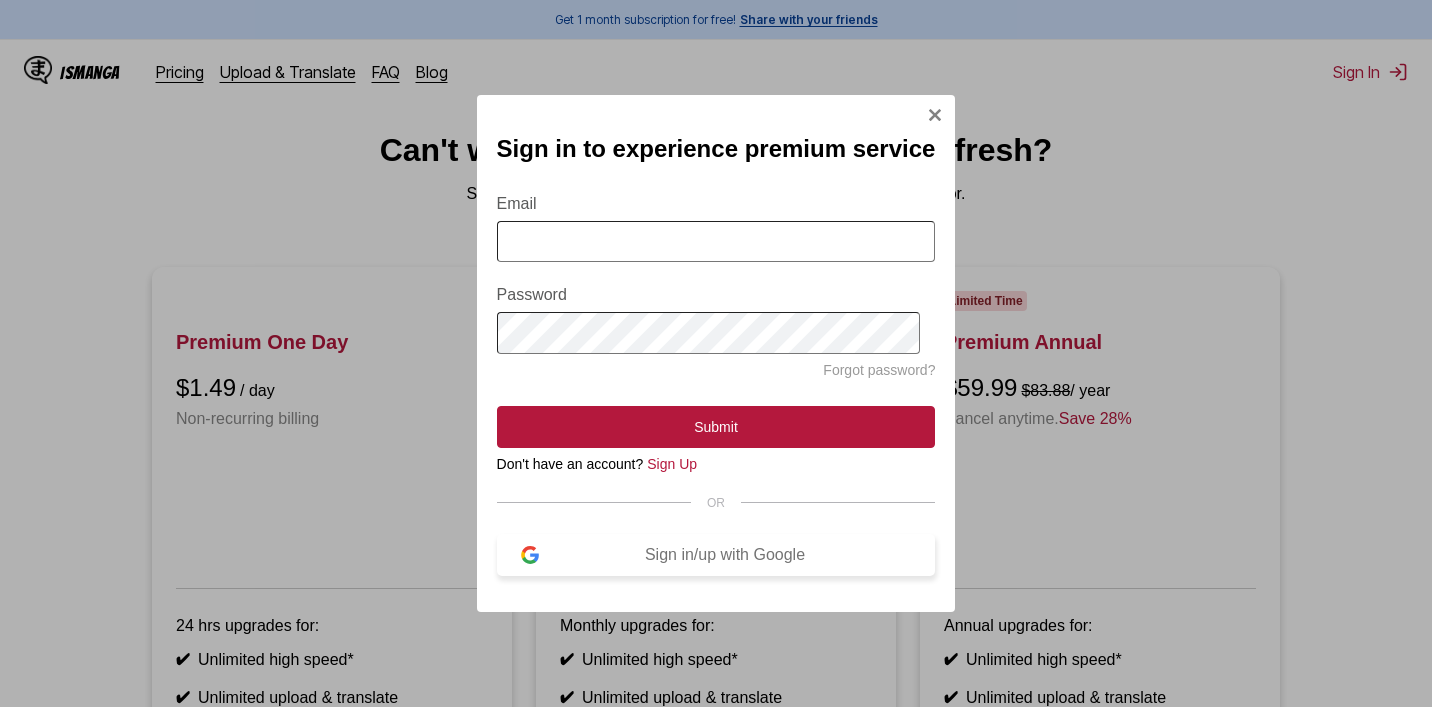 click on "Sign in/up with Google" at bounding box center (725, 555) 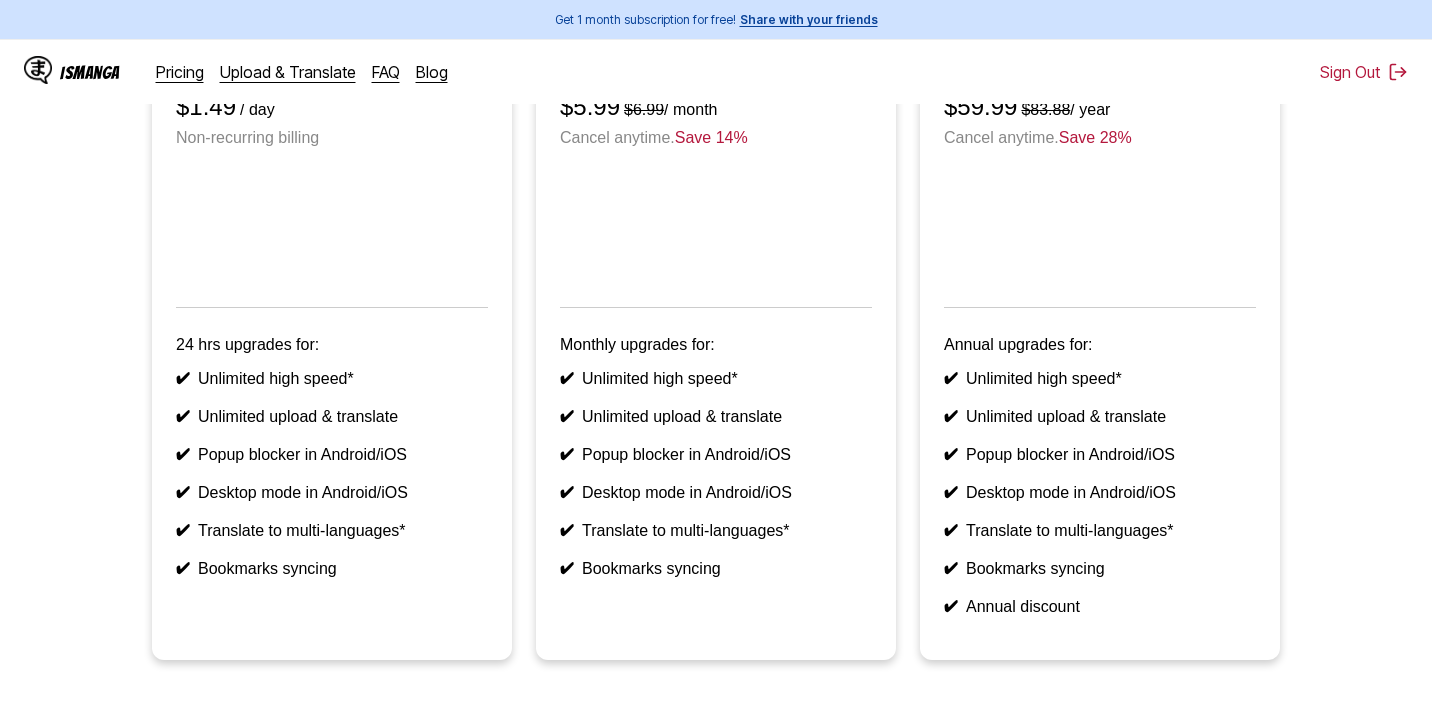 scroll, scrollTop: 260, scrollLeft: 0, axis: vertical 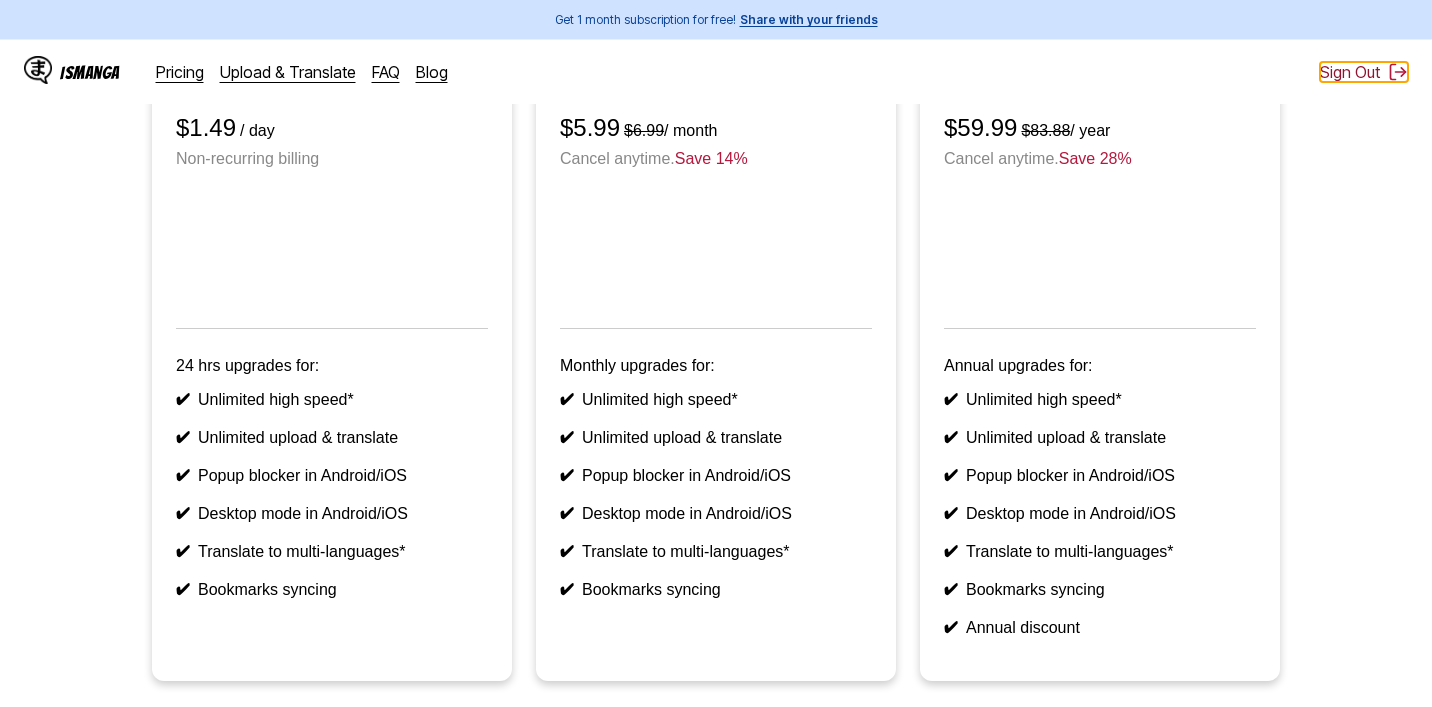 click on "Sign Out" at bounding box center [1364, 72] 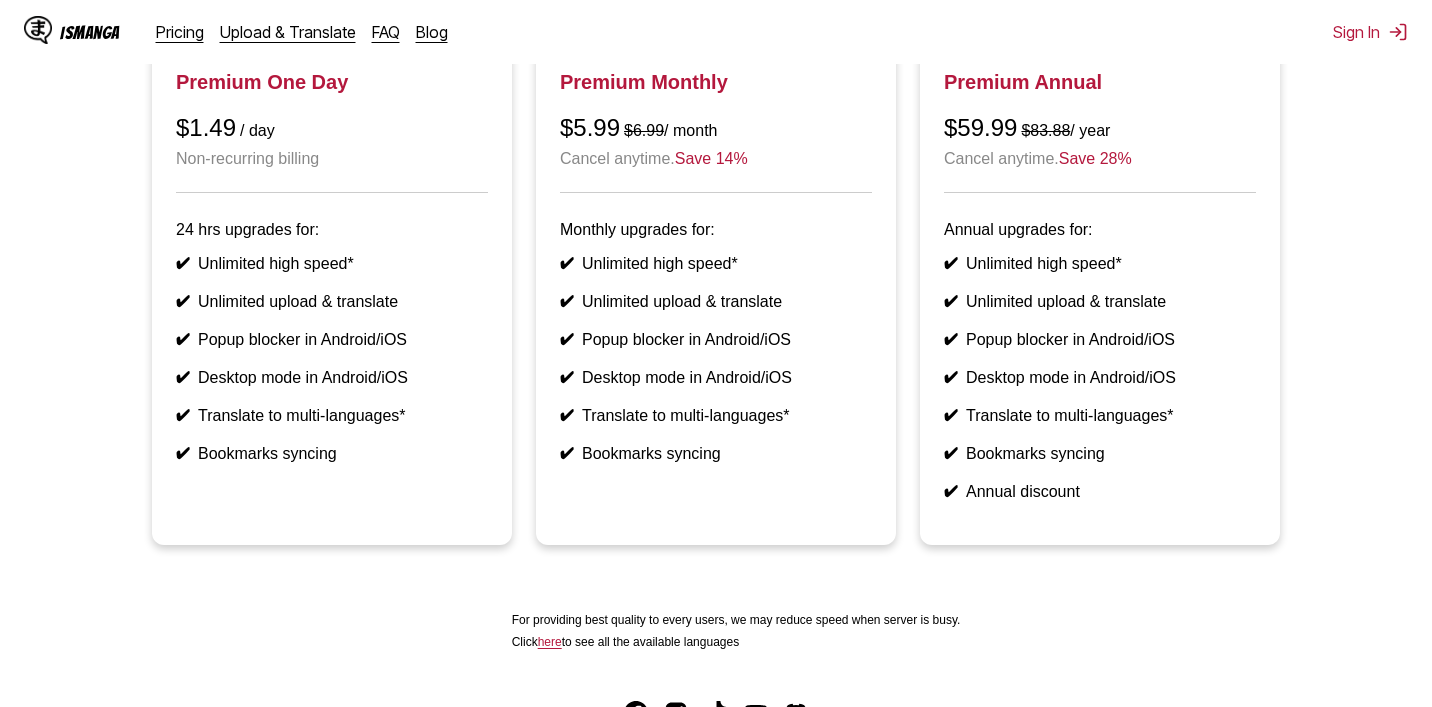 scroll, scrollTop: 16, scrollLeft: 0, axis: vertical 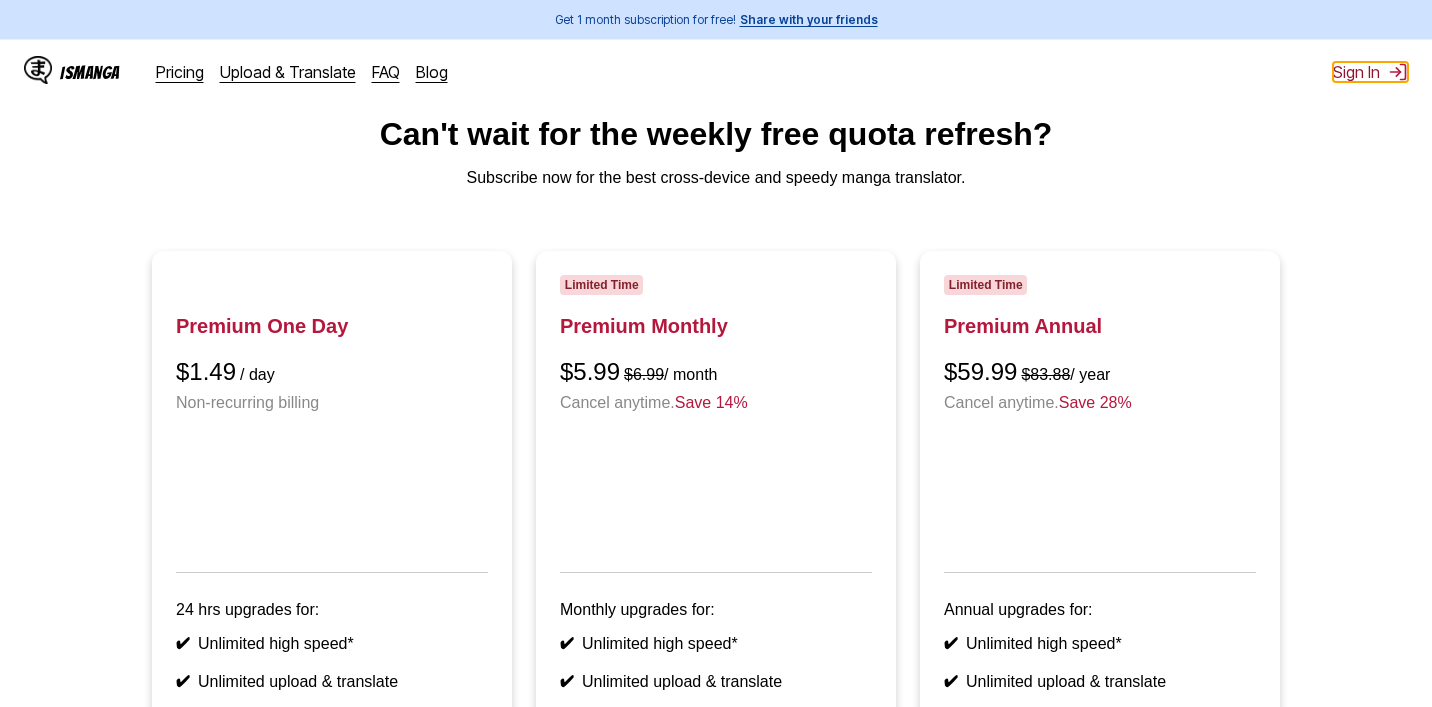 click on "Sign In" at bounding box center (1370, 72) 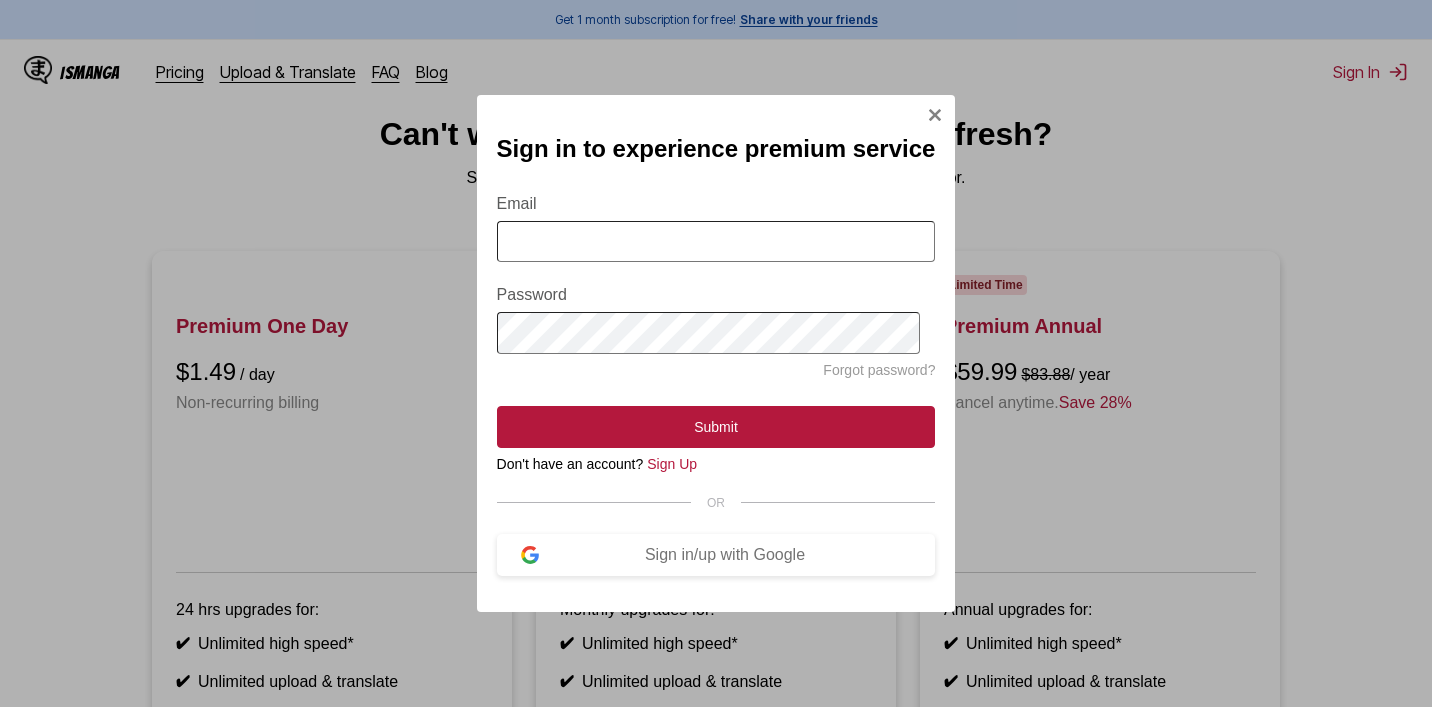 click on "Email" at bounding box center (716, 241) 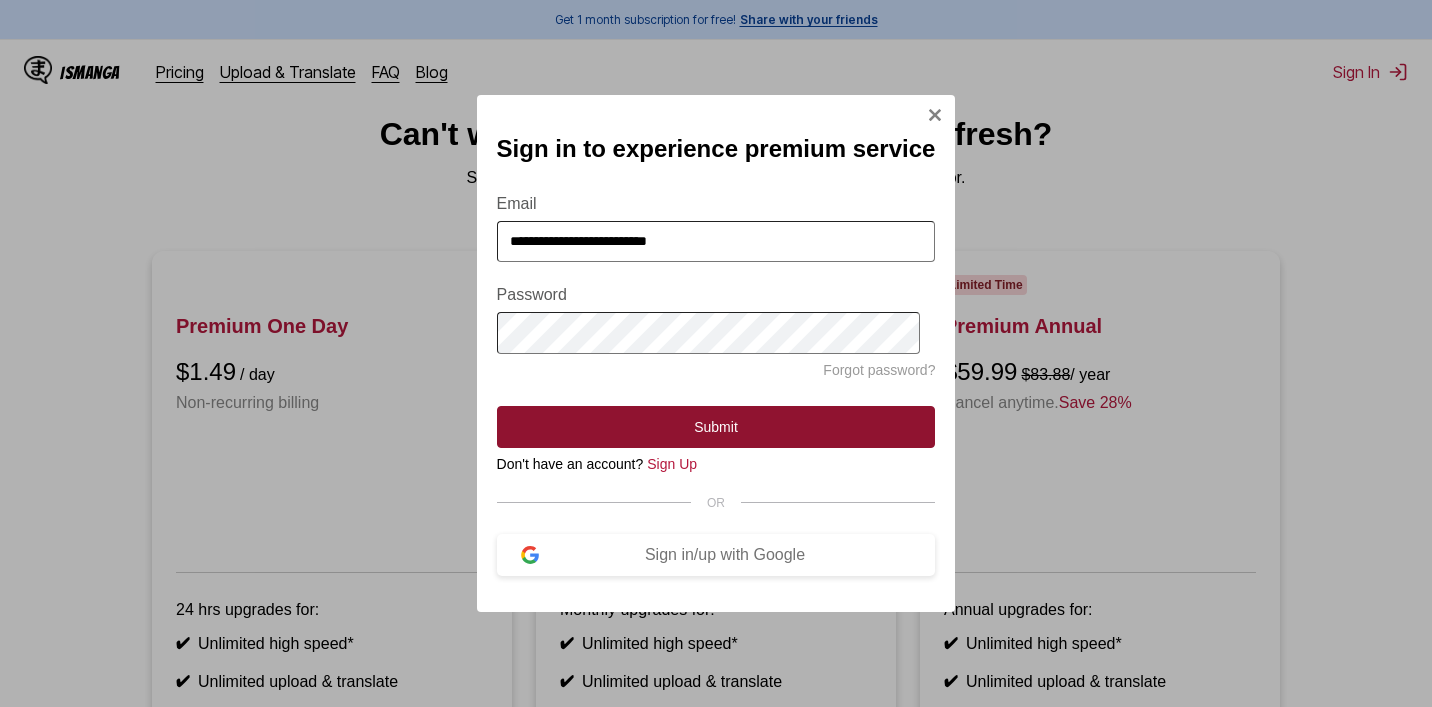 click on "Submit" at bounding box center (716, 427) 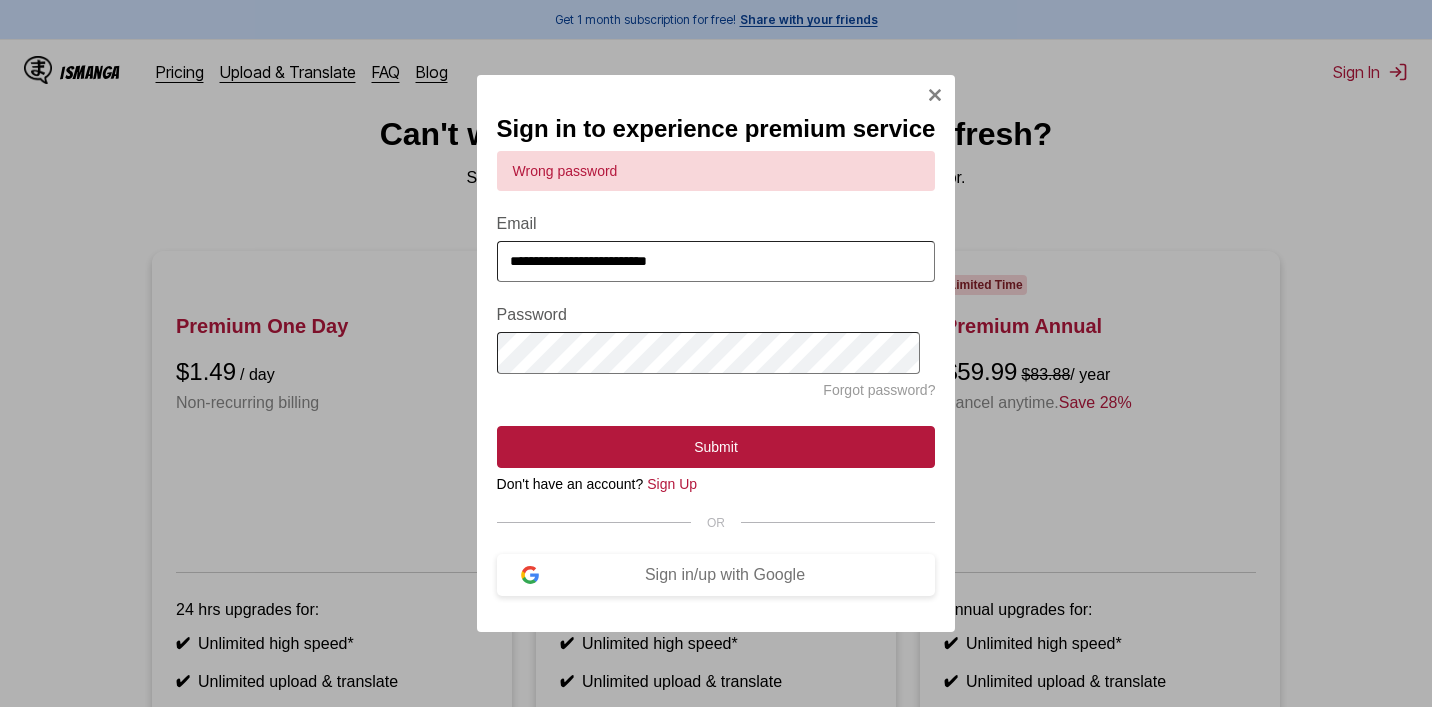 click on "**********" at bounding box center [716, 309] 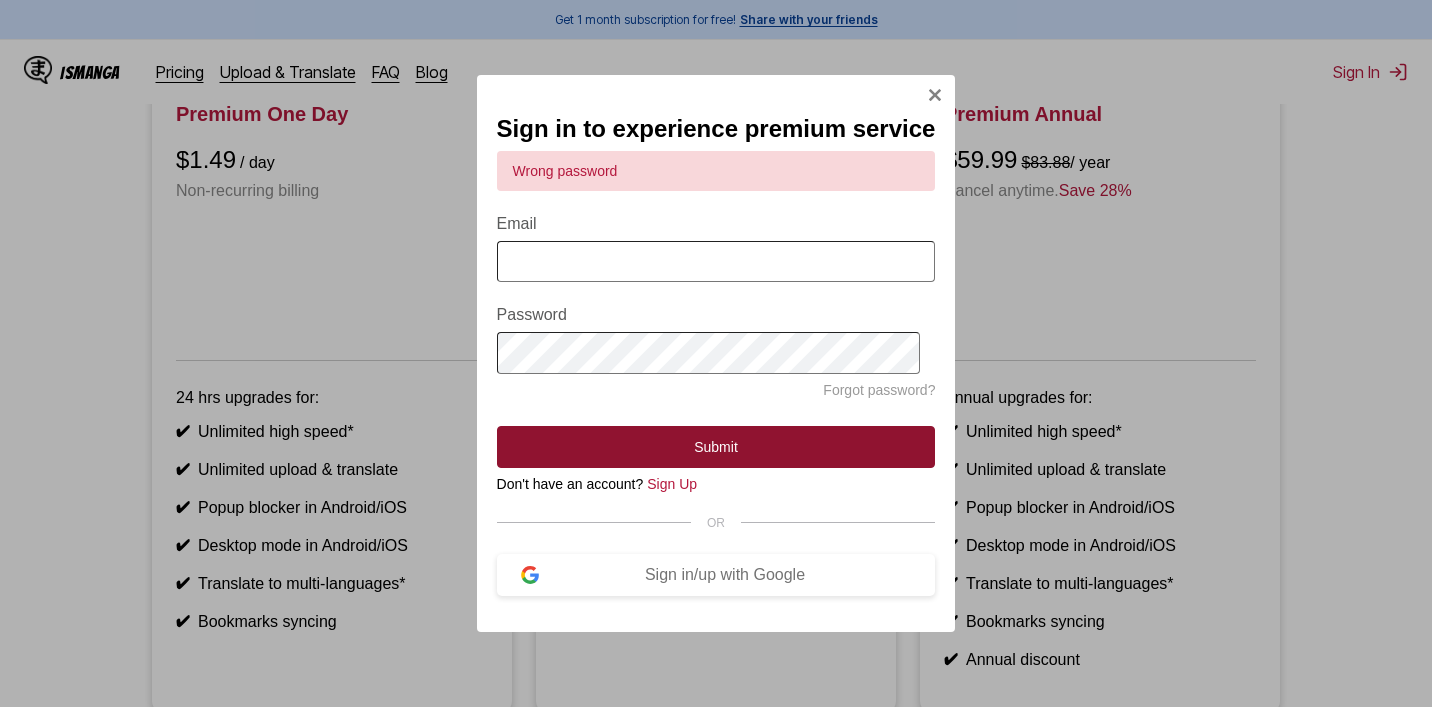 scroll, scrollTop: 237, scrollLeft: 0, axis: vertical 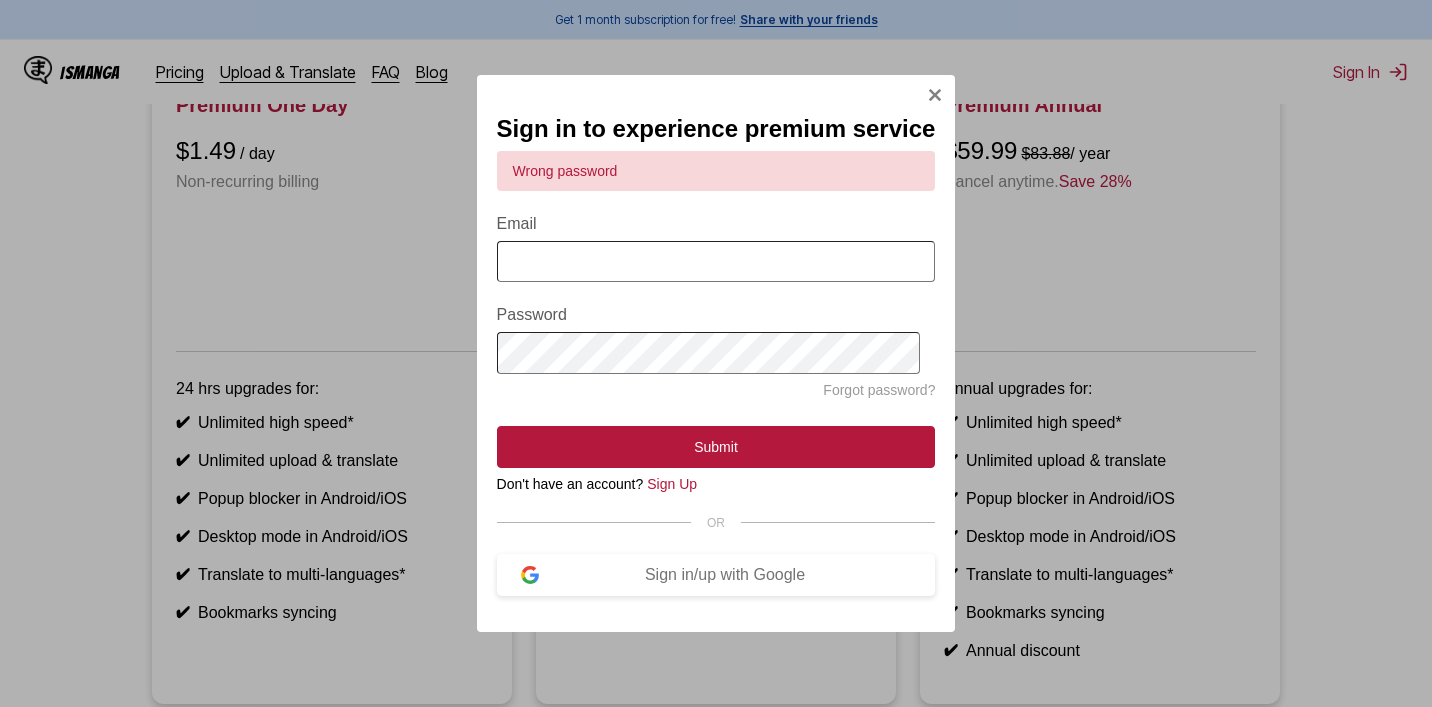 type 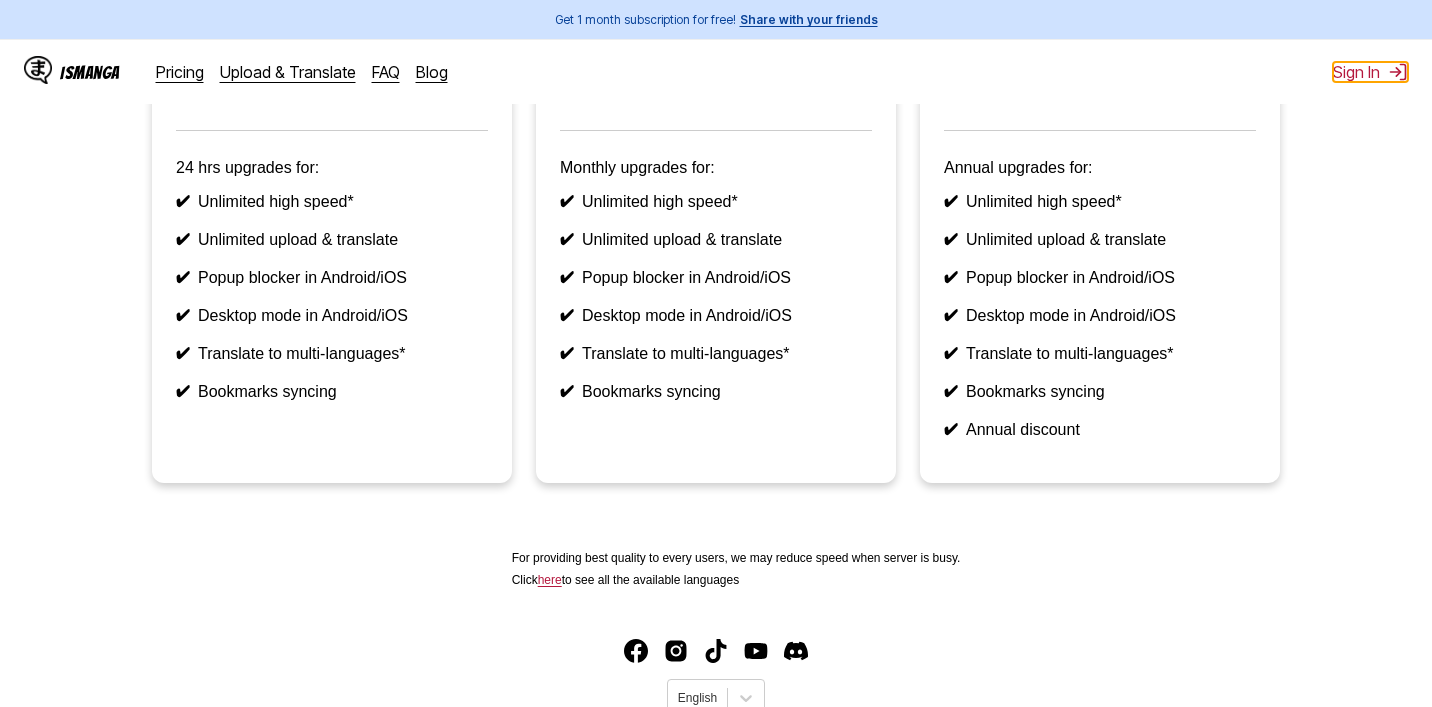 scroll, scrollTop: 479, scrollLeft: 0, axis: vertical 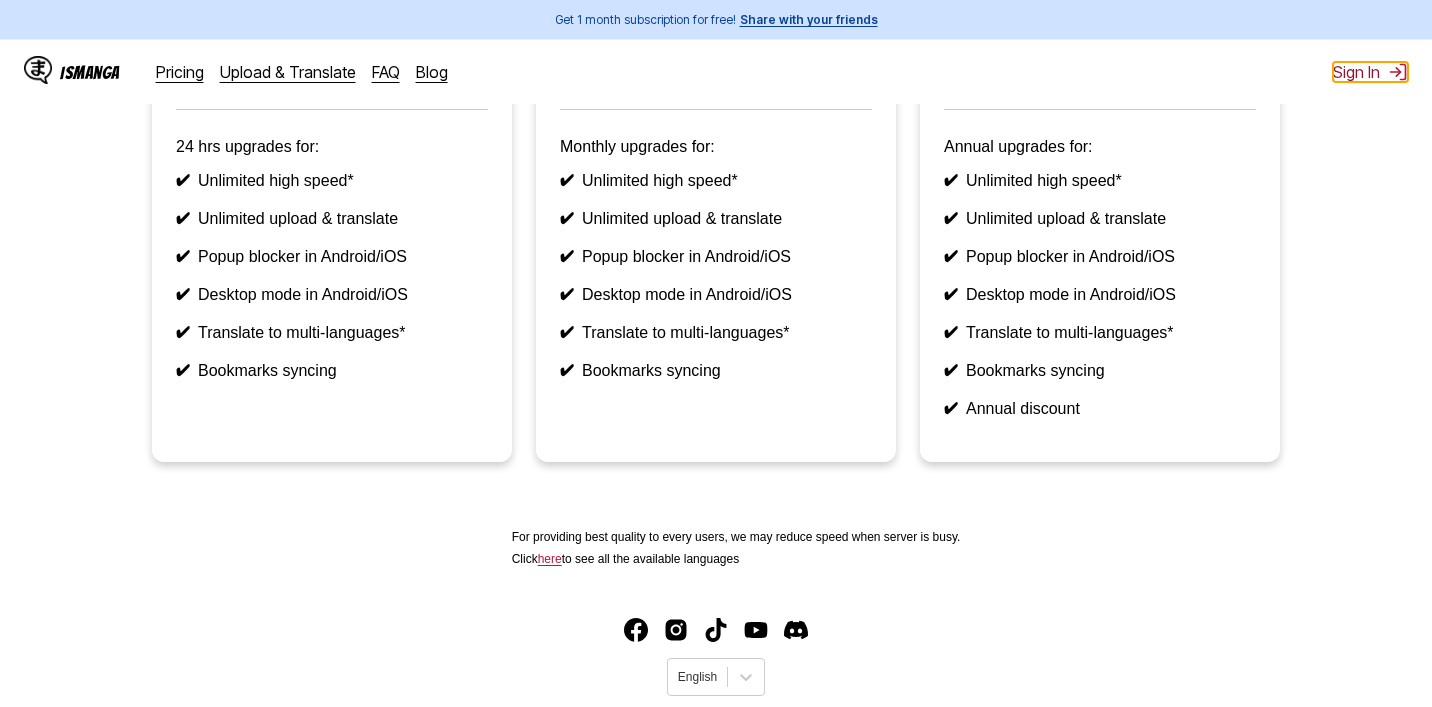 click on "Sign In" at bounding box center [1370, 72] 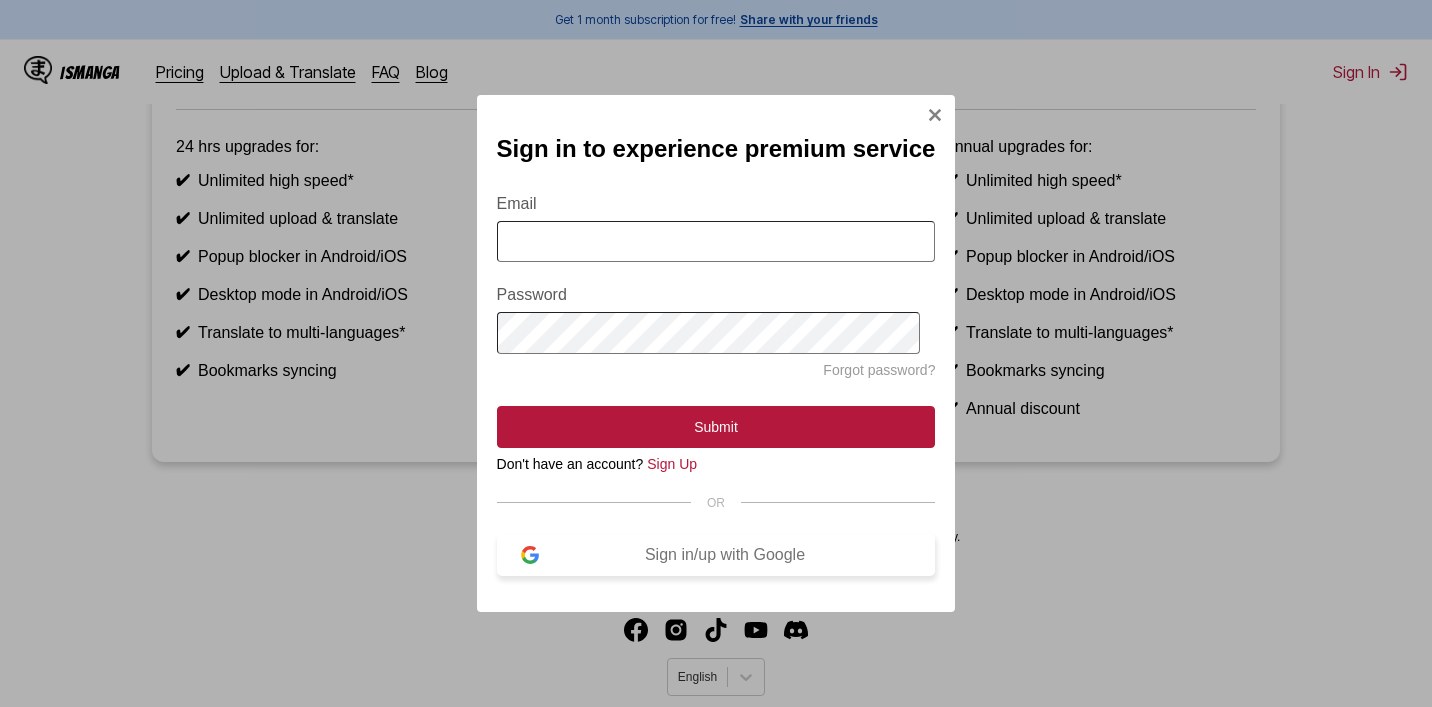 click on "Sign in/up with Google" at bounding box center [716, 555] 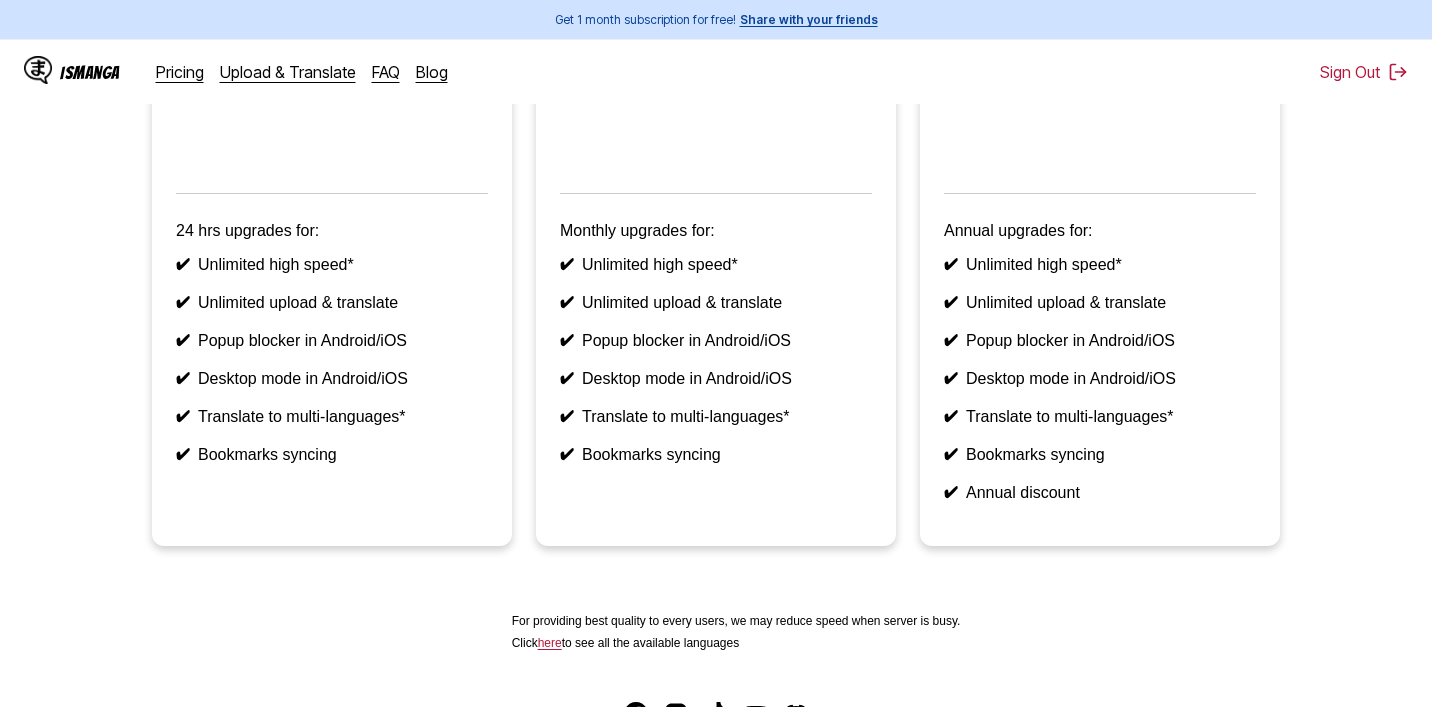 scroll, scrollTop: 0, scrollLeft: 0, axis: both 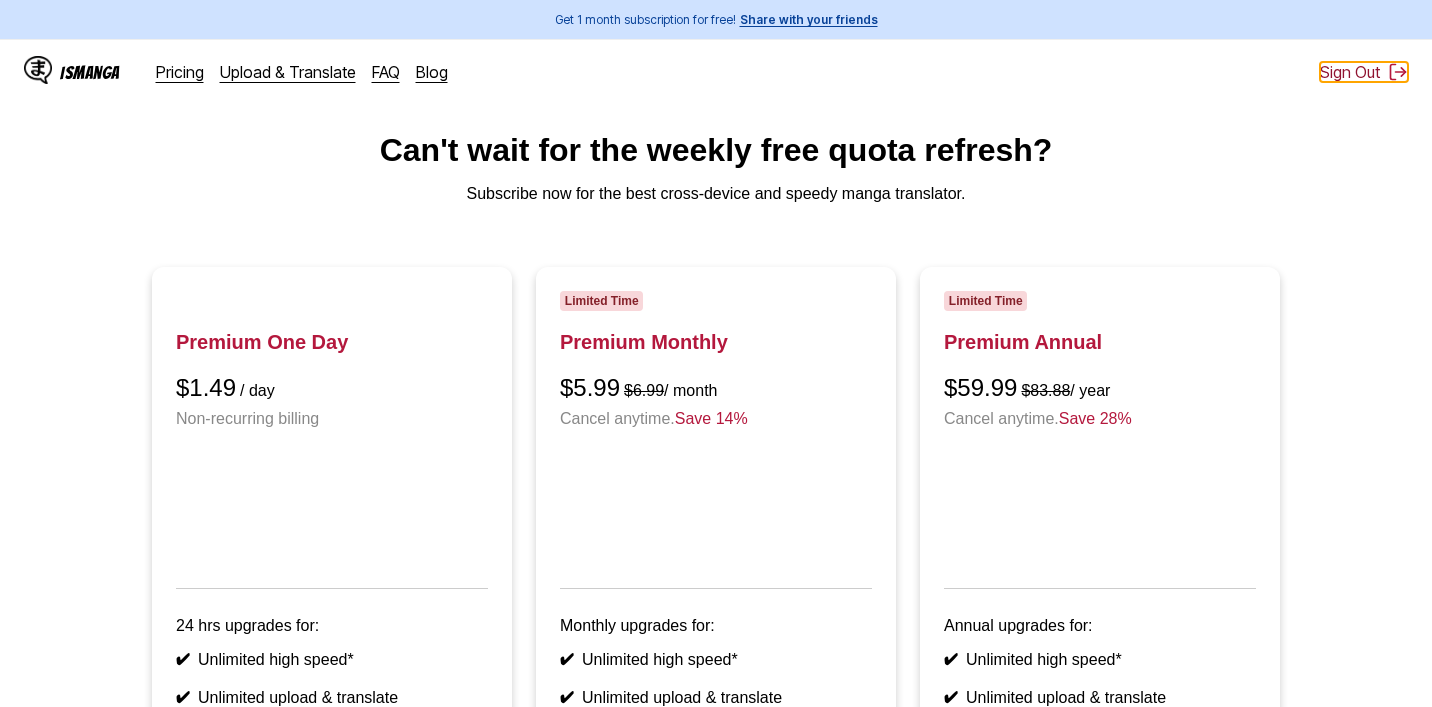 click on "Sign Out" at bounding box center [1364, 72] 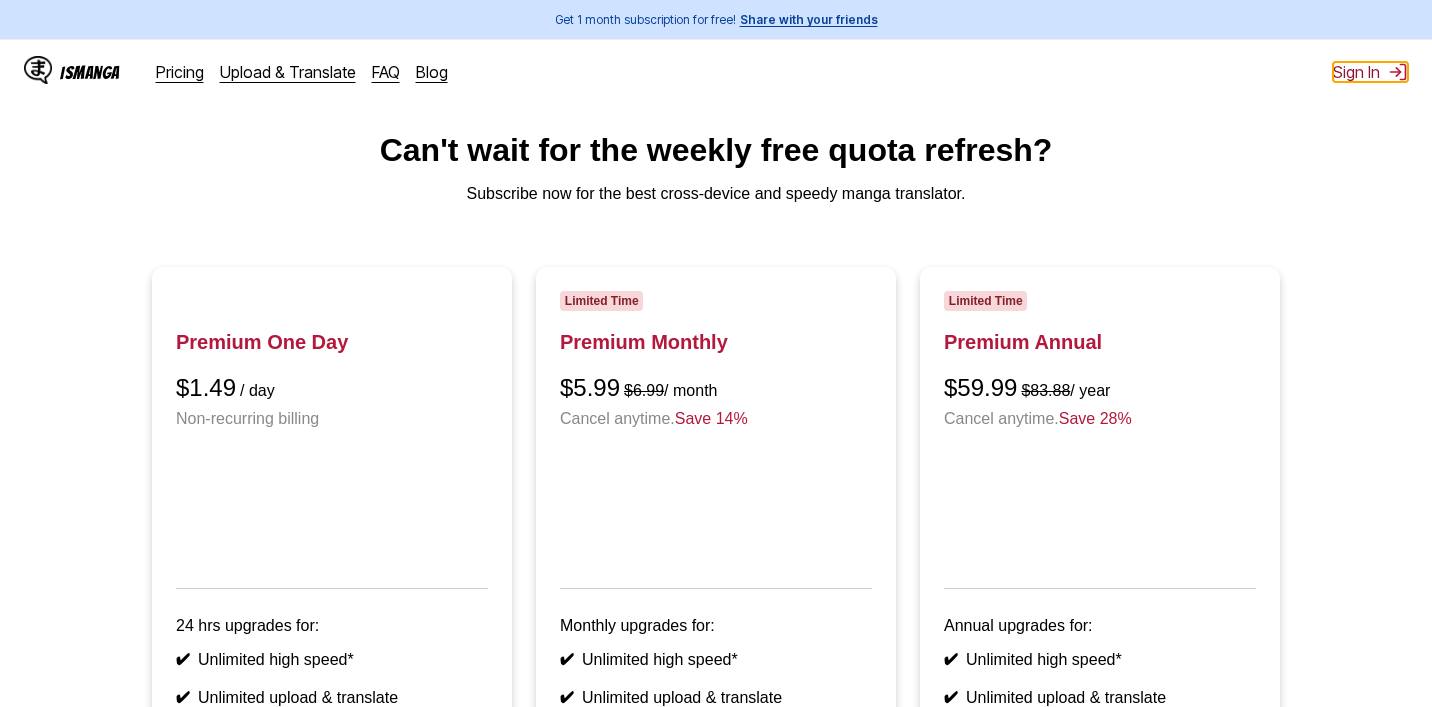 click on "Sign In" at bounding box center (1370, 72) 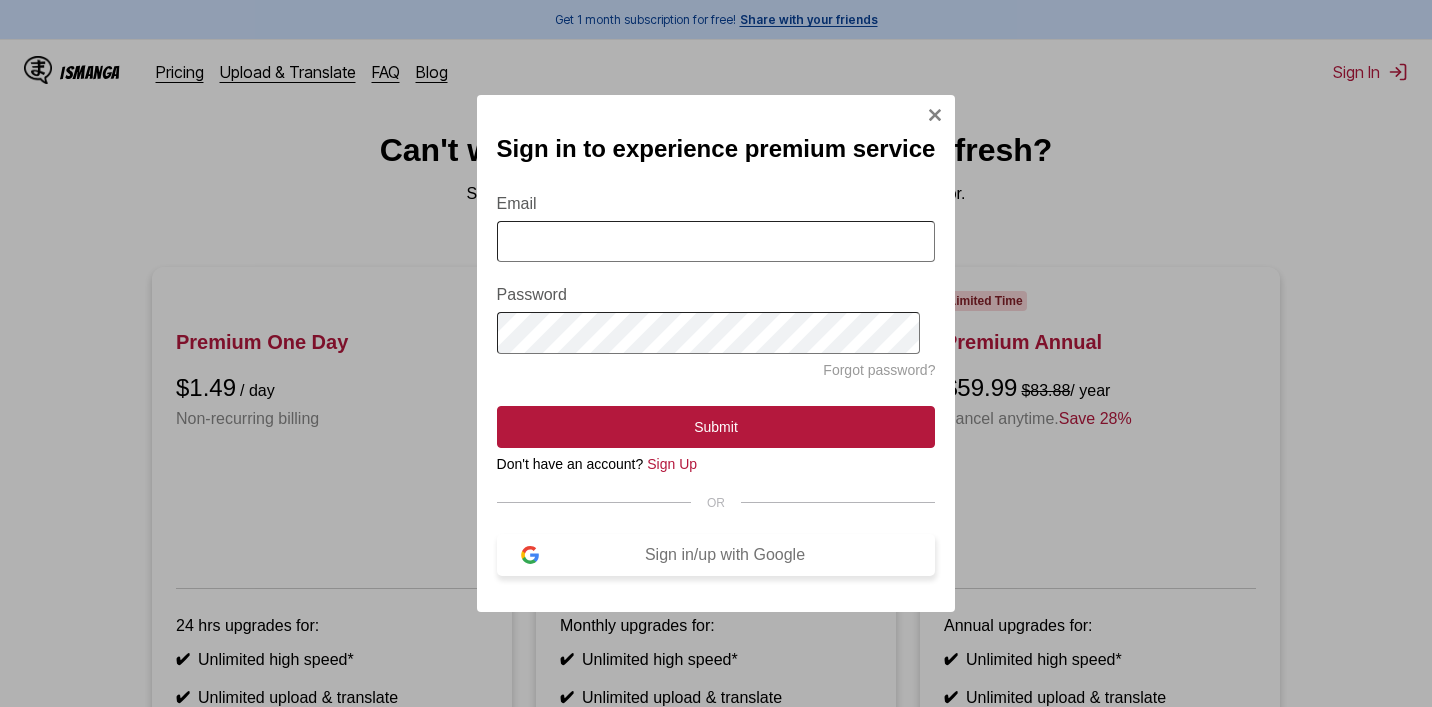 click on "Sign in/up with Google" at bounding box center [725, 555] 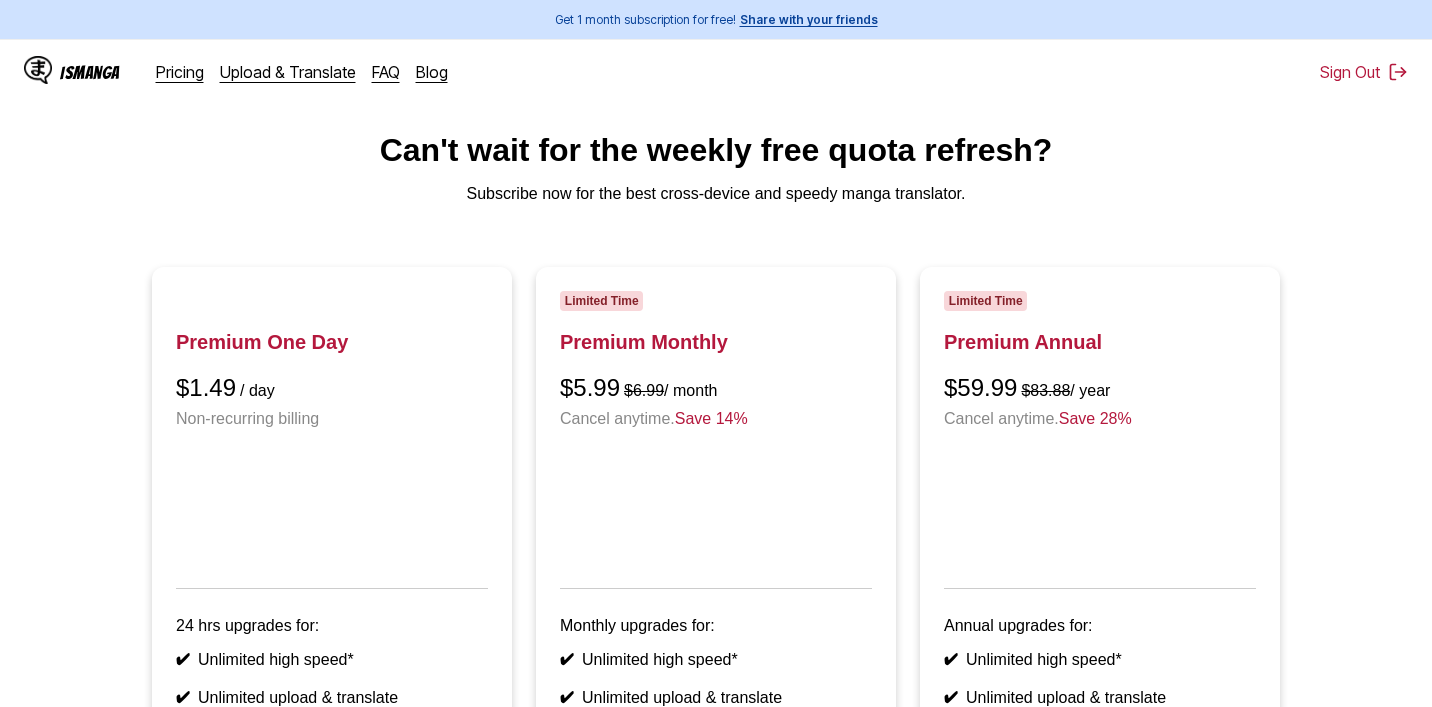 click on "Get 1 month subscription for free! Share with your friends  IsManga  Pricing Upload & Translate FAQ Blog Sign Out Pricing Upload & Translate FAQ Blog Can't wait for the weekly free quota refresh? Subscribe now for the best cross-device and speedy manga translator. Premium One Day $1.49 / day Non-recurring billing 24 hrs upgrades for: ✔ Unlimited high speed* ✔ Unlimited upload & translate ✔ Popup blocker in Android/iOS ✔ Desktop mode in Android/iOS ✔ Translate to multi-languages* ✔ Bookmarks syncing Limited Time Premium Monthly $5.99 $6.99 / month Cancel anytime.  Save 14% Monthly upgrades for: ✔ Unlimited high speed* ✔ Unlimited upload & translate ✔ Popup blocker in Android/iOS ✔ Desktop mode in Android/iOS ✔ Translate to multi-languages* ✔ Bookmarks syncing Limited Time Premium Annual $59.99 $83.88 / year Cancel anytime.  Save 28% Annual upgrades for: ✔ Unlimited high speed* ✔ Unlimited upload & translate ✔ Popup blocker in Android/iOS ✔ Desktop mode in Android/iOS ✔ ✔ ✔" at bounding box center (716, 621) 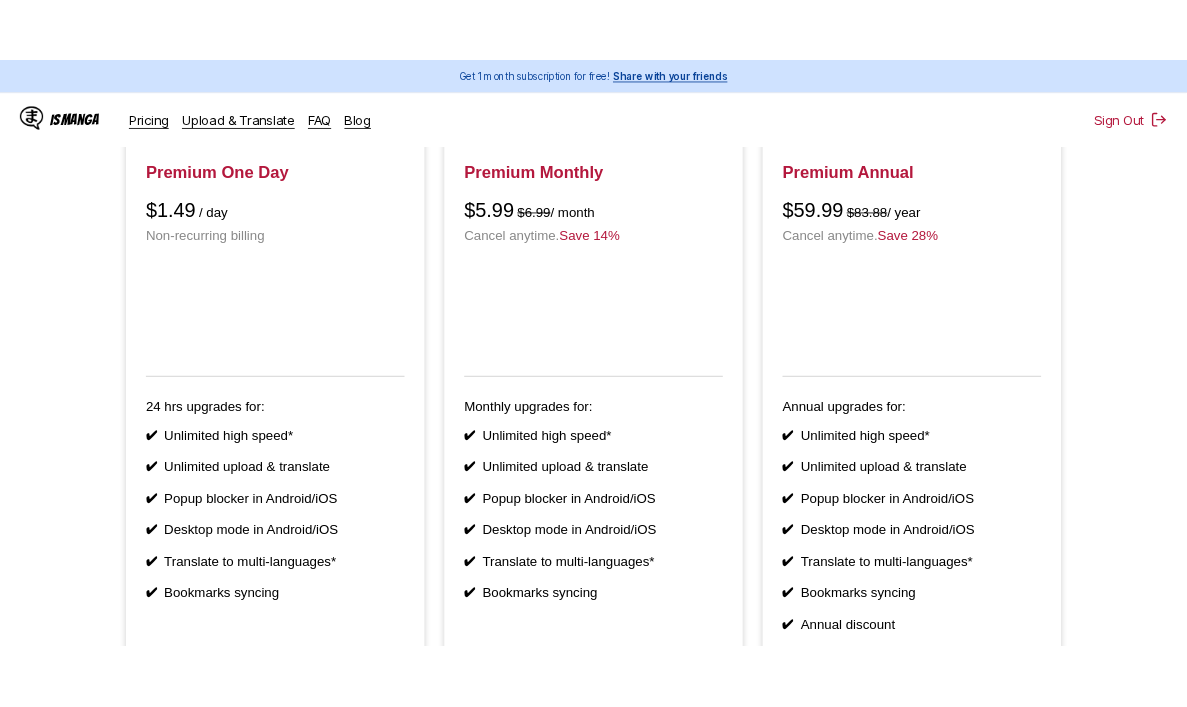 scroll, scrollTop: 0, scrollLeft: 0, axis: both 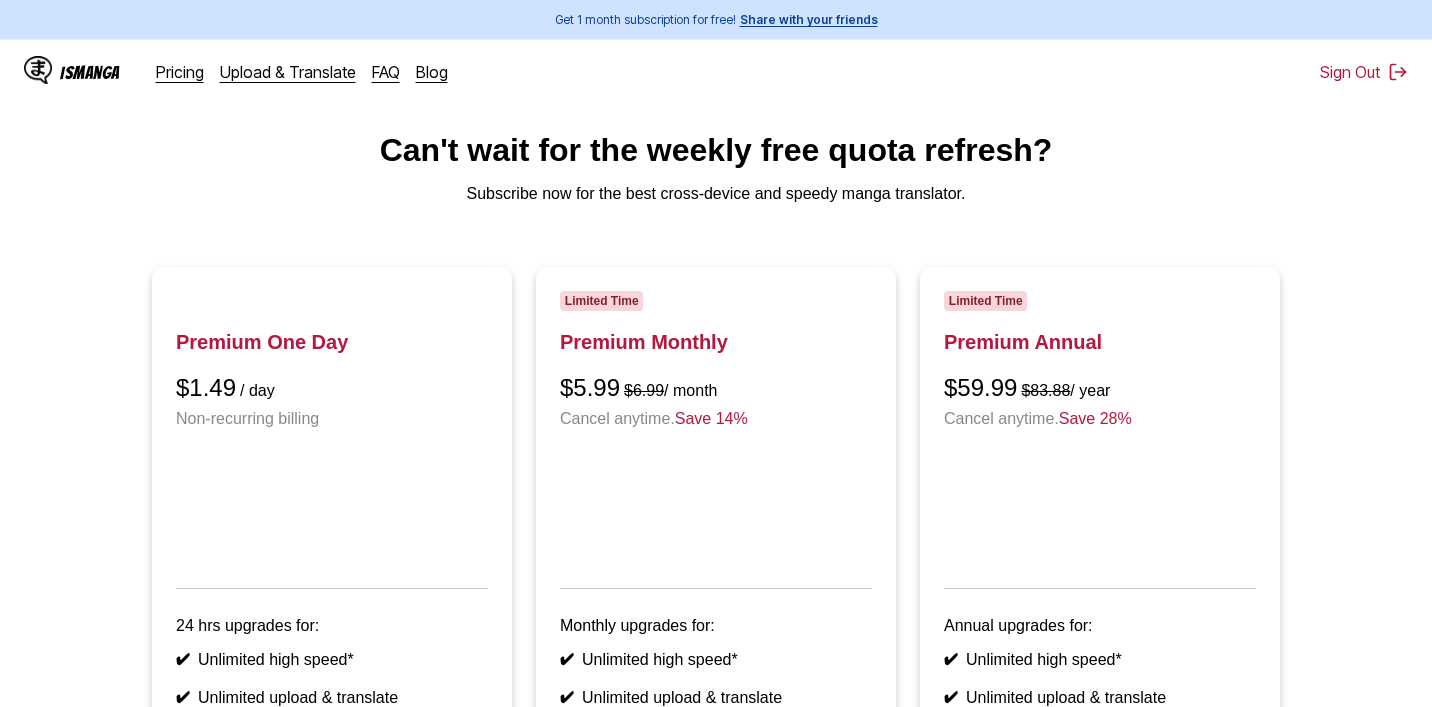 click on "Get 1 month subscription for free! Share with your friends  IsManga  Pricing Upload & Translate FAQ Blog Sign Out Pricing Upload & Translate FAQ Blog Can't wait for the weekly free quota refresh? Subscribe now for the best cross-device and speedy manga translator. Premium One Day $1.49 / day Non-recurring billing 24 hrs upgrades for: ✔ Unlimited high speed* ✔ Unlimited upload & translate ✔ Popup blocker in Android/iOS ✔ Desktop mode in Android/iOS ✔ Translate to multi-languages* ✔ Bookmarks syncing Limited Time Premium Monthly $5.99 $6.99 / month Cancel anytime.  Save 14% Monthly upgrades for: ✔ Unlimited high speed* ✔ Unlimited upload & translate ✔ Popup blocker in Android/iOS ✔ Desktop mode in Android/iOS ✔ Translate to multi-languages* ✔ Bookmarks syncing Limited Time Premium Annual $59.99 $83.88 / year Cancel anytime.  Save 28% Annual upgrades for: ✔ Unlimited high speed* ✔ Unlimited upload & translate ✔ Popup blocker in Android/iOS ✔ Desktop mode in Android/iOS ✔ ✔ ✔" at bounding box center (716, 621) 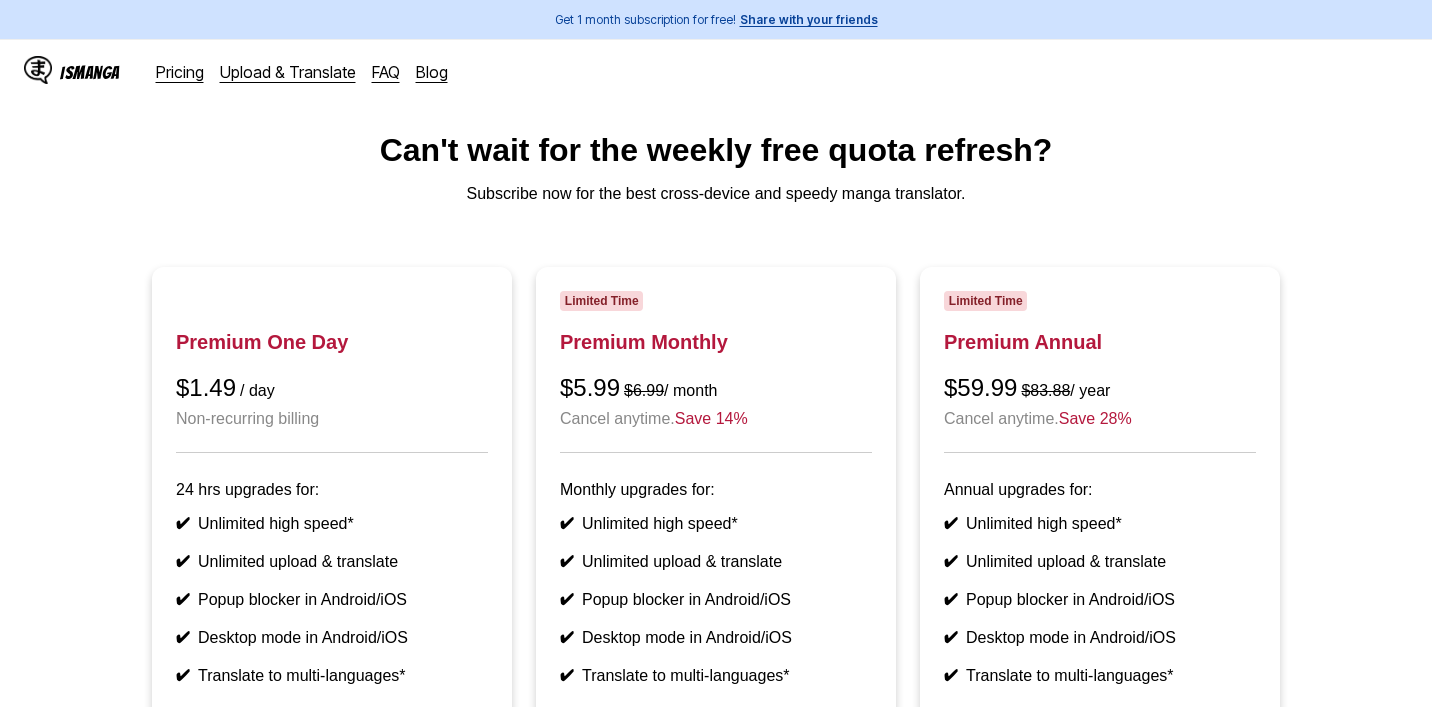 scroll, scrollTop: 0, scrollLeft: 0, axis: both 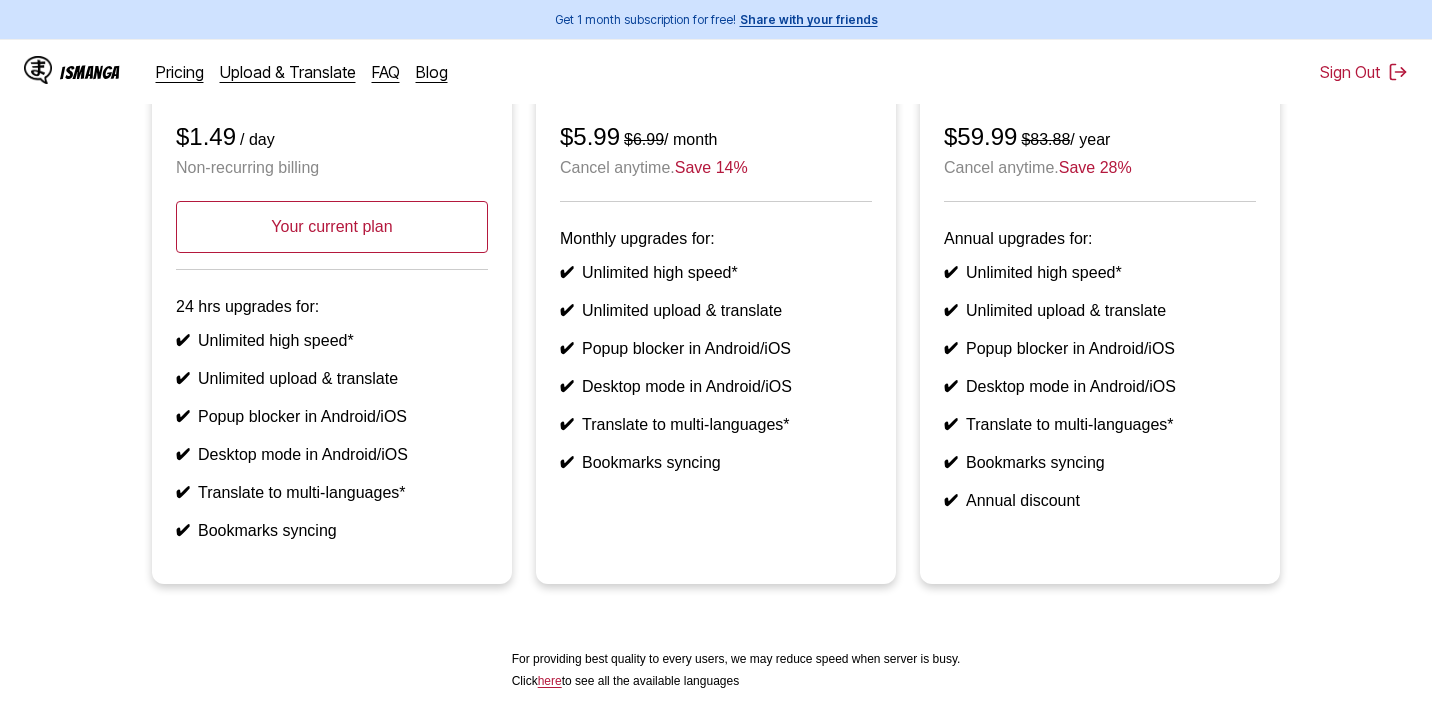 click on "✔ Unlimited high speed*" at bounding box center (332, 341) 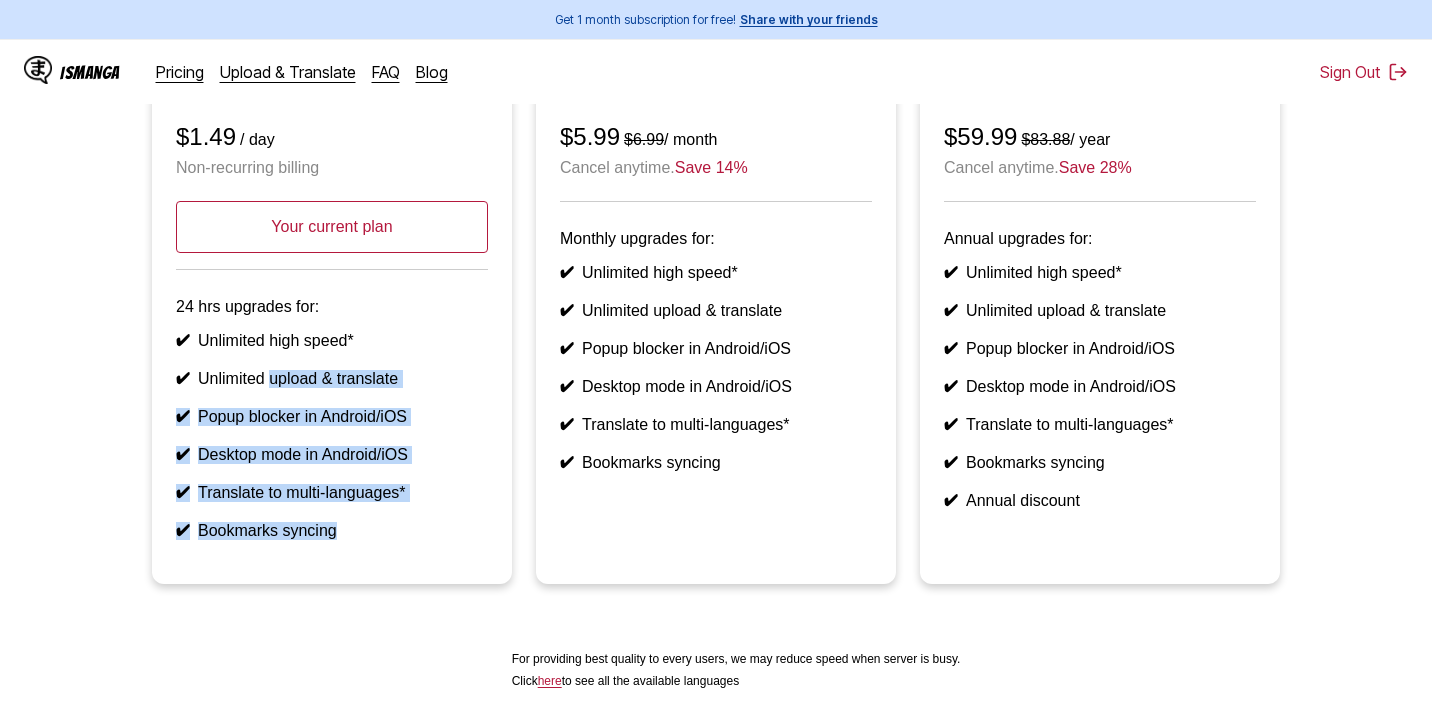 drag, startPoint x: 271, startPoint y: 387, endPoint x: 393, endPoint y: 536, distance: 192.57466 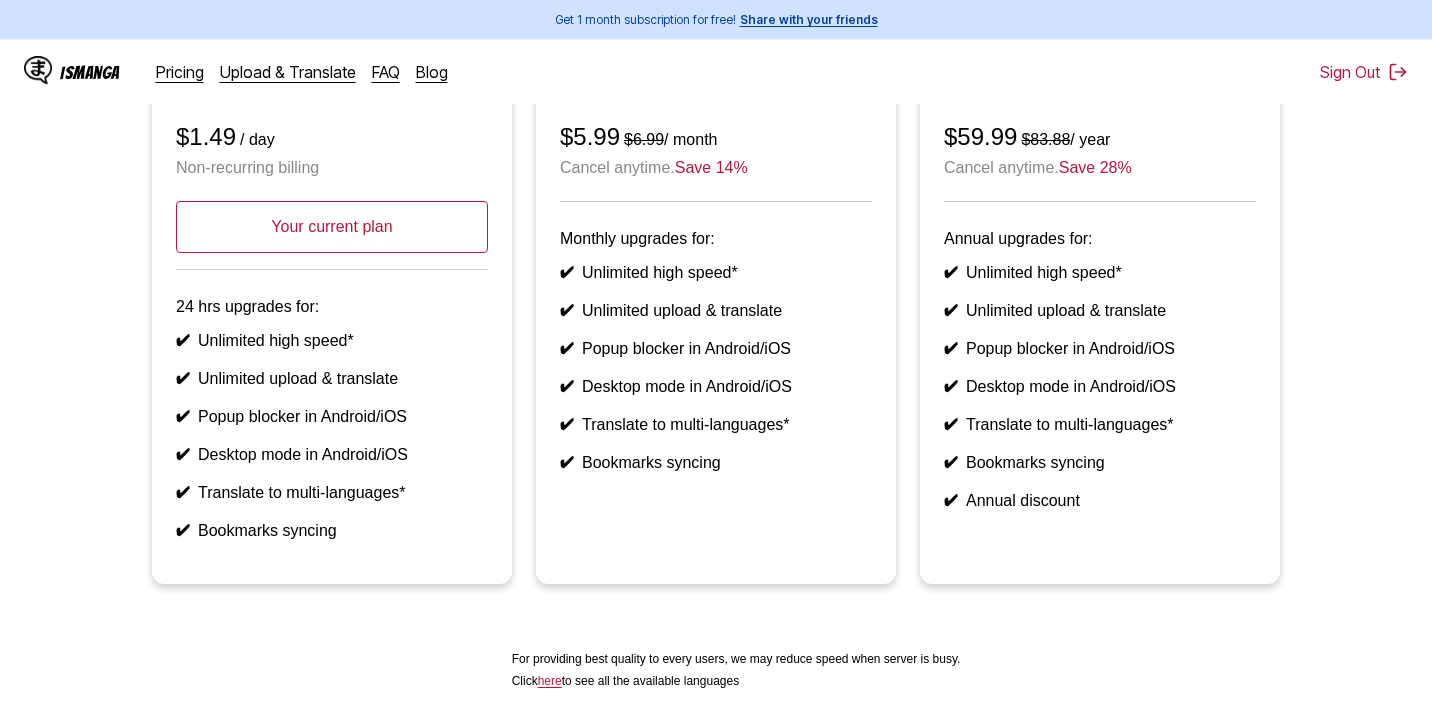 click on "Your current plan" at bounding box center (332, 227) 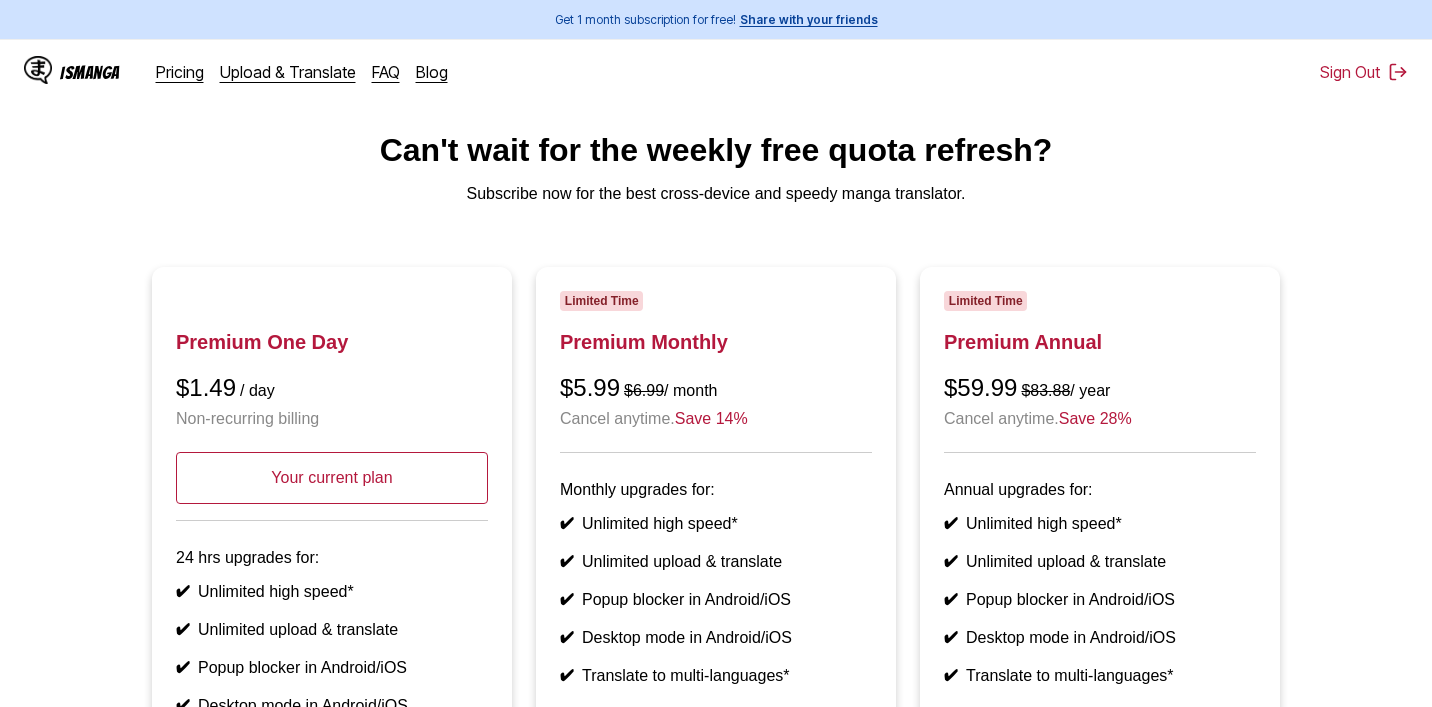 click on "Premium One Day" at bounding box center (332, 342) 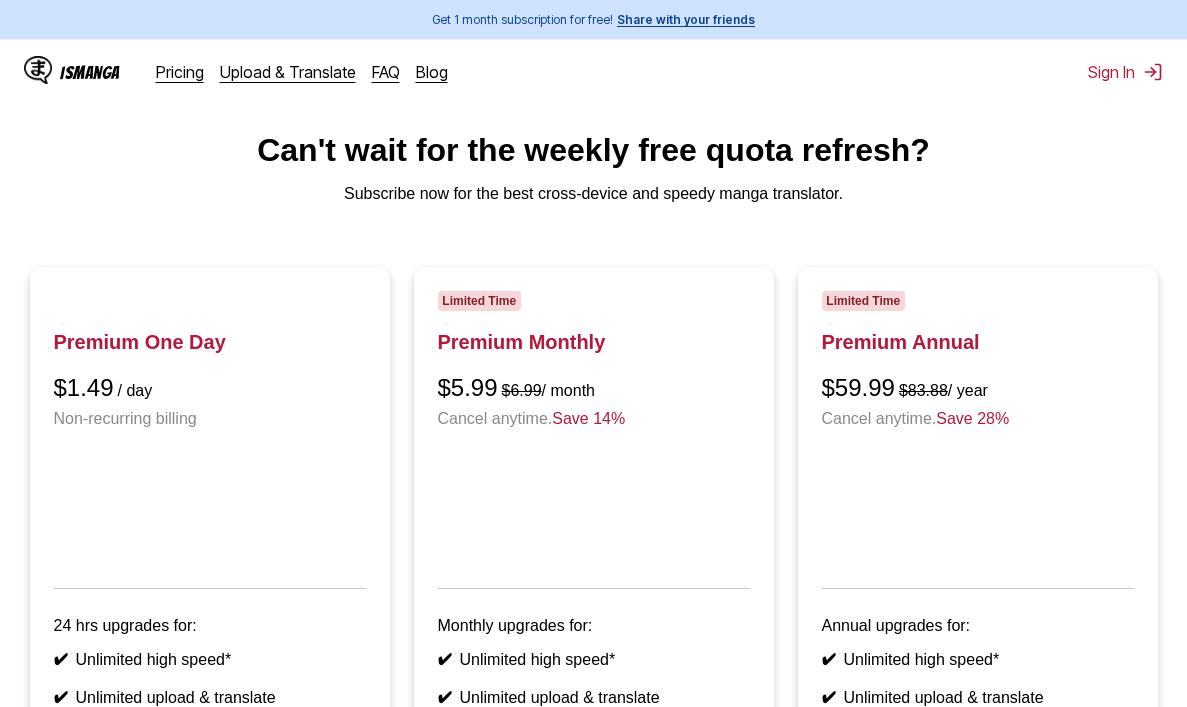 scroll, scrollTop: 0, scrollLeft: 0, axis: both 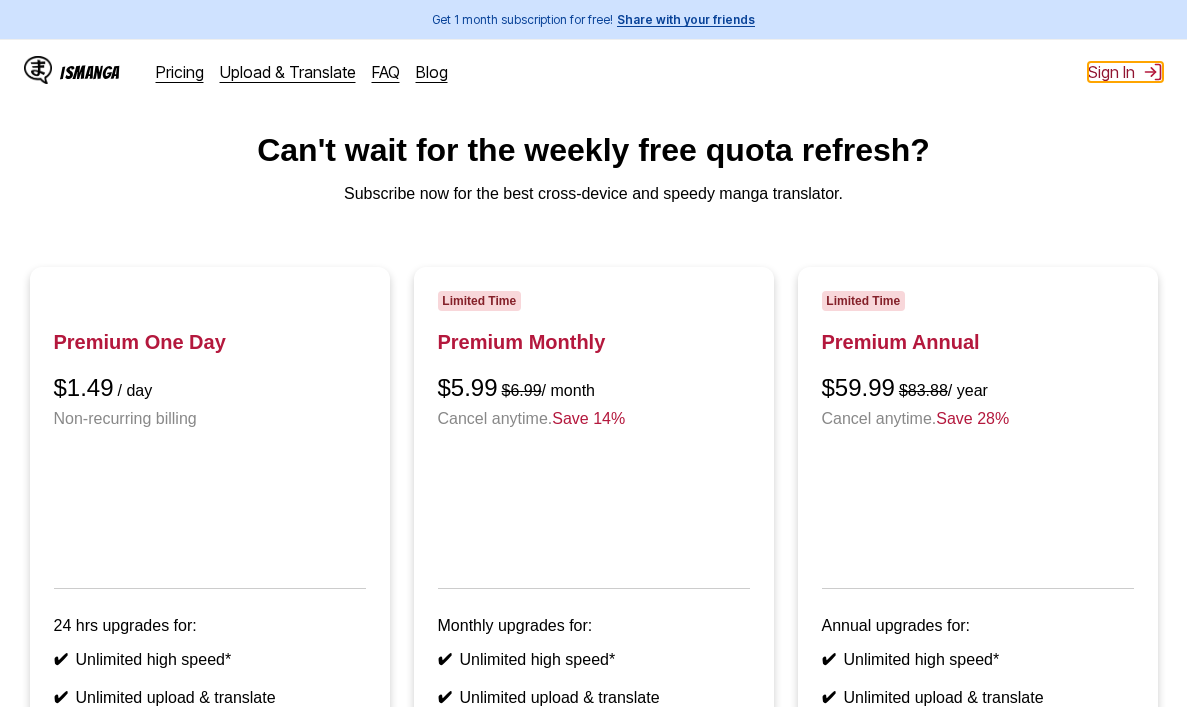 click on "Sign In" at bounding box center [1125, 72] 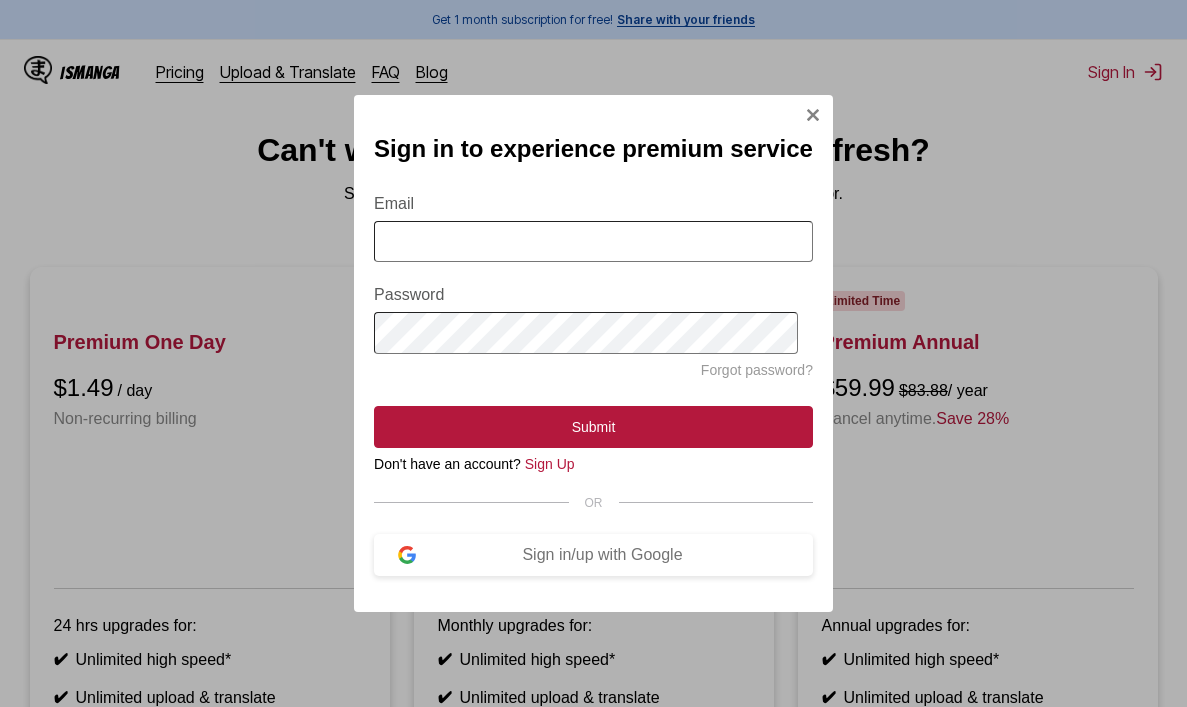 click on "Email" at bounding box center [593, 241] 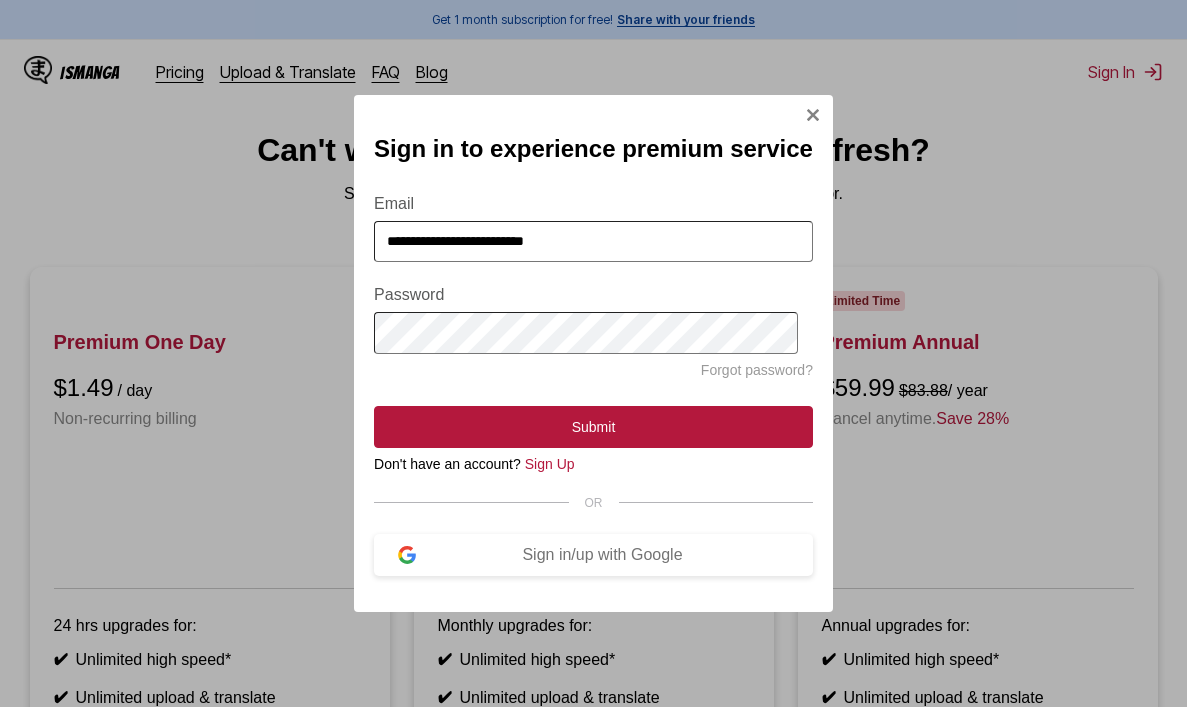 click at bounding box center [813, 115] 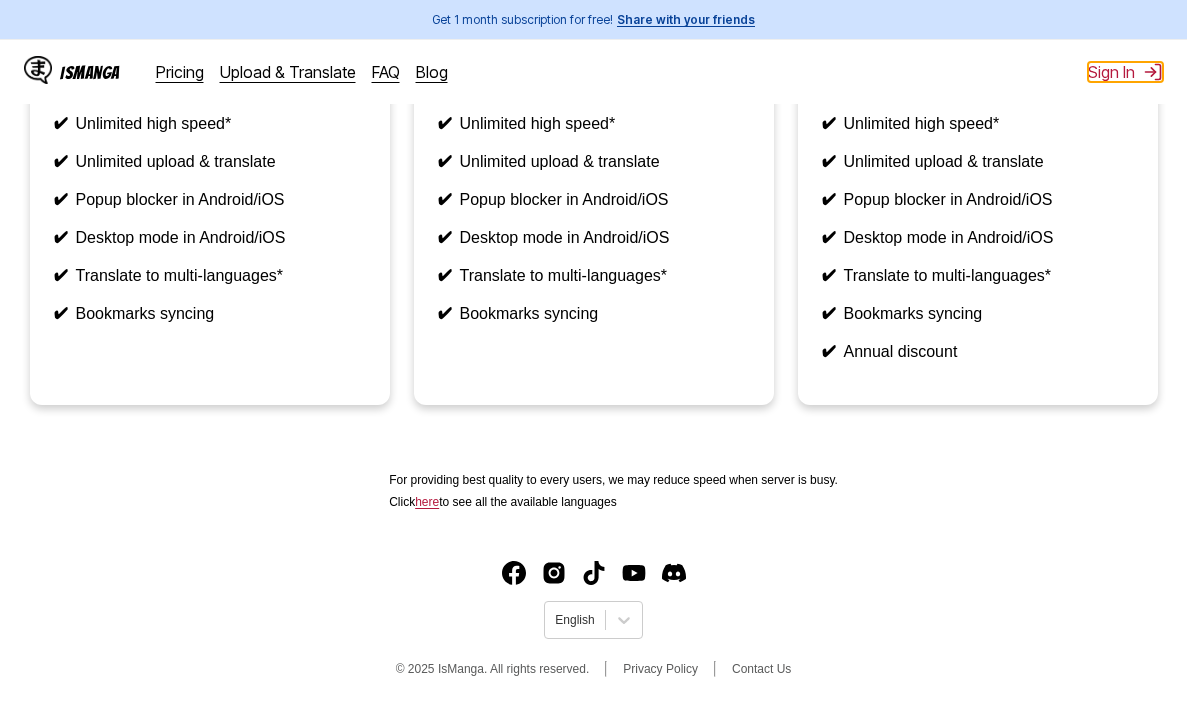 scroll, scrollTop: 0, scrollLeft: 0, axis: both 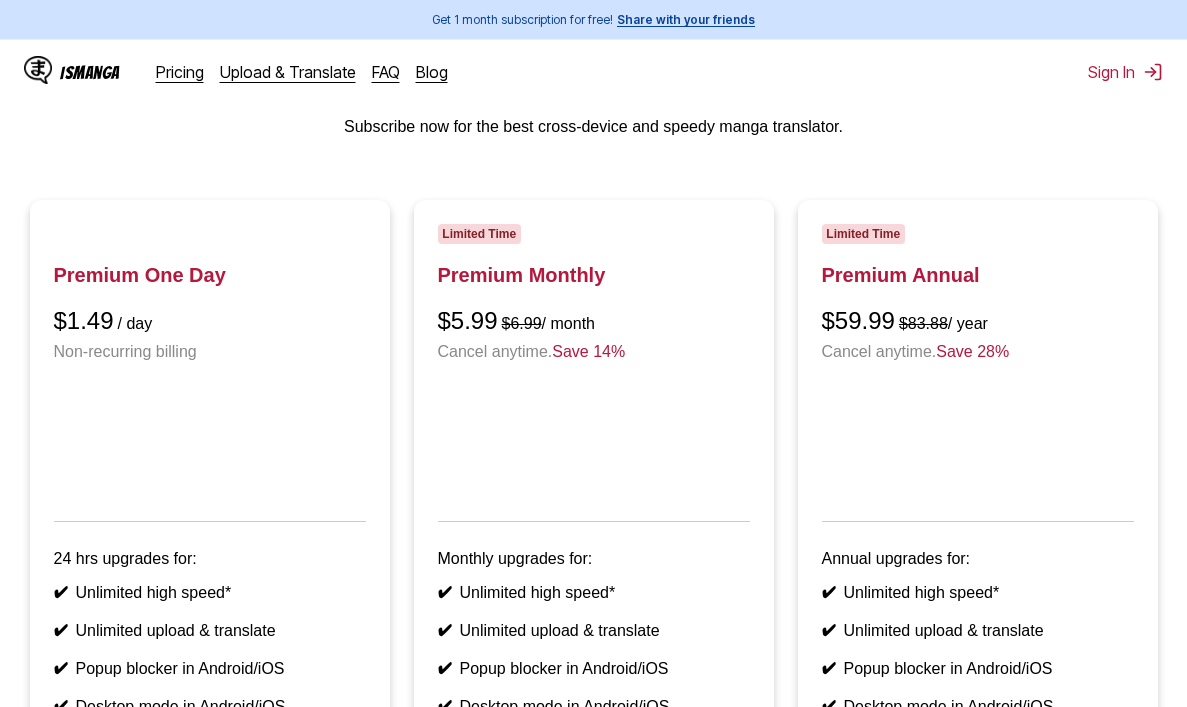 click on "Limited Time Premium Monthly $5.99 $6.99 / month Cancel anytime.  Save 14% Monthly upgrades for: ✔ Unlimited high speed* ✔ Unlimited upload & translate ✔ Popup blocker in Android/iOS ✔ Desktop mode in Android/iOS ✔ Translate to multi-languages* ✔ Bookmarks syncing" at bounding box center [594, 537] 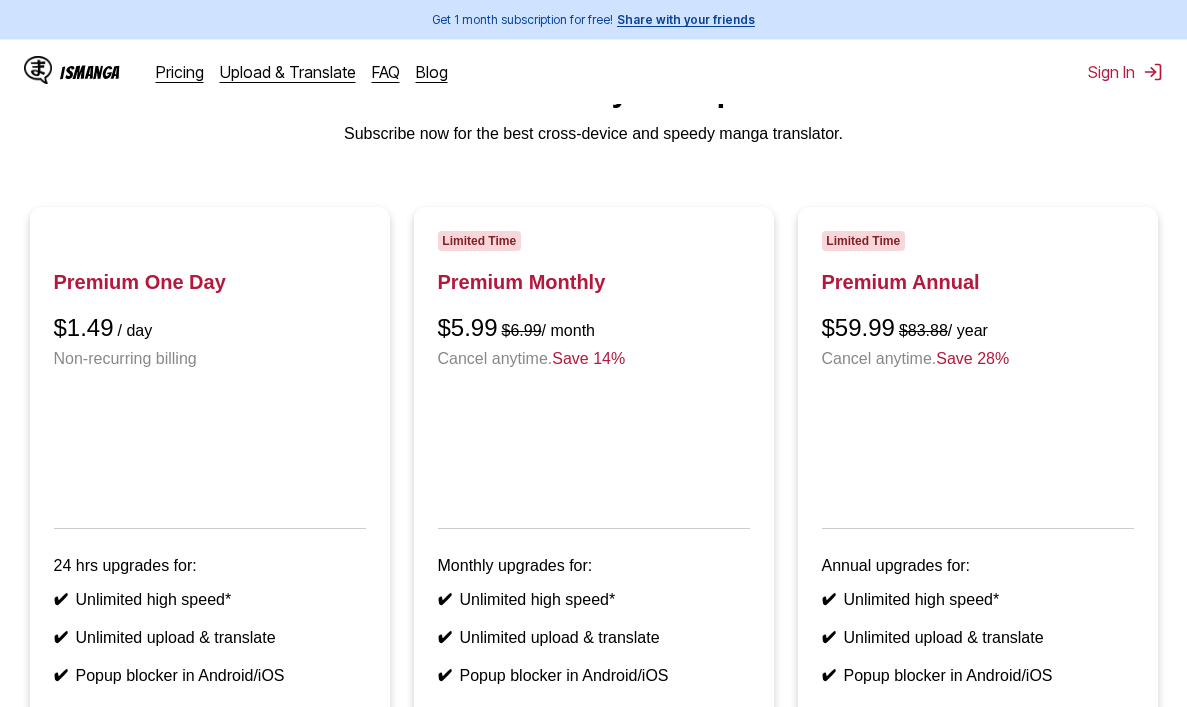 scroll, scrollTop: 0, scrollLeft: 0, axis: both 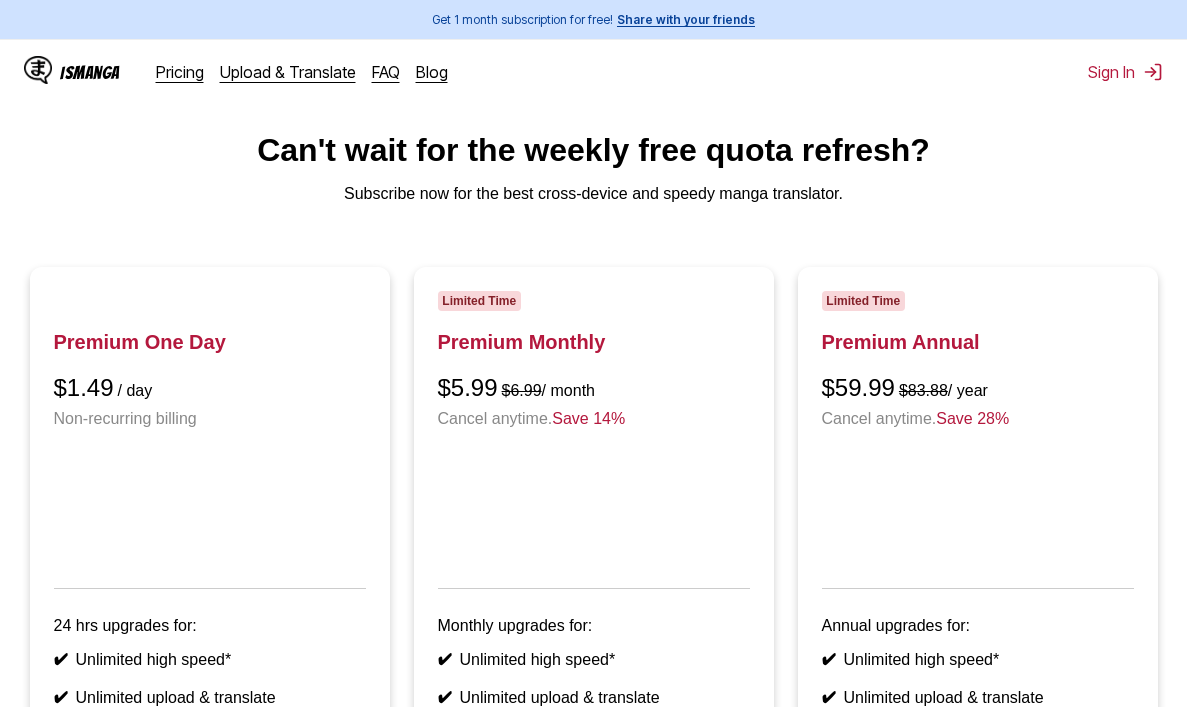 click on "Limited Time Premium Monthly $5.99 $6.99 / month Cancel anytime.  Save 14% Monthly upgrades for: ✔ Unlimited high speed* ✔ Unlimited upload & translate ✔ Popup blocker in Android/iOS ✔ Desktop mode in Android/iOS ✔ Translate to multi-languages* ✔ Bookmarks syncing" at bounding box center [594, 604] 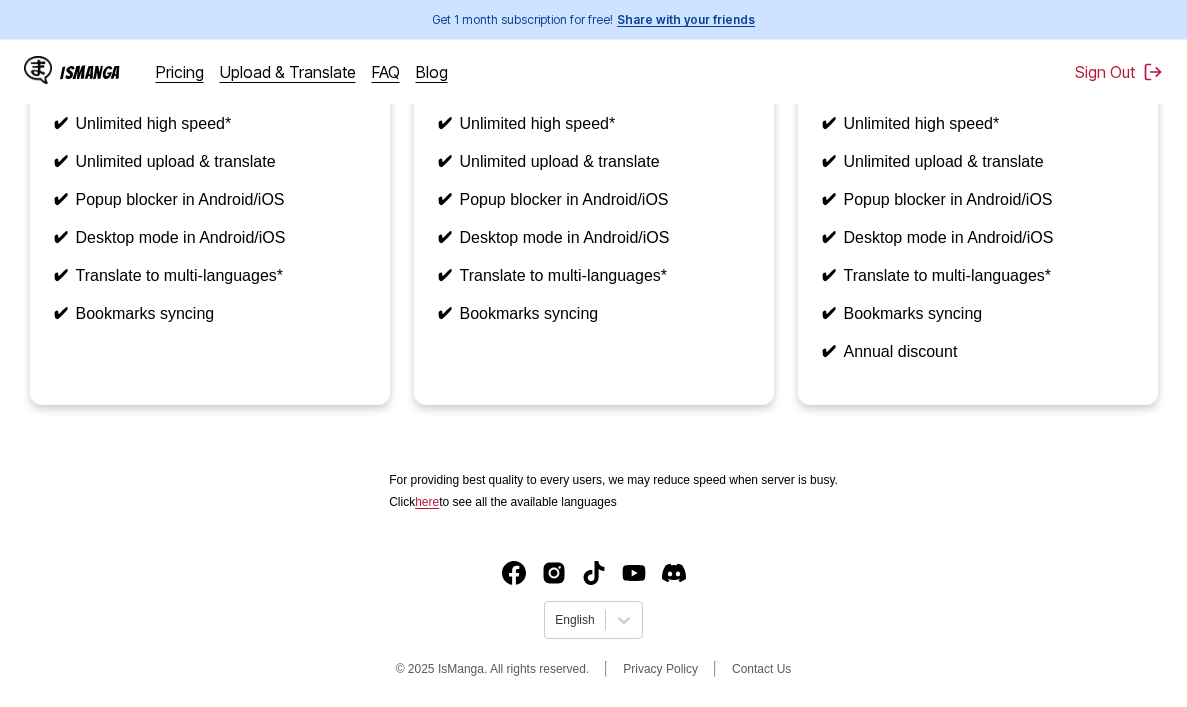 scroll, scrollTop: 0, scrollLeft: 0, axis: both 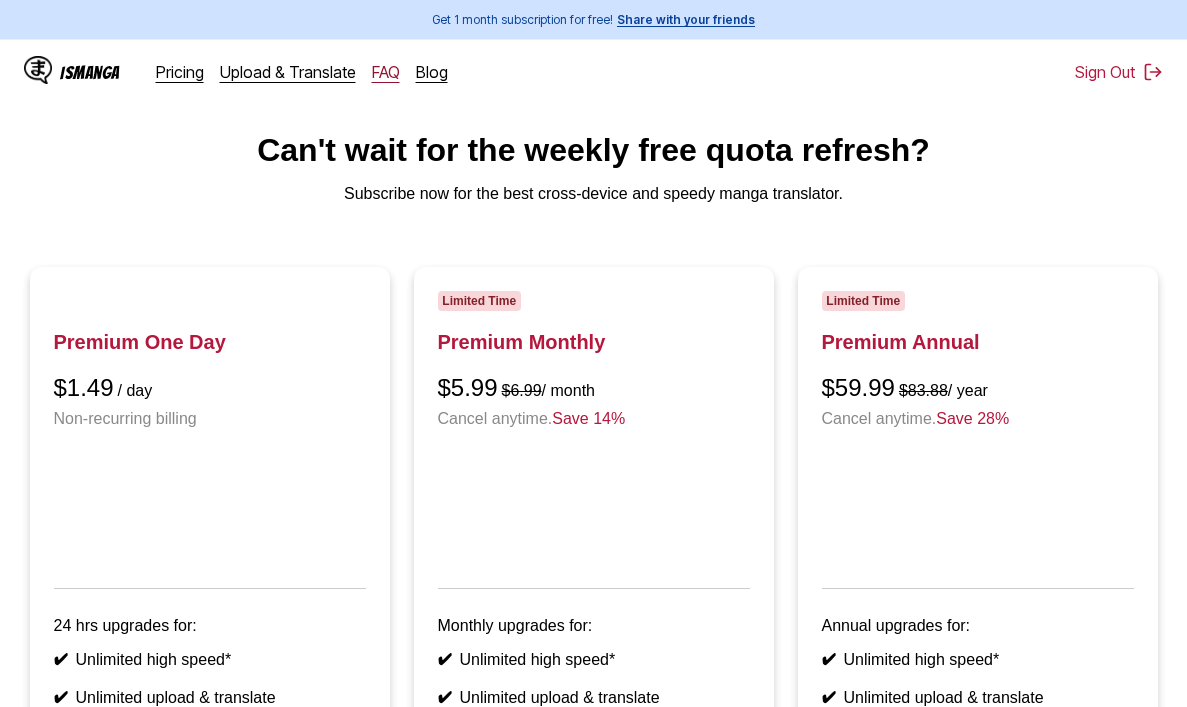 click on "FAQ" at bounding box center [386, 72] 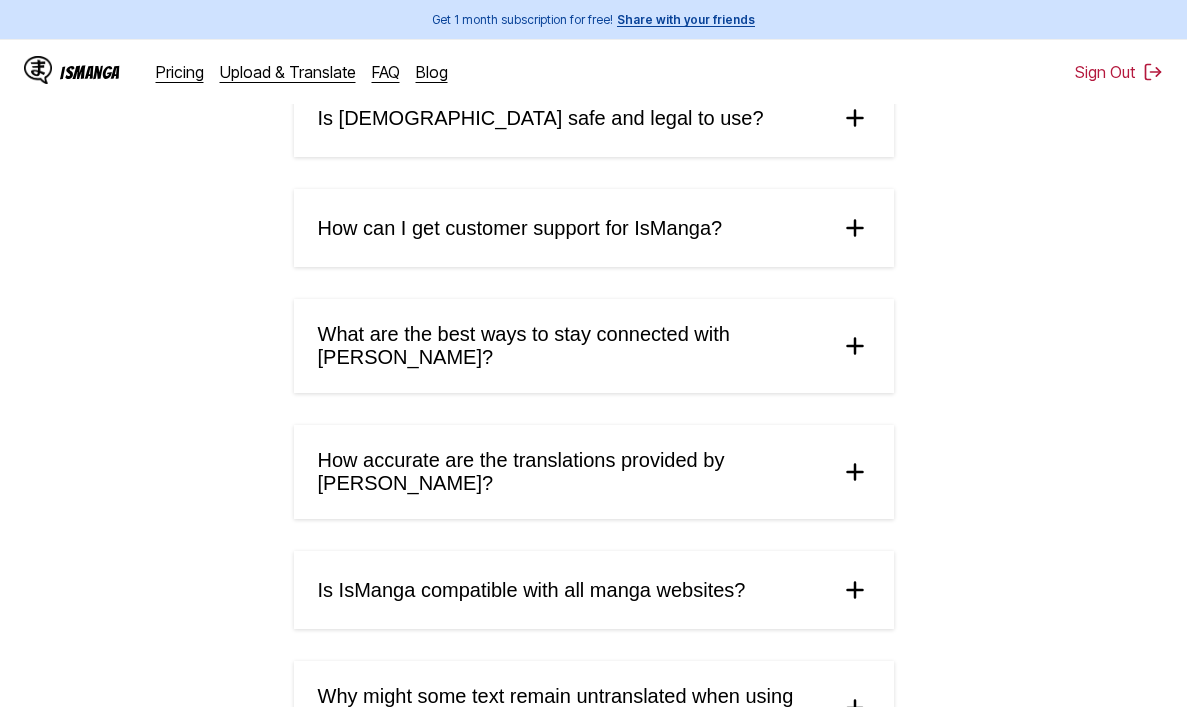 scroll, scrollTop: 556, scrollLeft: 0, axis: vertical 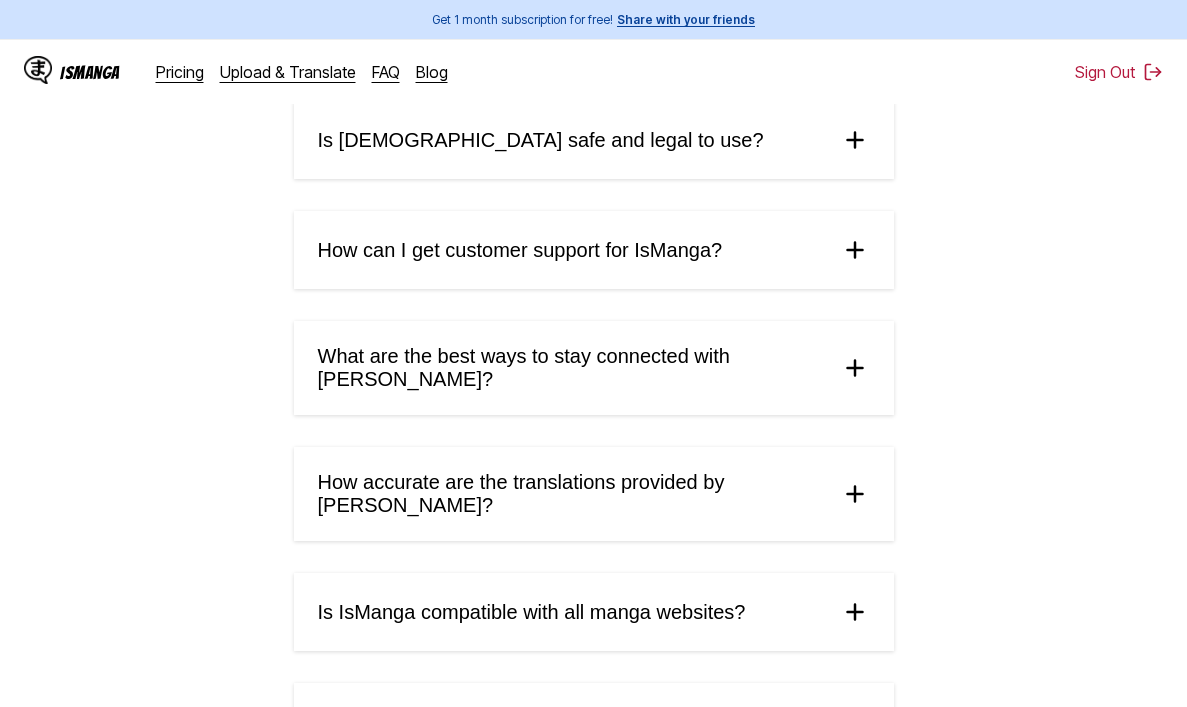 click on "How can I get customer support for IsManga?" at bounding box center (520, 250) 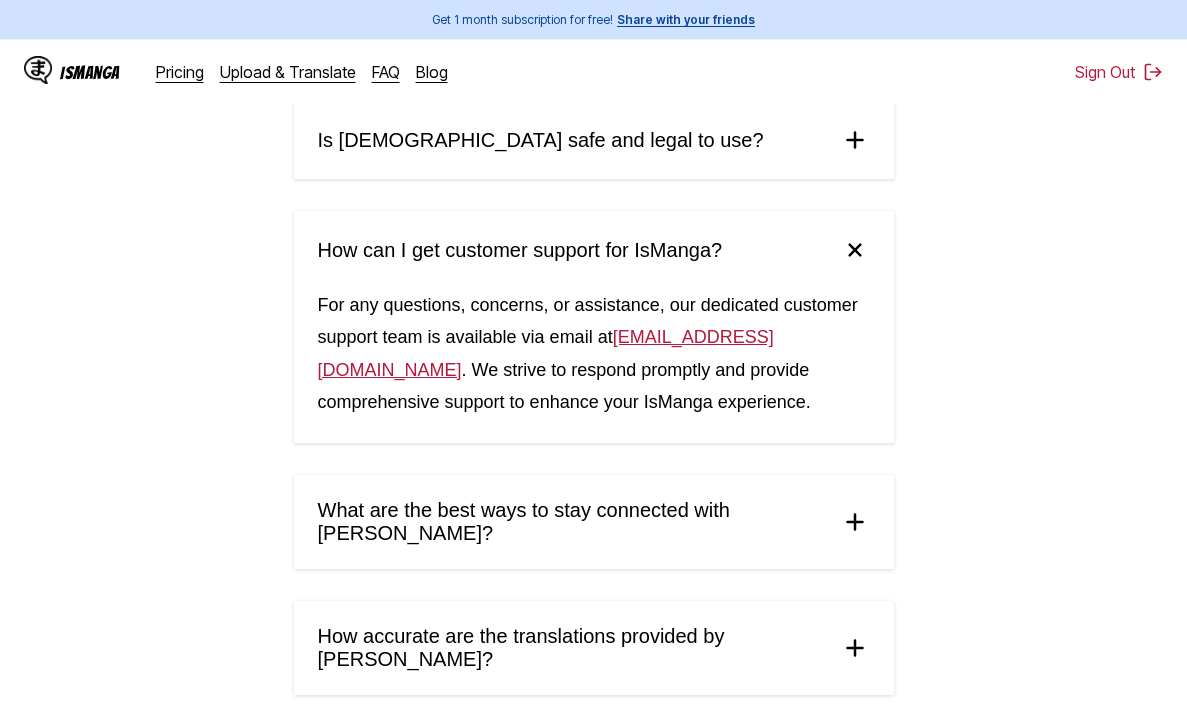 scroll, scrollTop: 655, scrollLeft: 0, axis: vertical 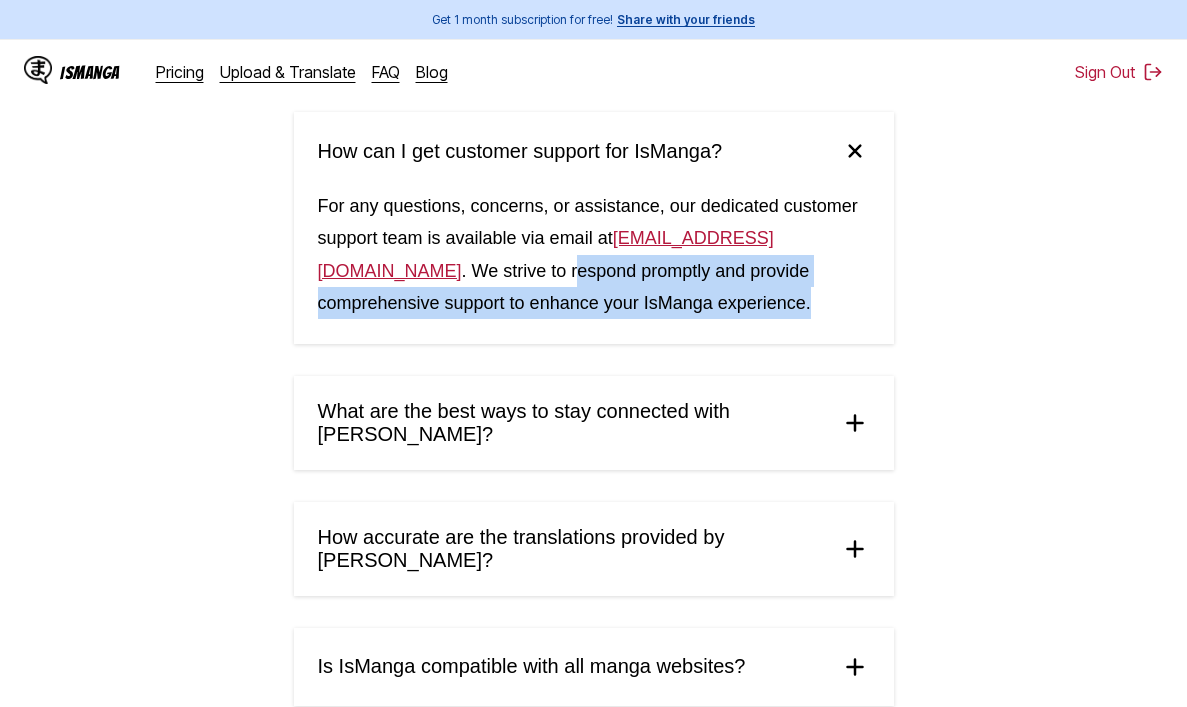 drag, startPoint x: 422, startPoint y: 266, endPoint x: 627, endPoint y: 328, distance: 214.17049 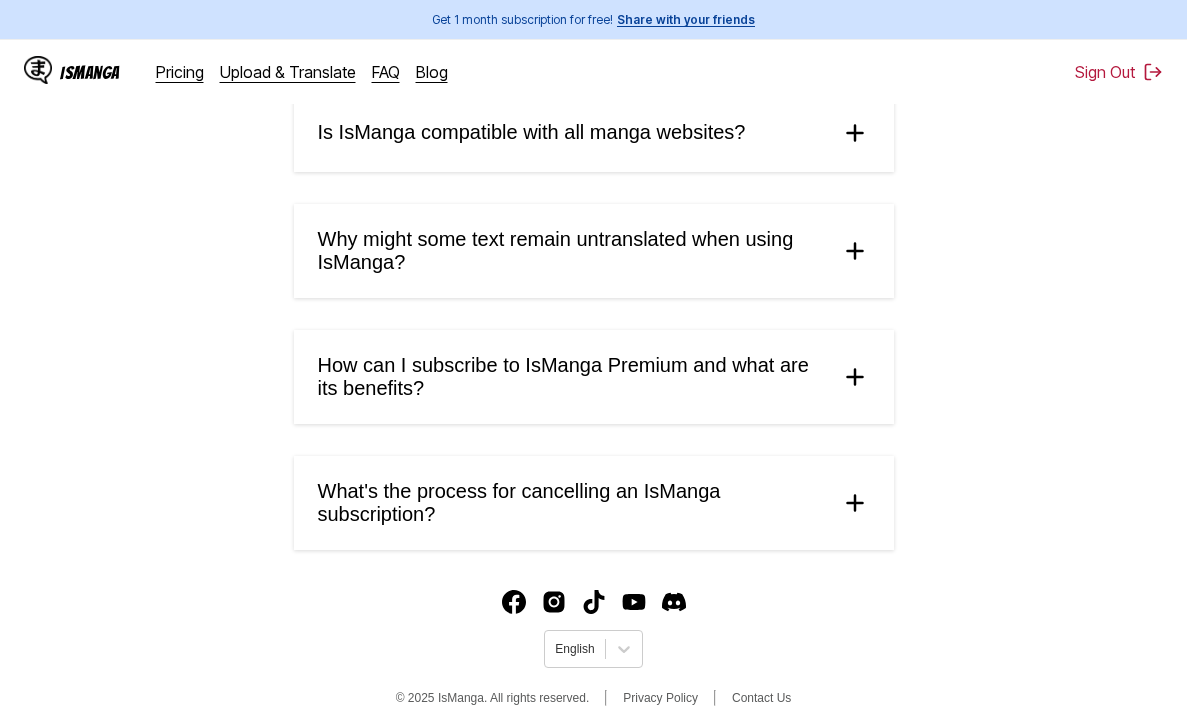 click on "Frequently Asked Questions What is IsManga and how does it work? IsManga is an innovative AI-powered manga translation service that allows you to instantly translate raw manga, manhua, manhwa, and comics from Japanese, Chinese, and Korean to  over 10 languages . Our cutting-edge artificial intelligence technology automatically translates text within manga images, enabling you to enjoy your favorite comics in your preferred language for free, on any device. How can I use IsManga to read translated manga? Using IsManga is simple and user-friendly. You can either upload your own manga images or visit any raw manga, manhua, manhwa, or comics website. Once you've installed our Manga Translator extension or mobile app, select your desired source and target languages, then click 'Translate' to start reading your favorite manga in your chosen language instantly. What languages does IsManga support for translation? visit our language support page . How do I access and use the IsManga service? ismanga.service@gmail.com" at bounding box center (593, -254) 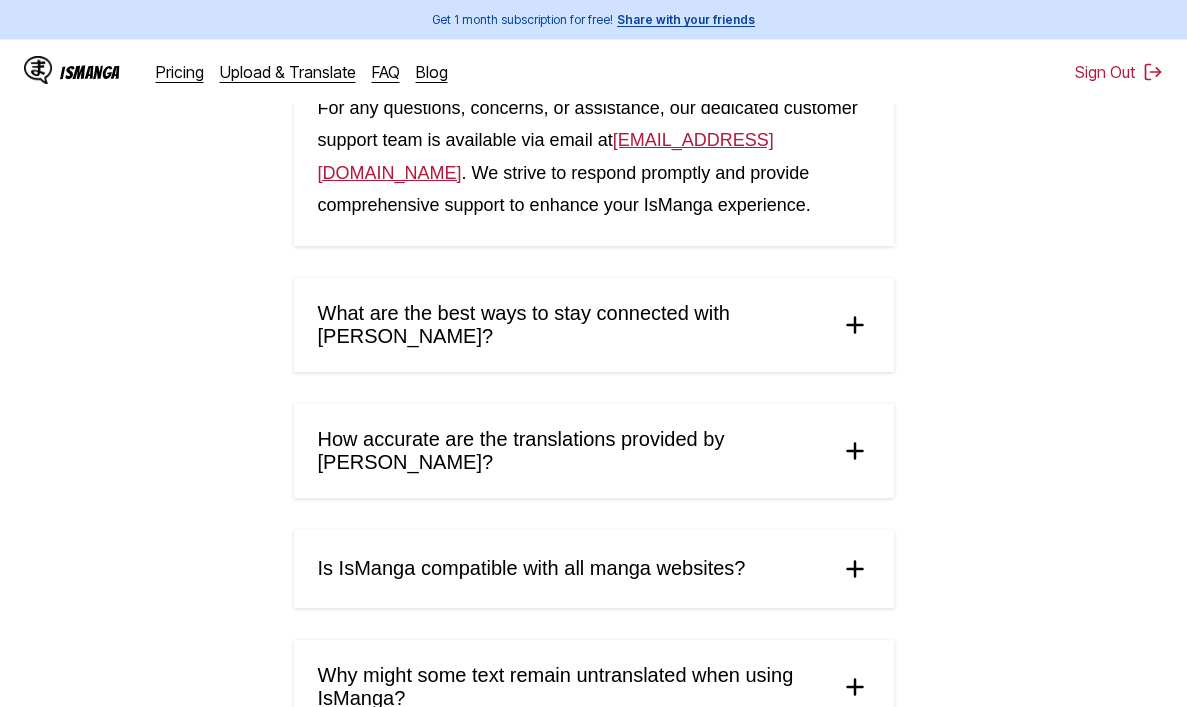 scroll, scrollTop: 125, scrollLeft: 0, axis: vertical 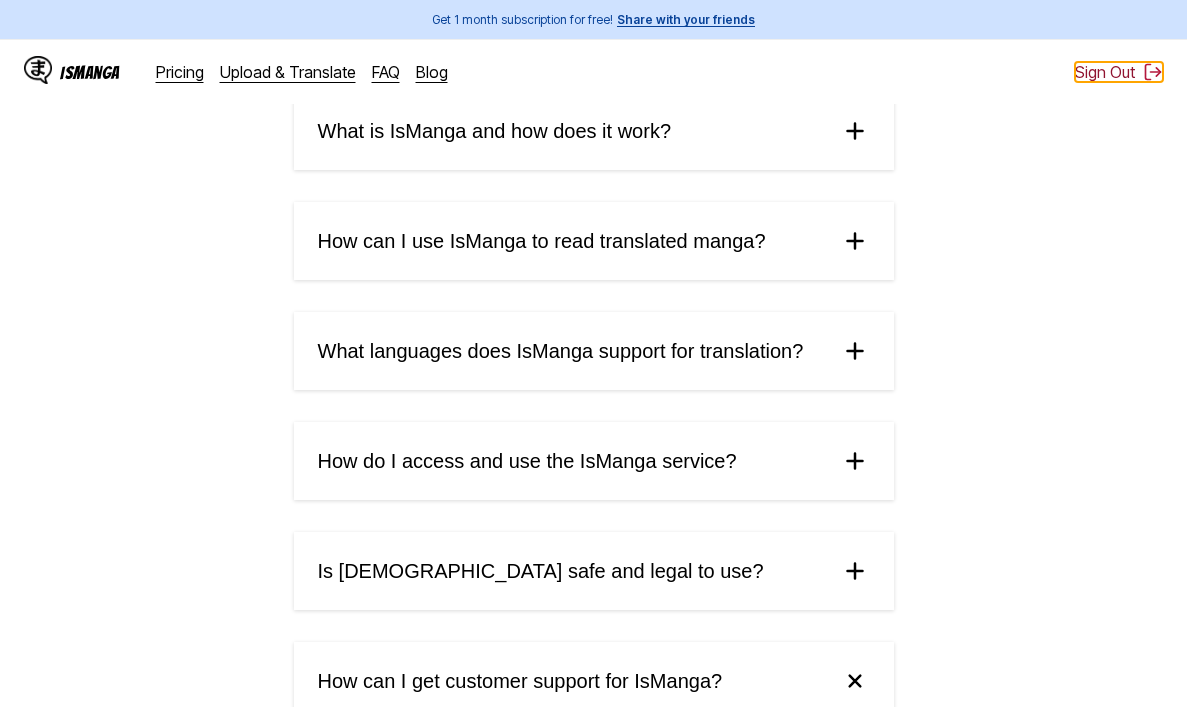 click on "Sign Out" at bounding box center (1119, 72) 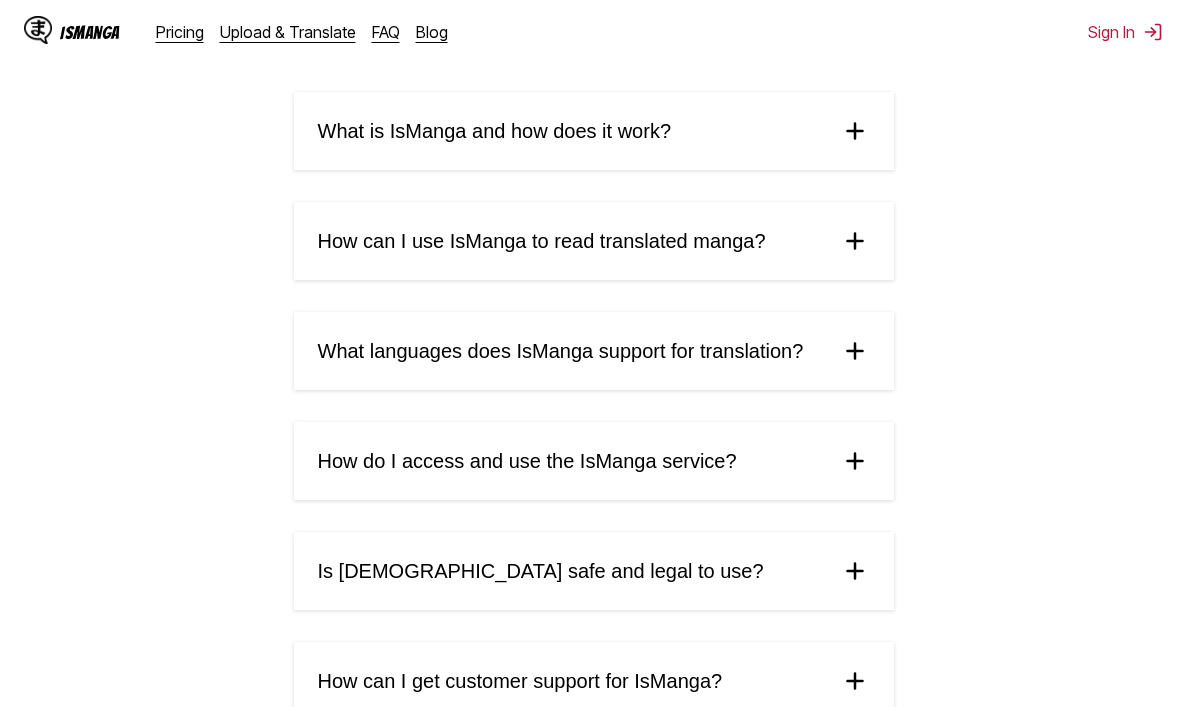 scroll, scrollTop: 15, scrollLeft: 0, axis: vertical 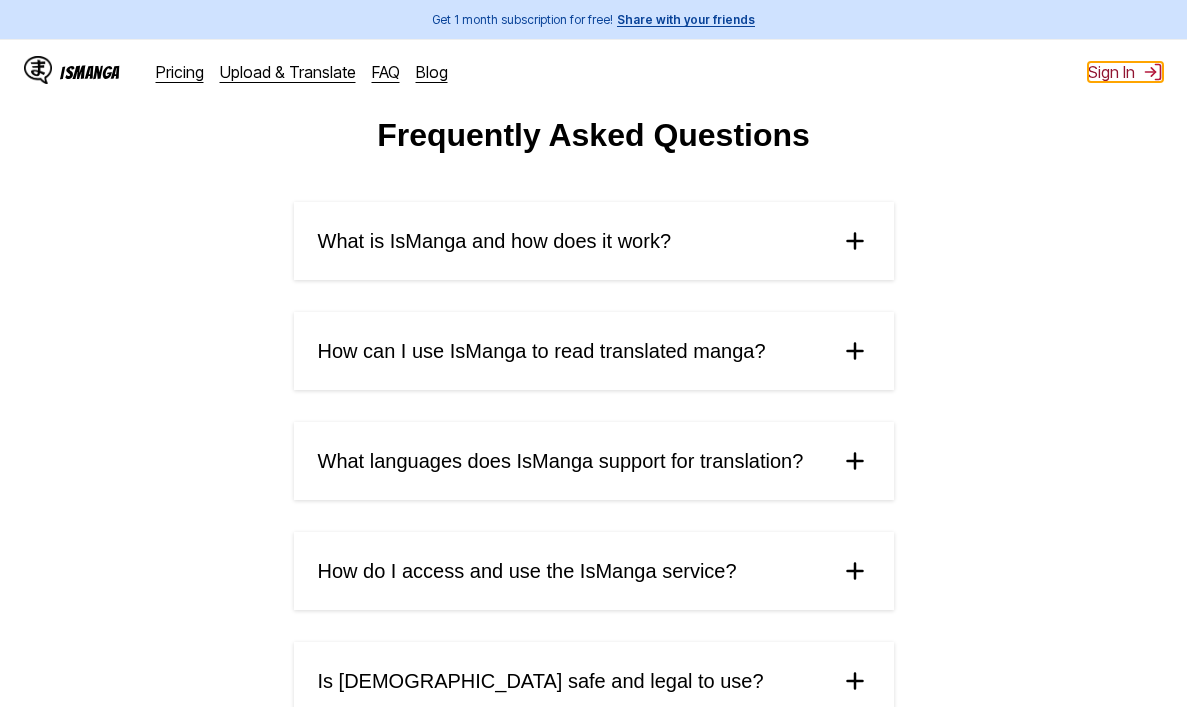 click on "Sign In" at bounding box center (1125, 72) 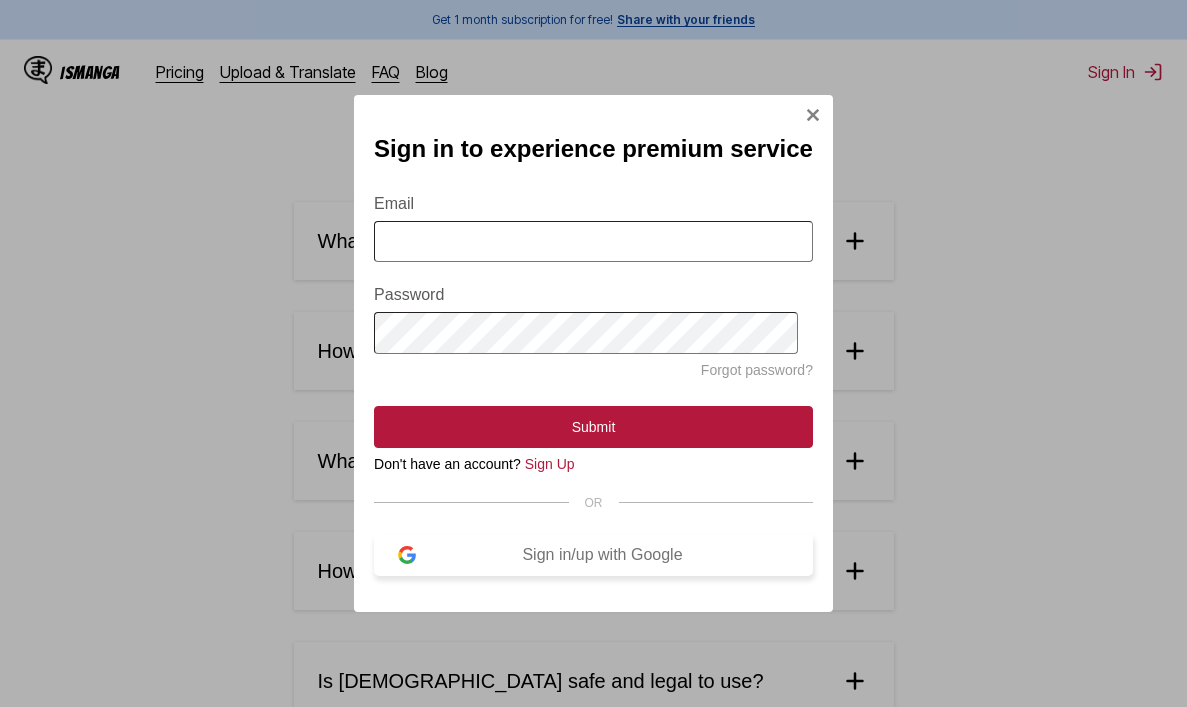 click on "Sign in/up with Google" at bounding box center [602, 555] 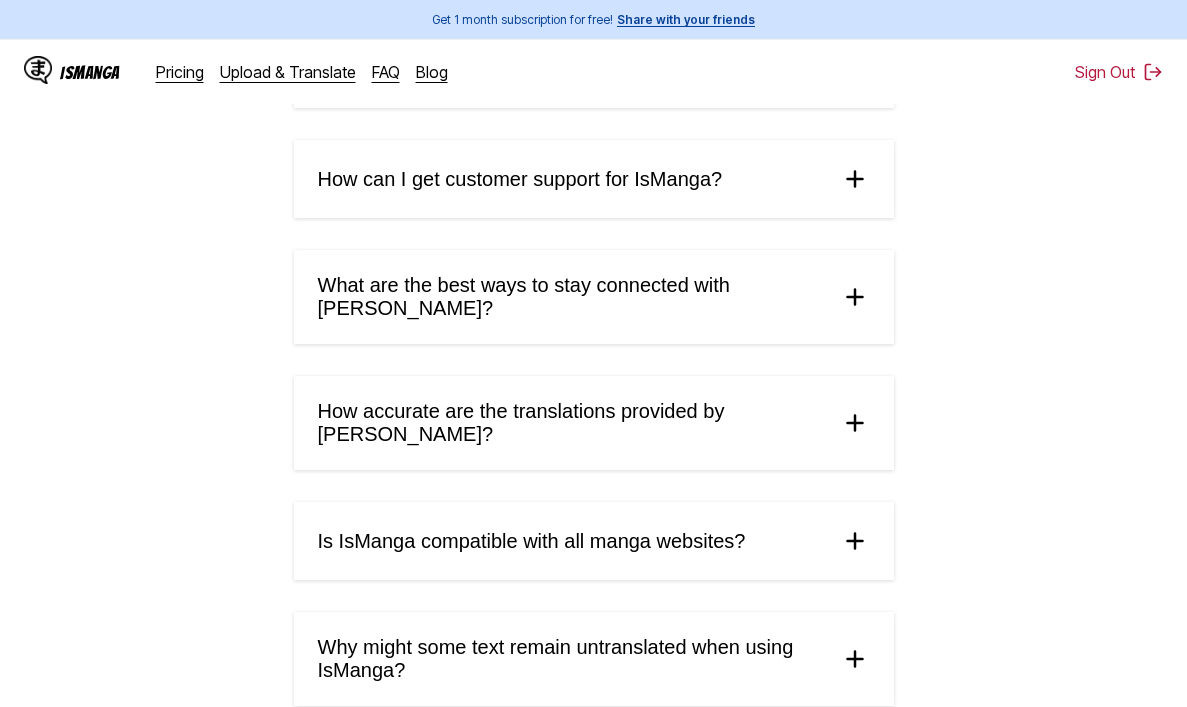 scroll, scrollTop: 0, scrollLeft: 0, axis: both 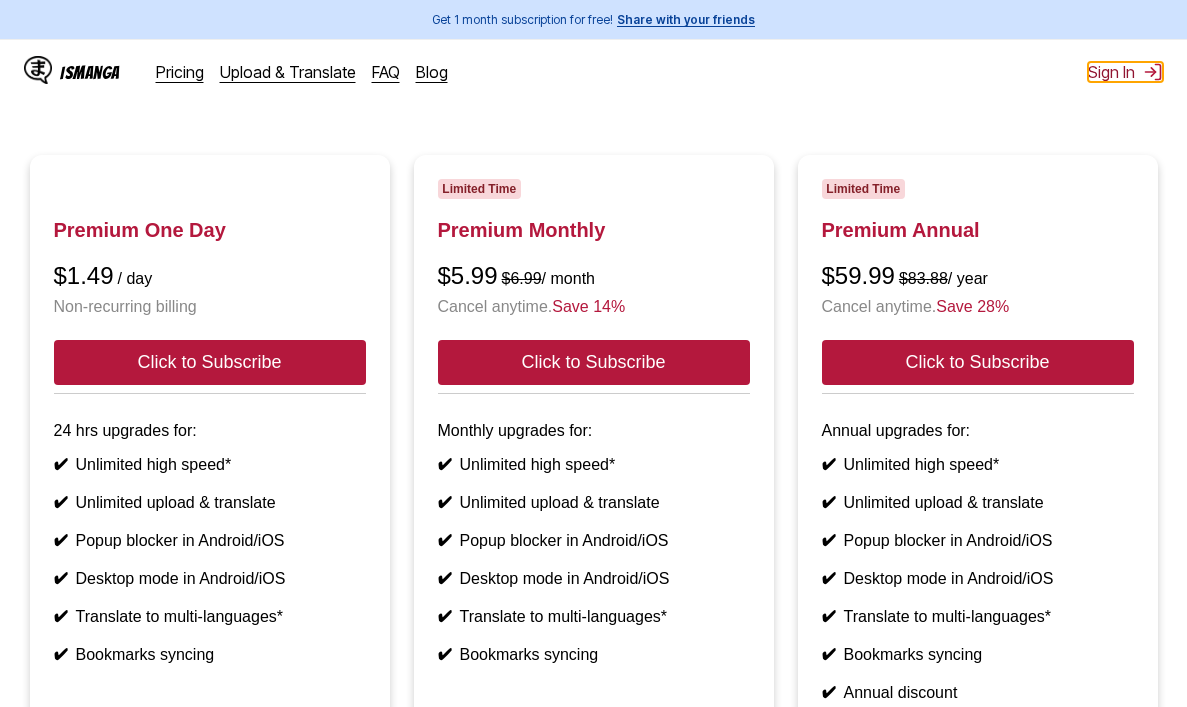 click on "Sign In" at bounding box center [1125, 72] 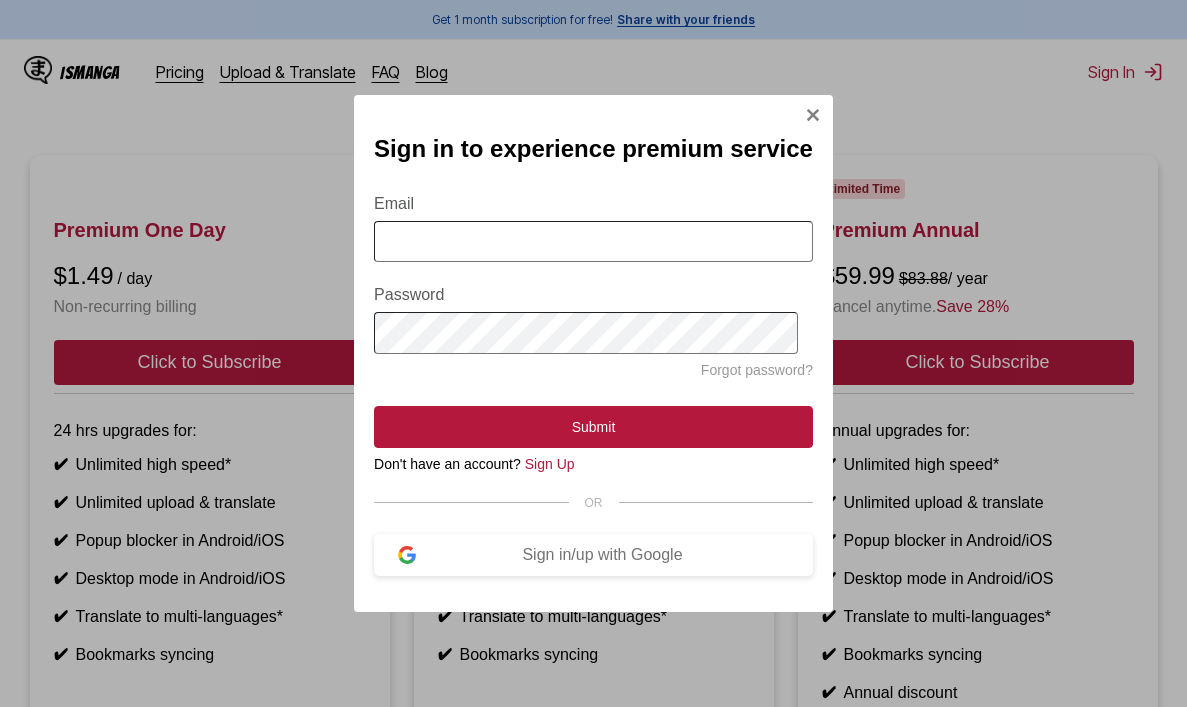 click on "Email" at bounding box center [593, 241] 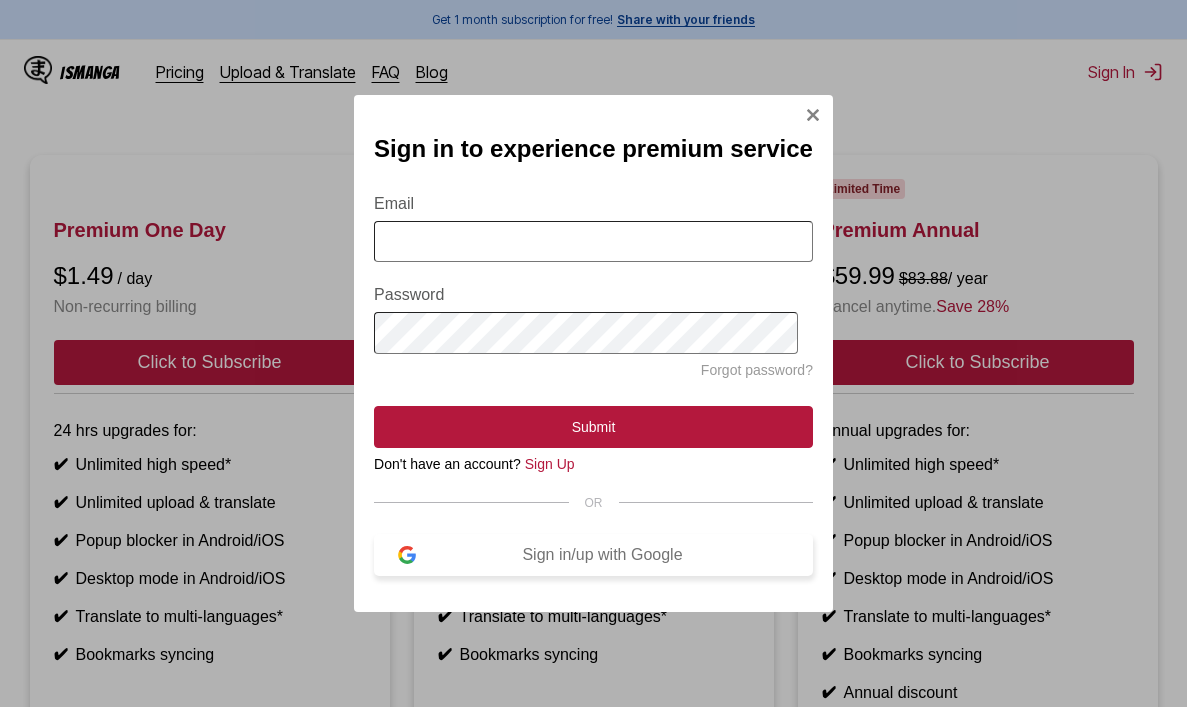 drag, startPoint x: 532, startPoint y: 555, endPoint x: 573, endPoint y: 489, distance: 77.698135 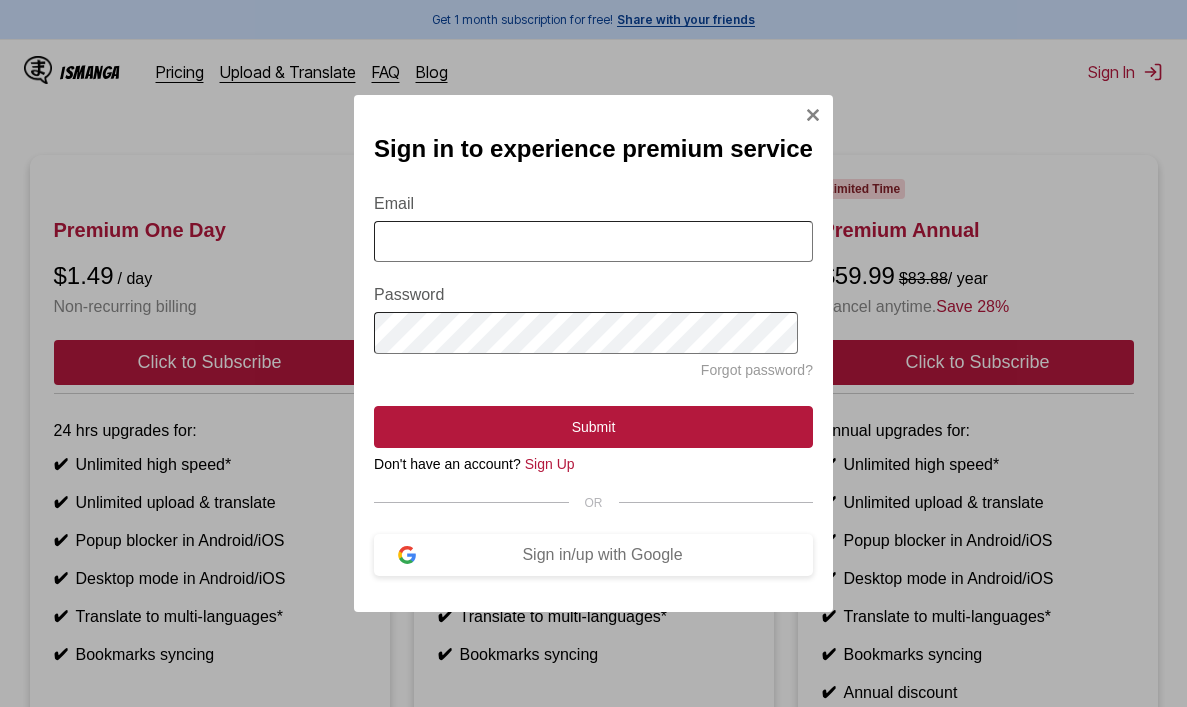 click on "Email" at bounding box center [593, 241] 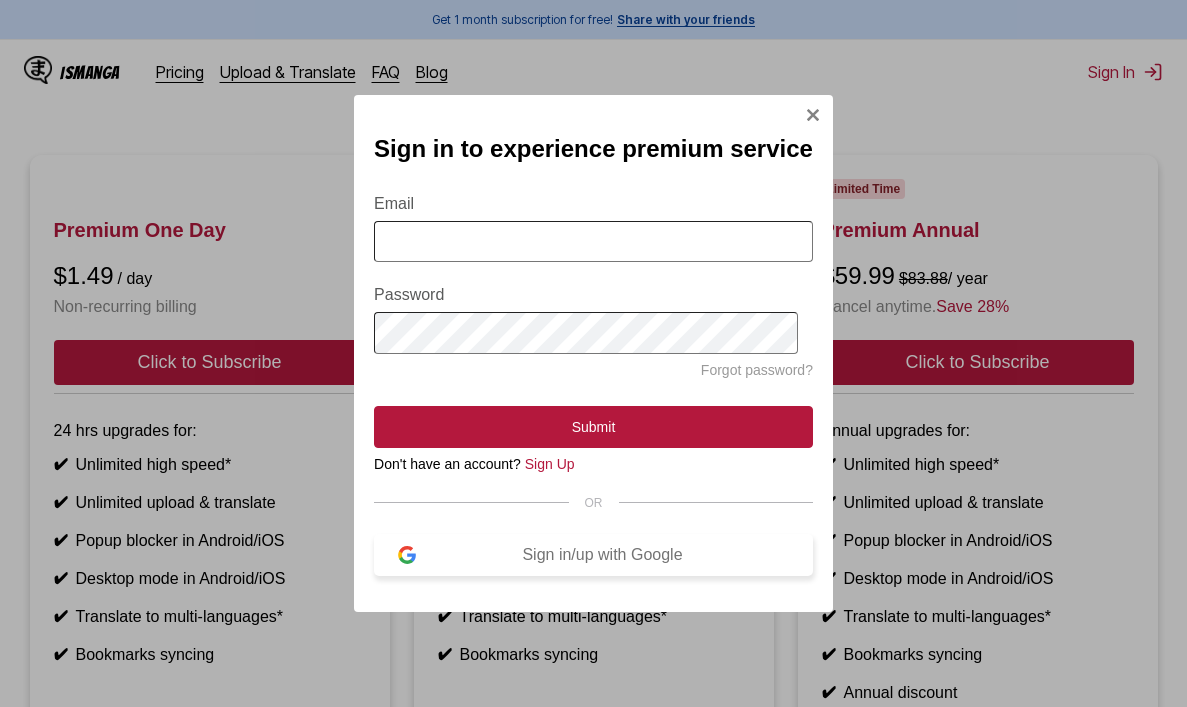 click on "Sign in/up with Google" at bounding box center (593, 555) 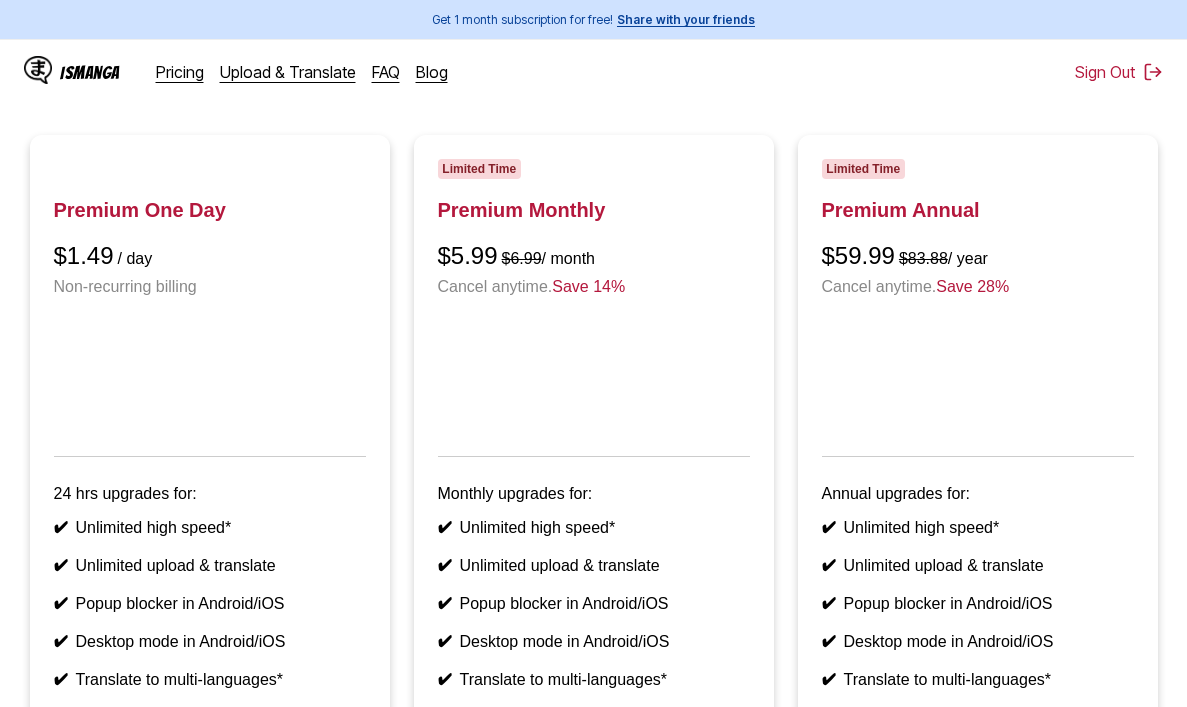 scroll, scrollTop: 274, scrollLeft: 0, axis: vertical 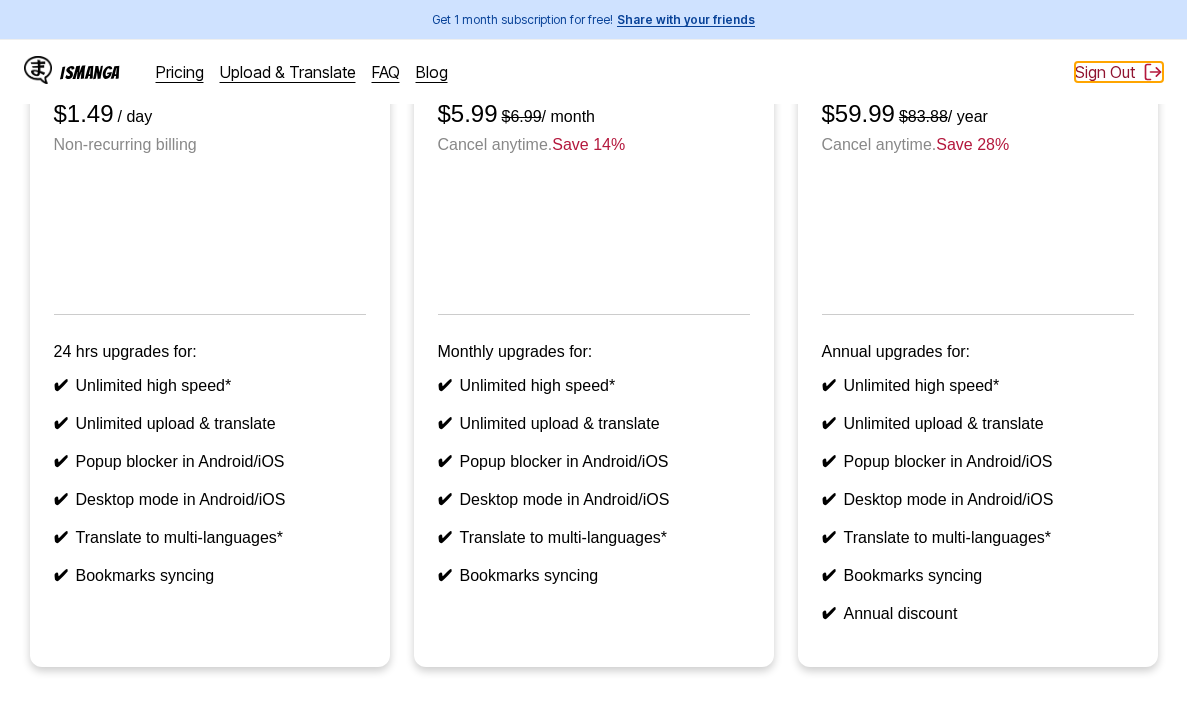 click on "Sign Out" at bounding box center (1119, 72) 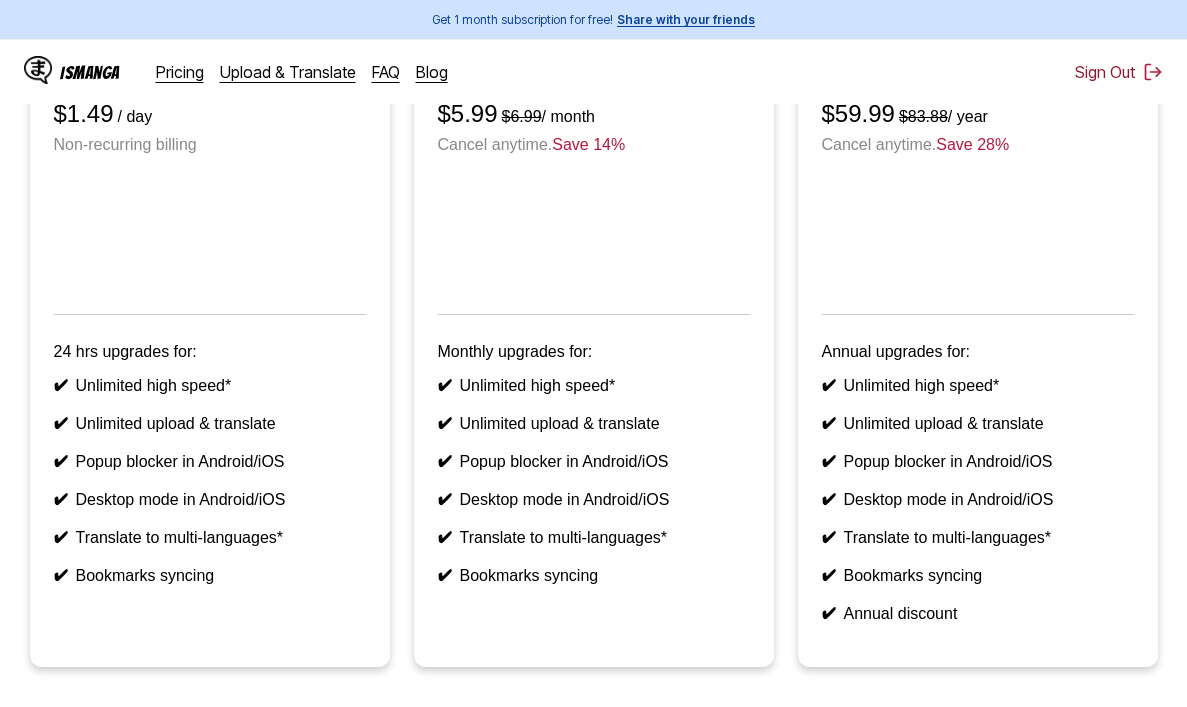 scroll, scrollTop: 16, scrollLeft: 0, axis: vertical 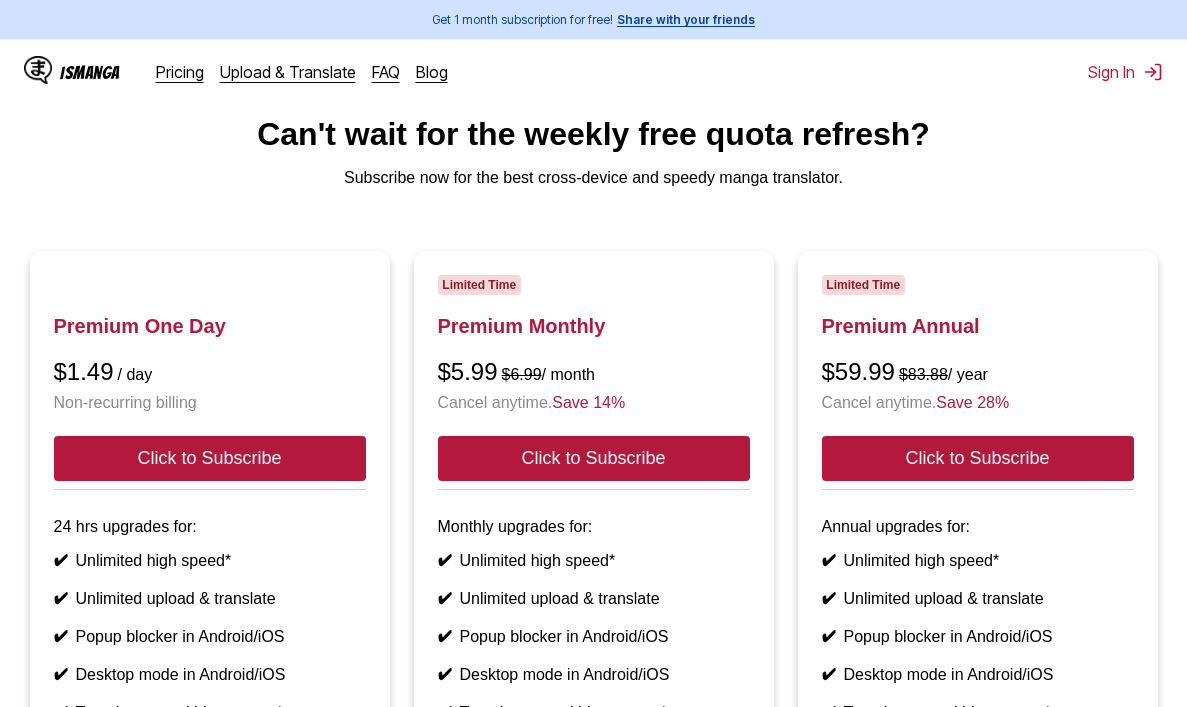 click on "IsManga  Pricing Upload & Translate FAQ Blog Sign In Pricing Upload & Translate FAQ Blog" at bounding box center [593, 72] 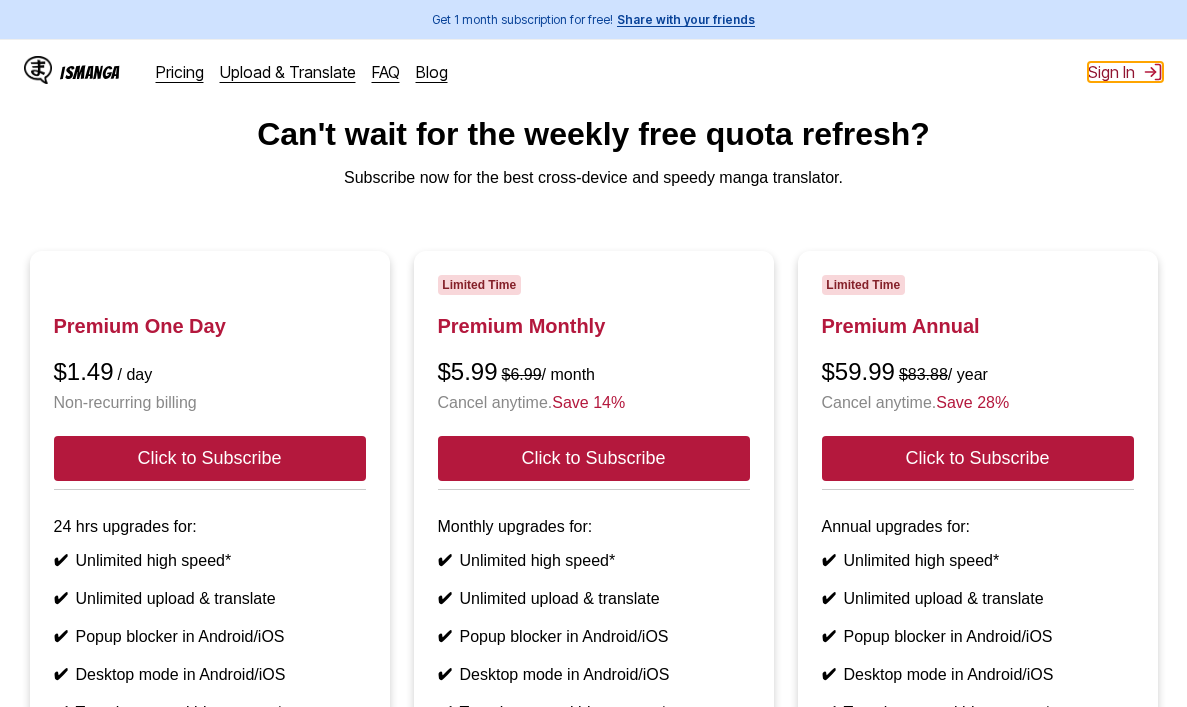 click on "Sign In" at bounding box center (1125, 72) 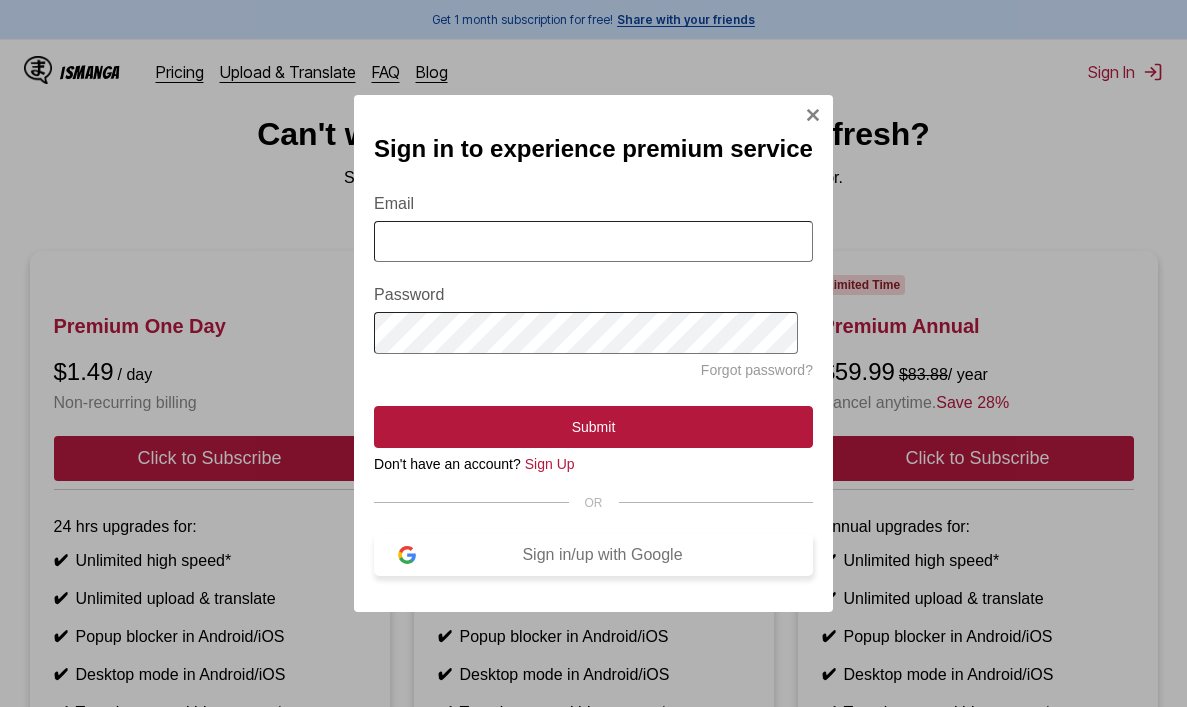 click on "Sign in/up with Google" at bounding box center [602, 555] 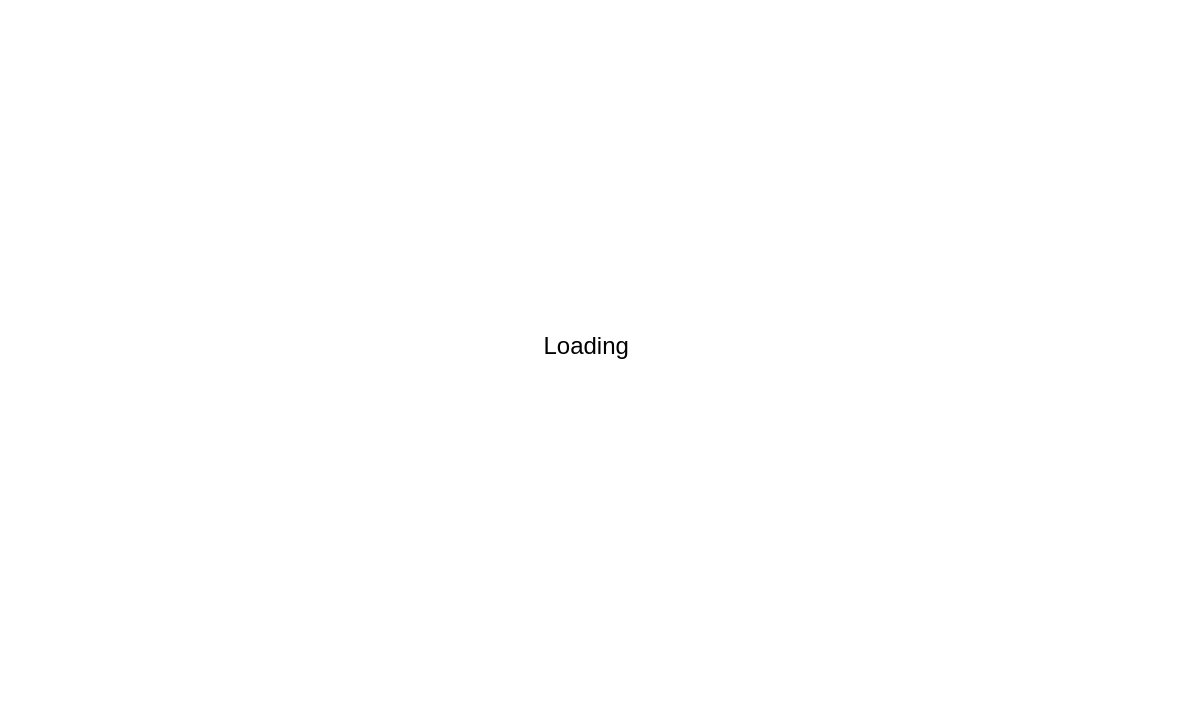 scroll, scrollTop: 0, scrollLeft: 0, axis: both 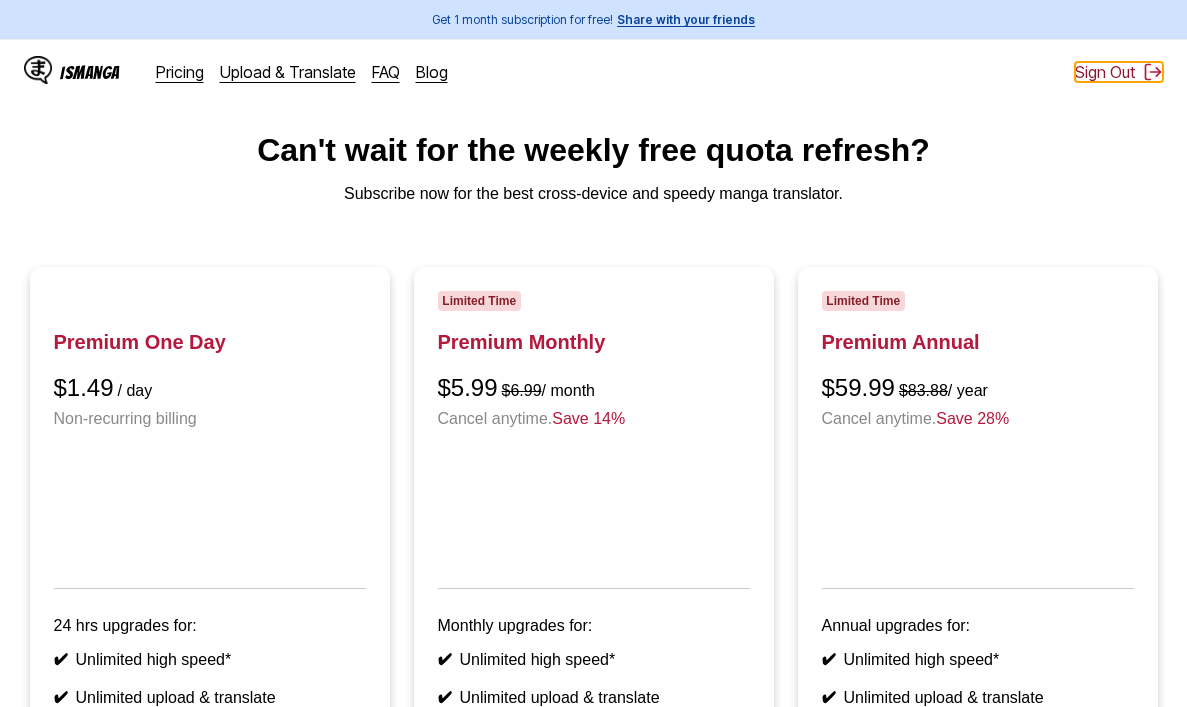 click on "Sign Out" at bounding box center [1119, 72] 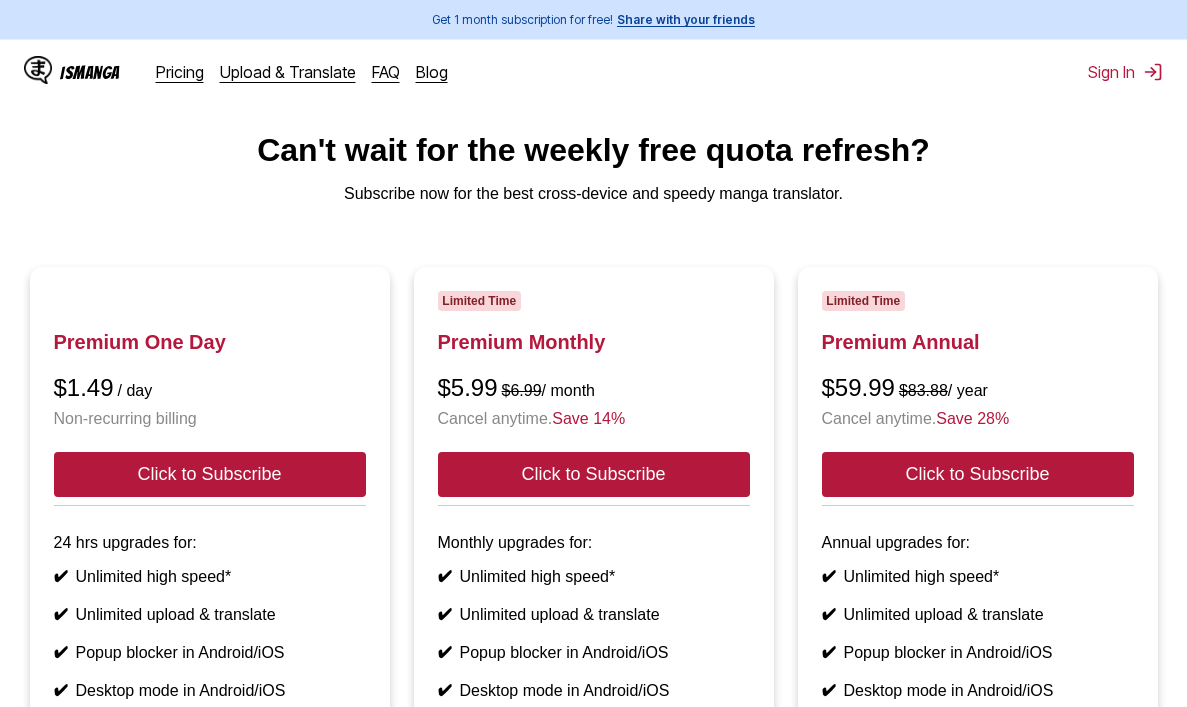 scroll, scrollTop: 0, scrollLeft: 0, axis: both 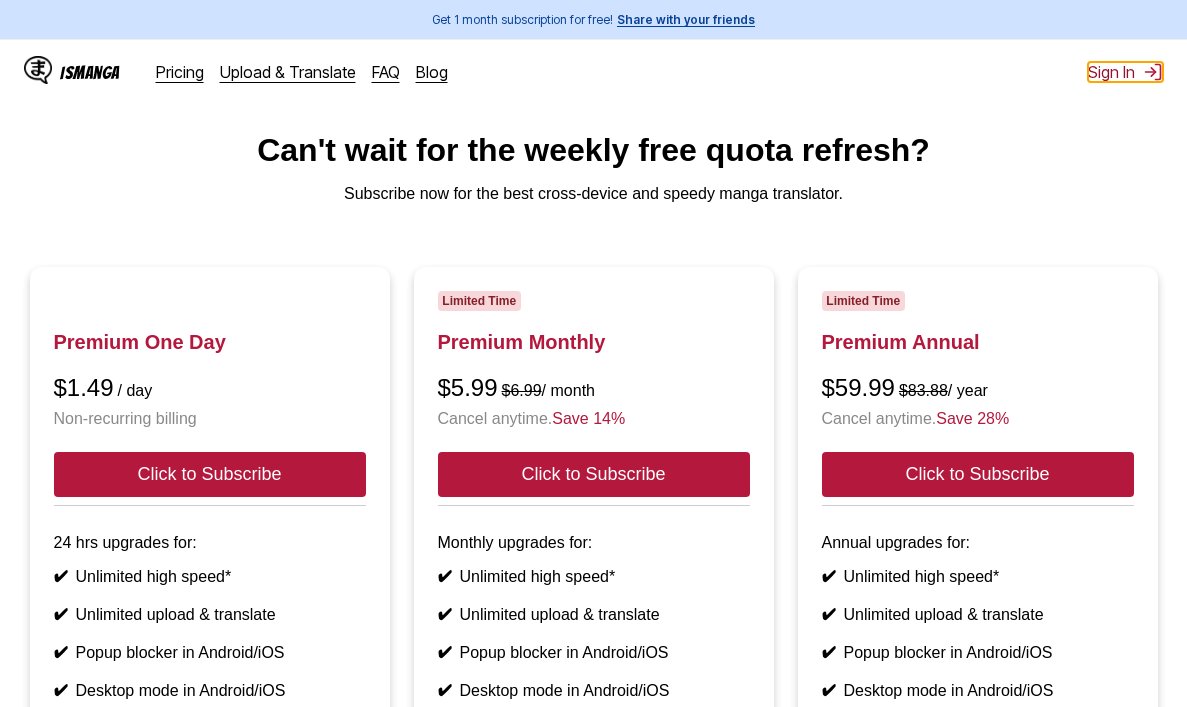 click on "Sign In" at bounding box center [1125, 72] 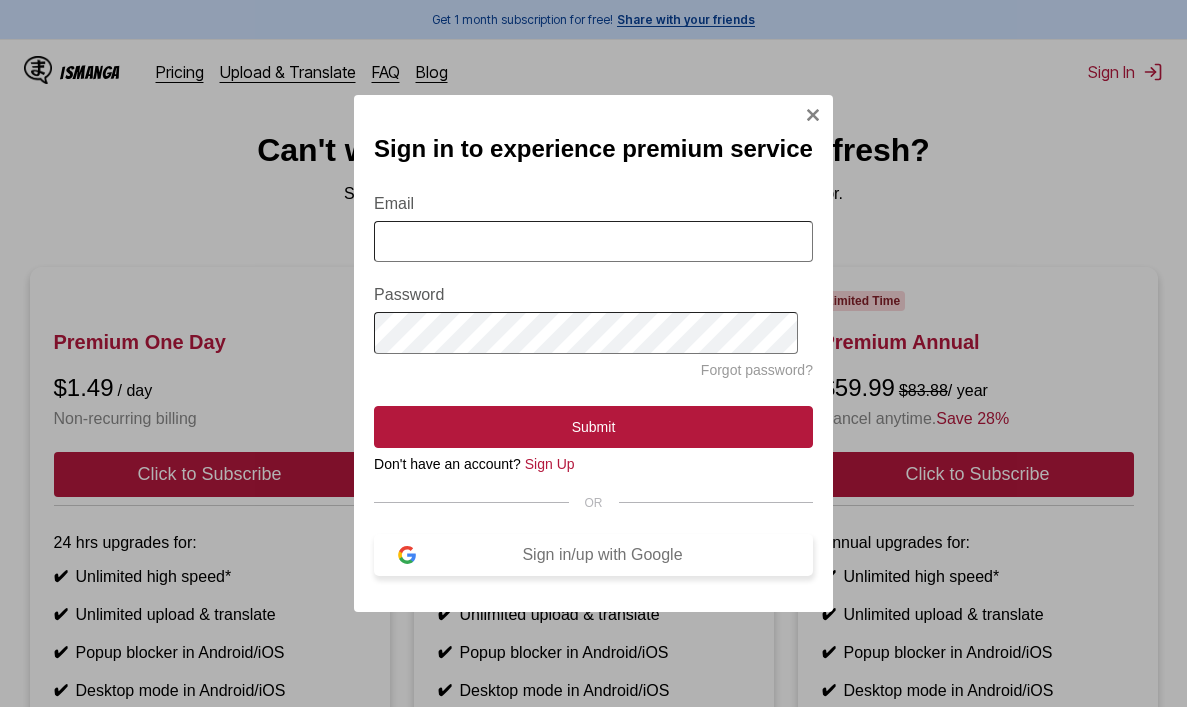click on "Sign in/up with Google" at bounding box center (602, 555) 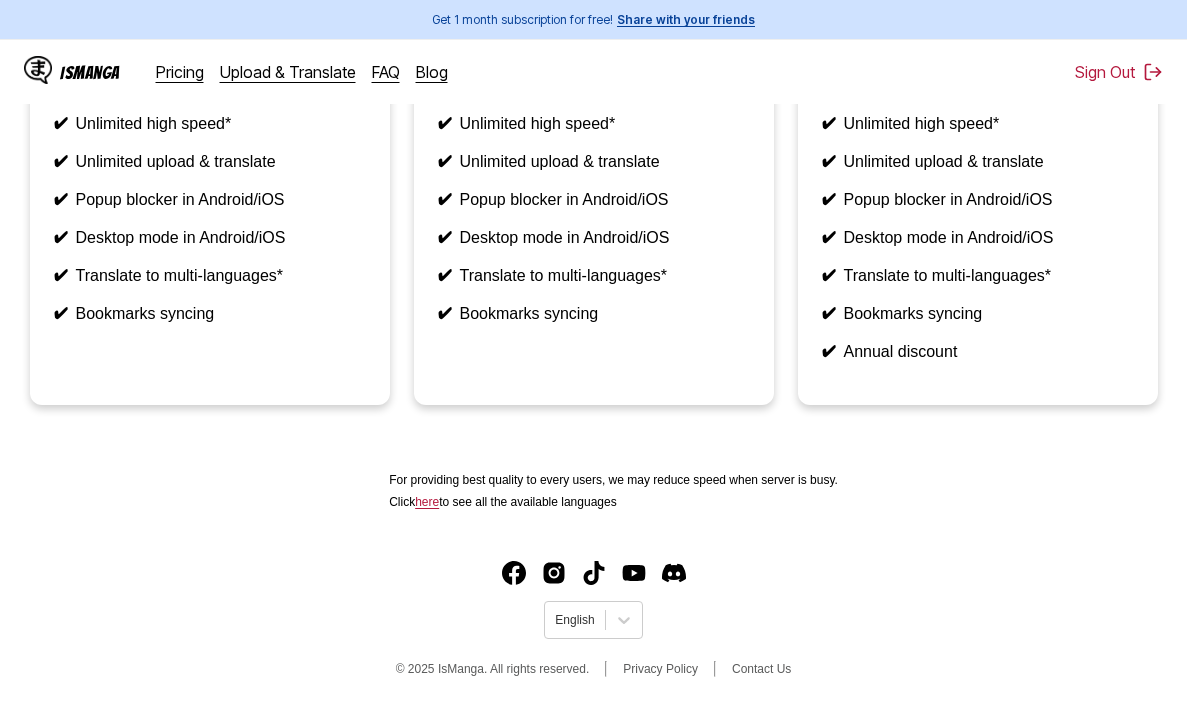 scroll, scrollTop: 0, scrollLeft: 0, axis: both 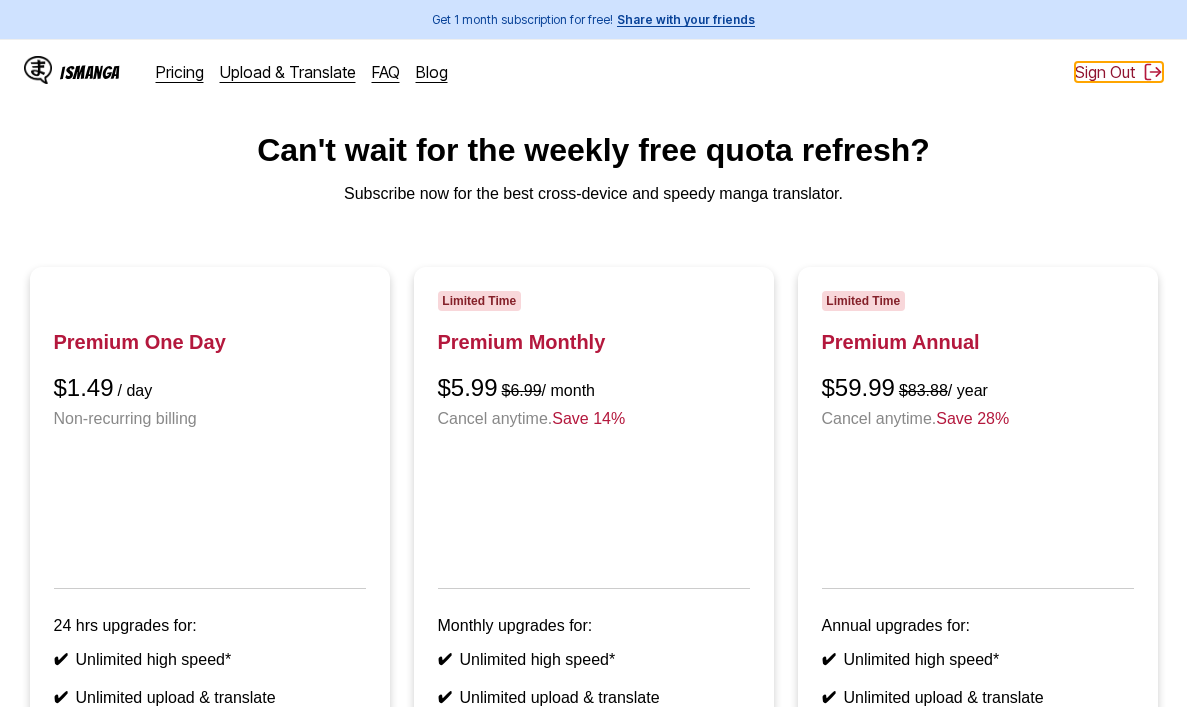 click on "Sign Out" at bounding box center (1119, 72) 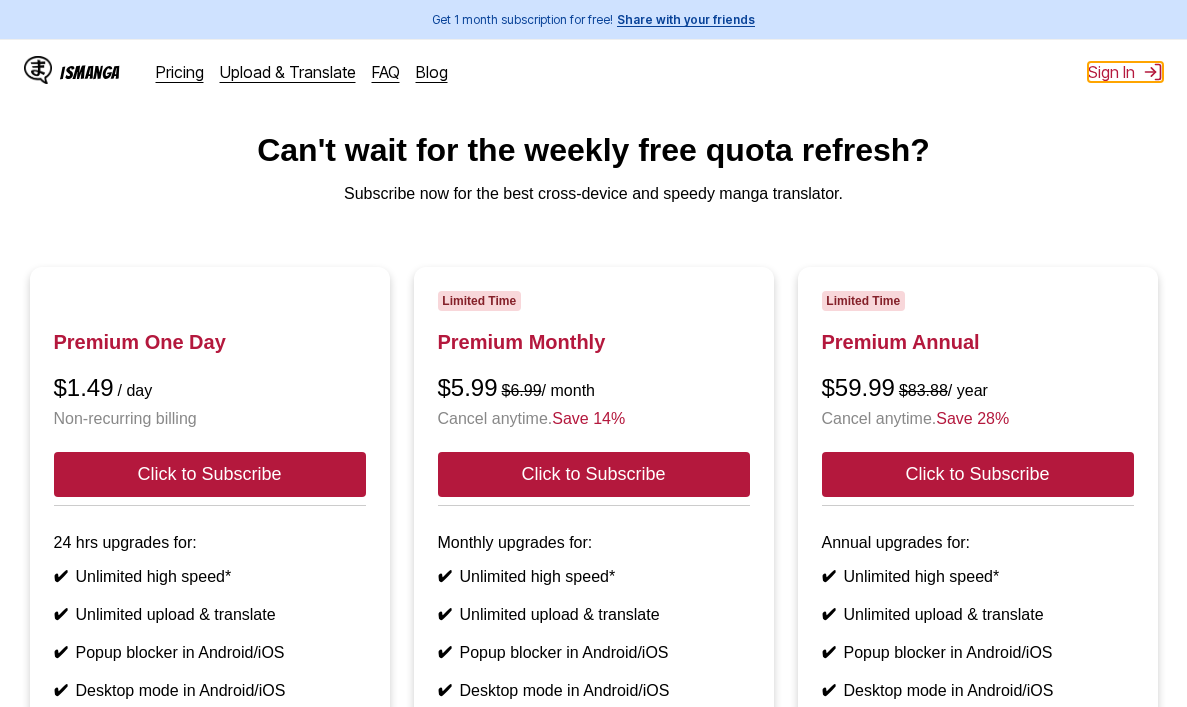 click on "Sign In" at bounding box center [1125, 72] 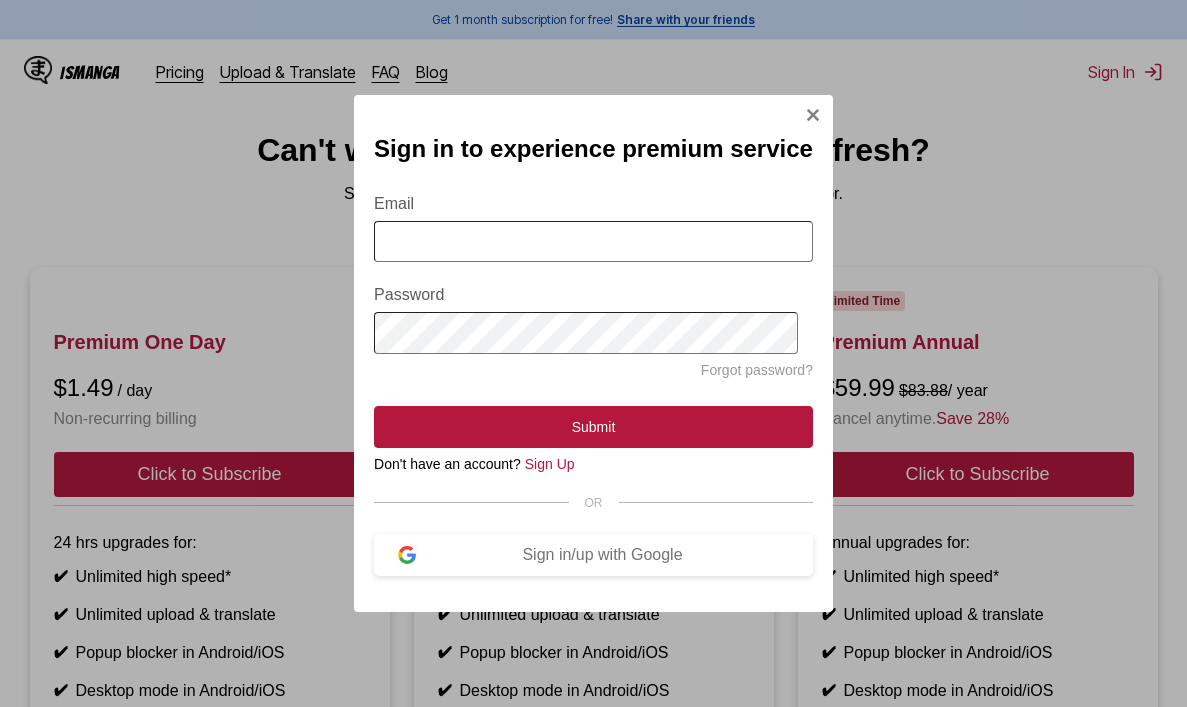 click on "Email" at bounding box center [593, 241] 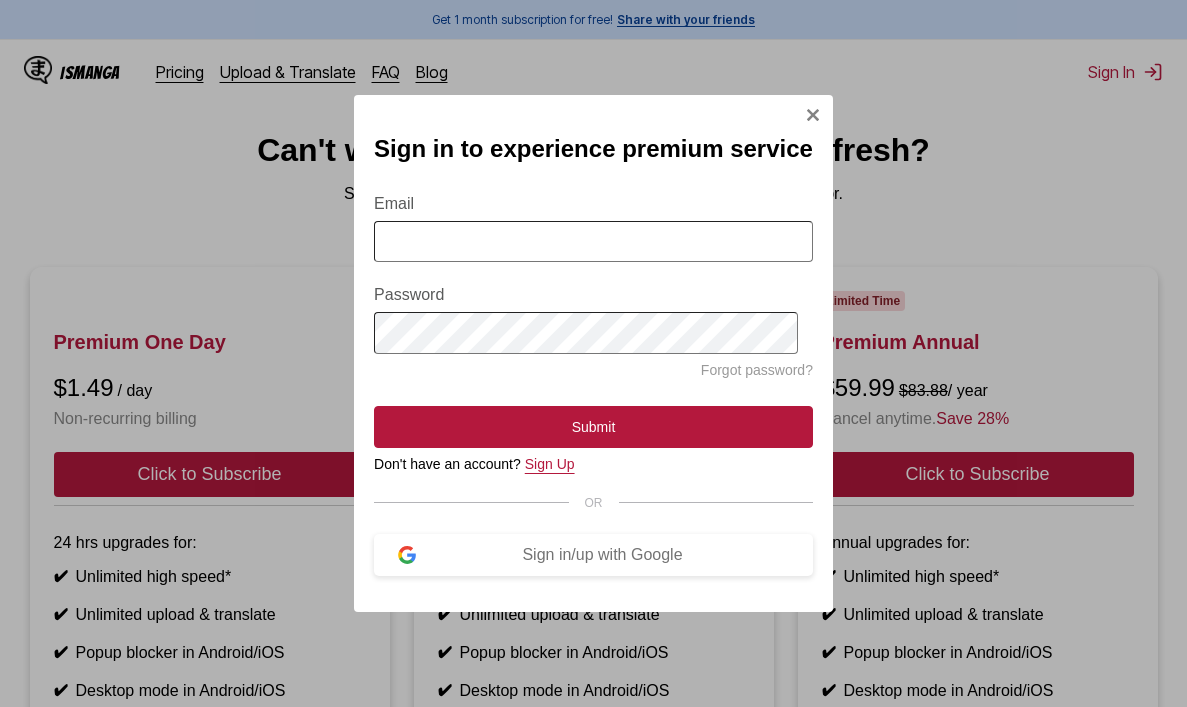 click on "Sign Up" at bounding box center (550, 464) 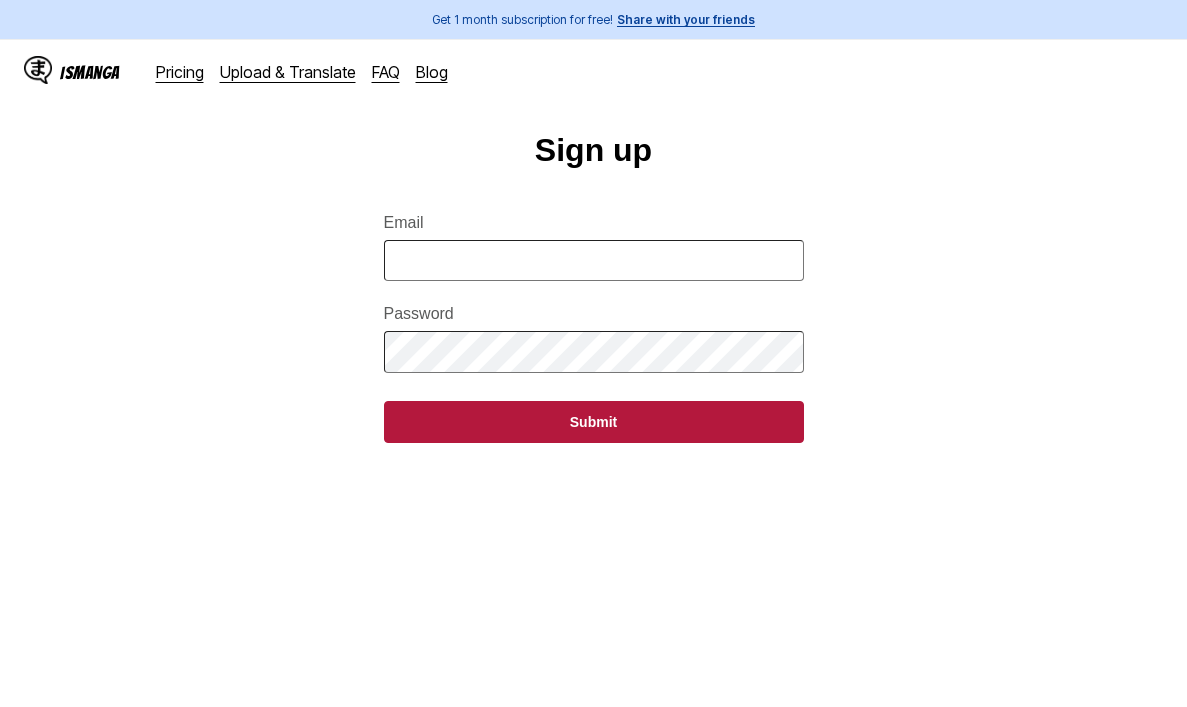 click on "Email" at bounding box center [594, 260] 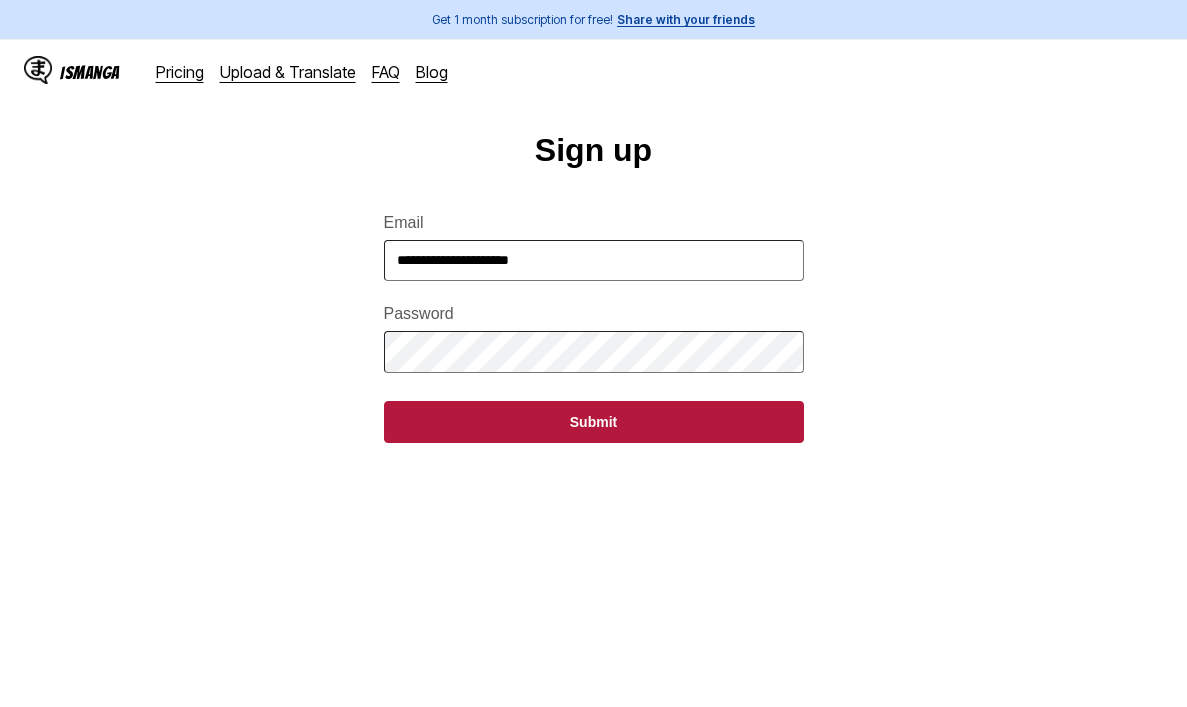 click on "**********" at bounding box center (594, 316) 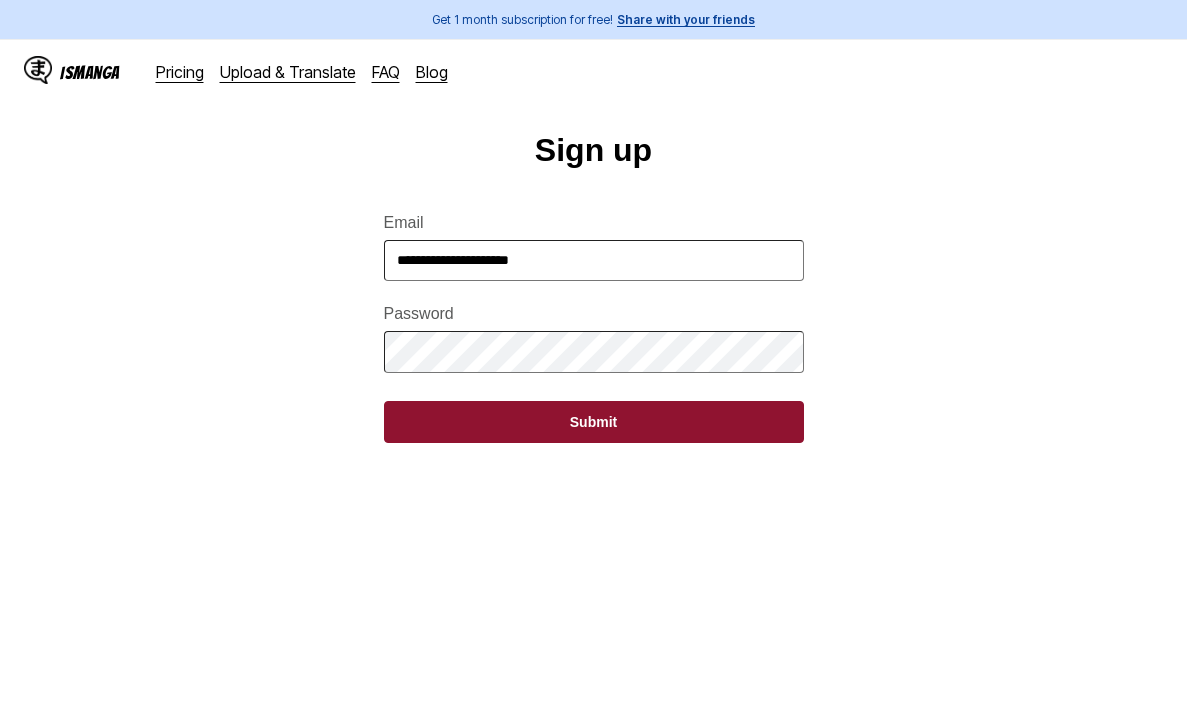type on "**********" 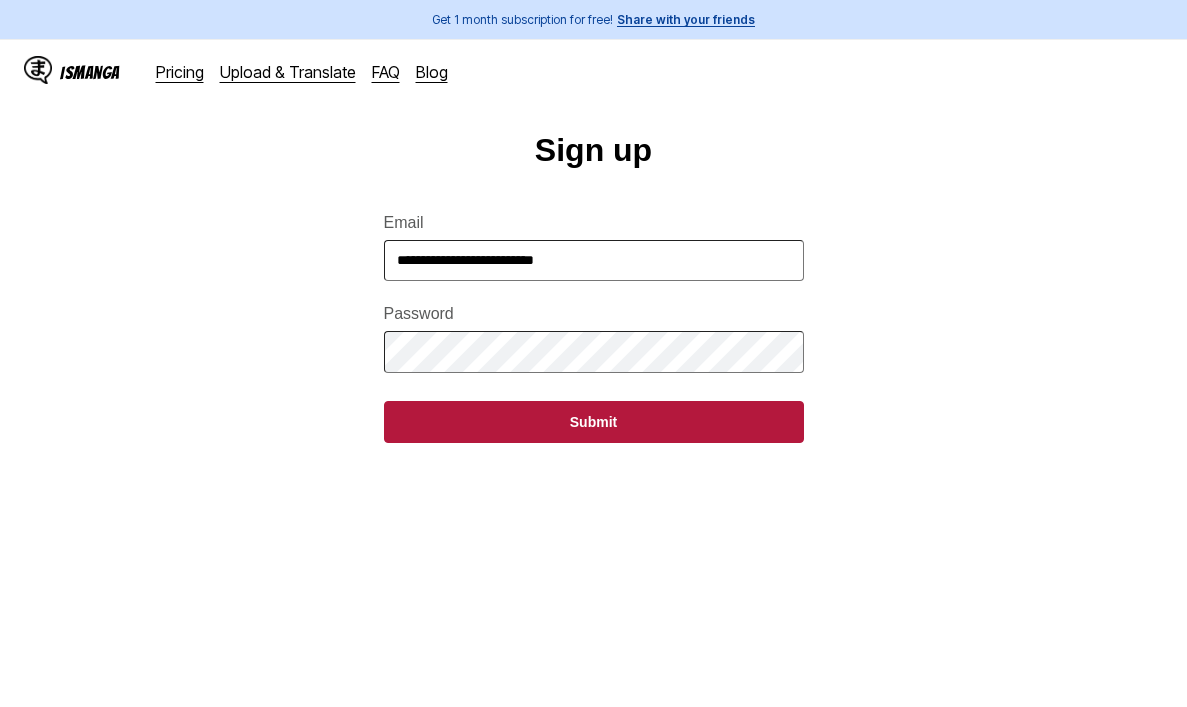 click on "**********" at bounding box center (594, 260) 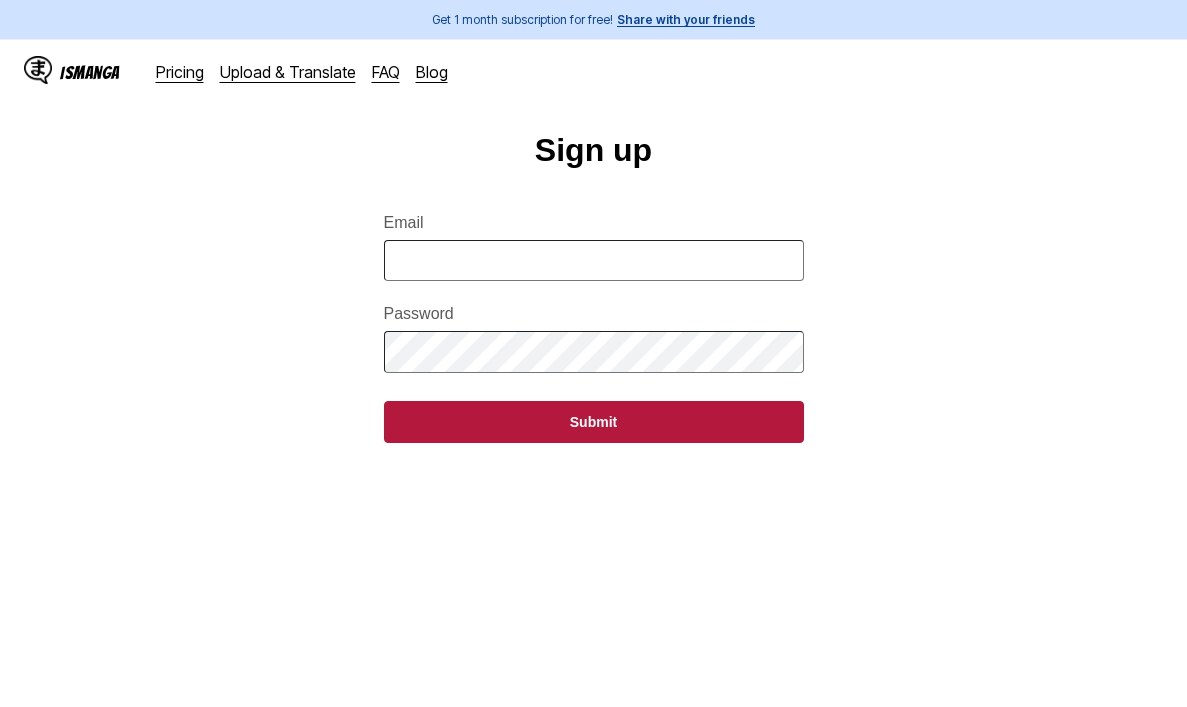 drag, startPoint x: 583, startPoint y: 220, endPoint x: 582, endPoint y: 249, distance: 29.017237 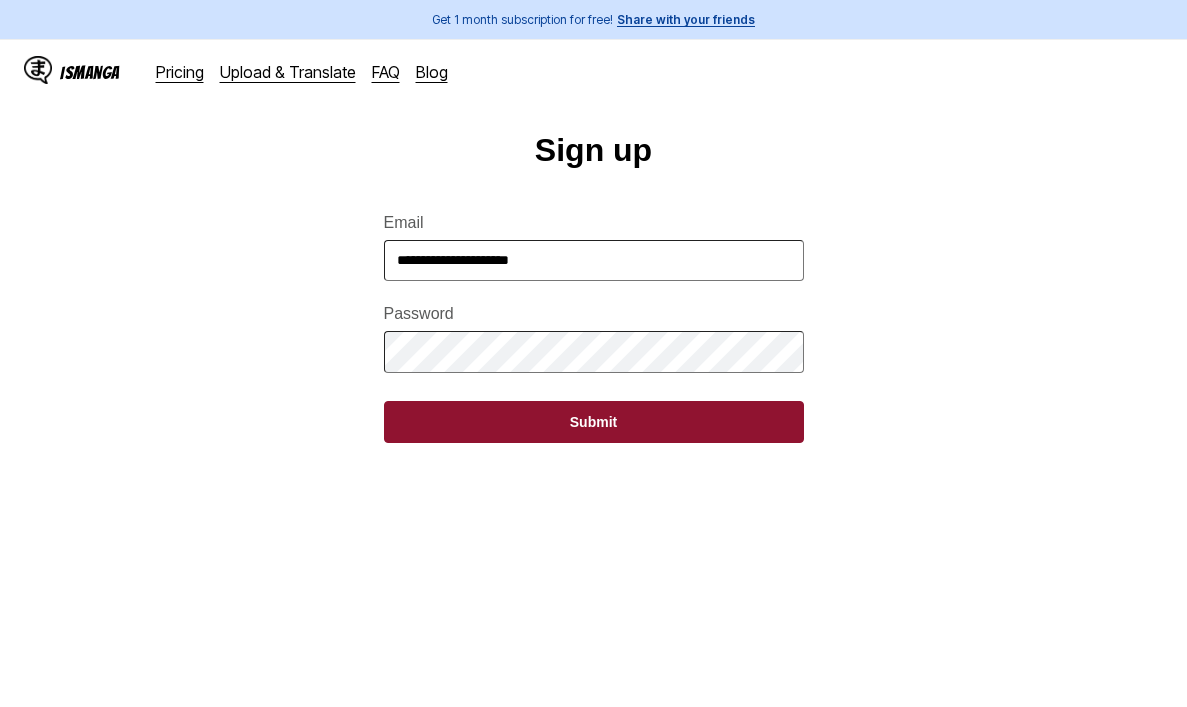 click on "Submit" at bounding box center (594, 422) 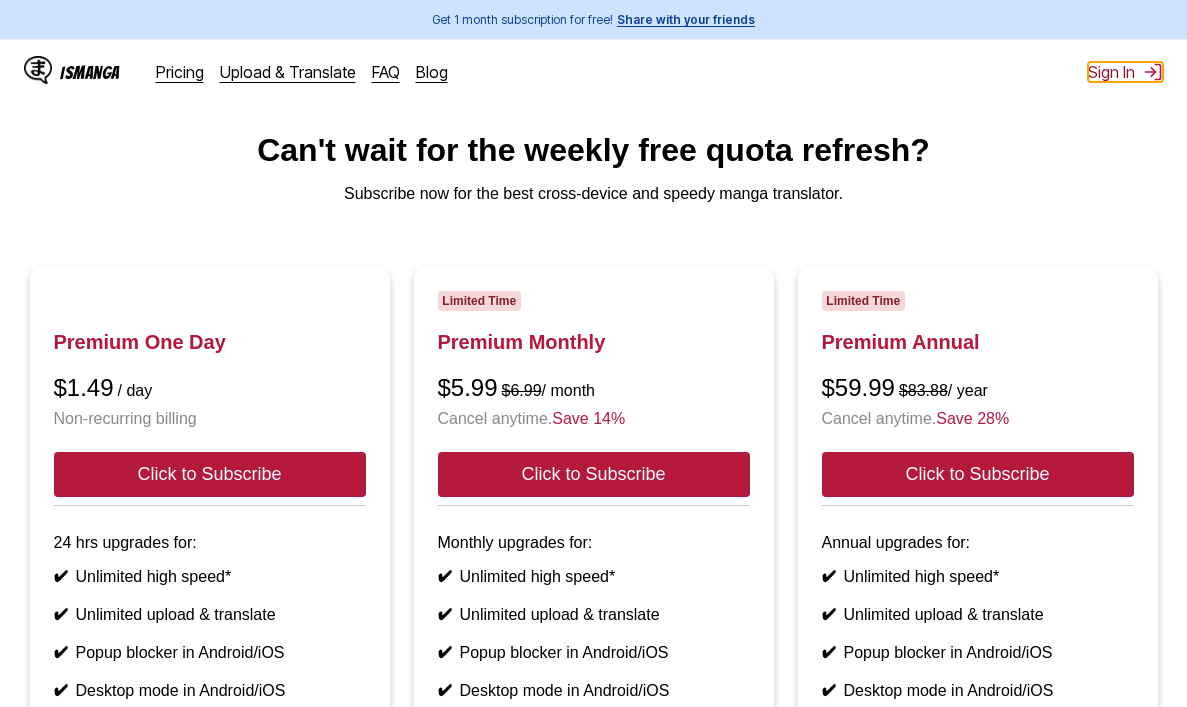 click on "Sign In" at bounding box center [1125, 72] 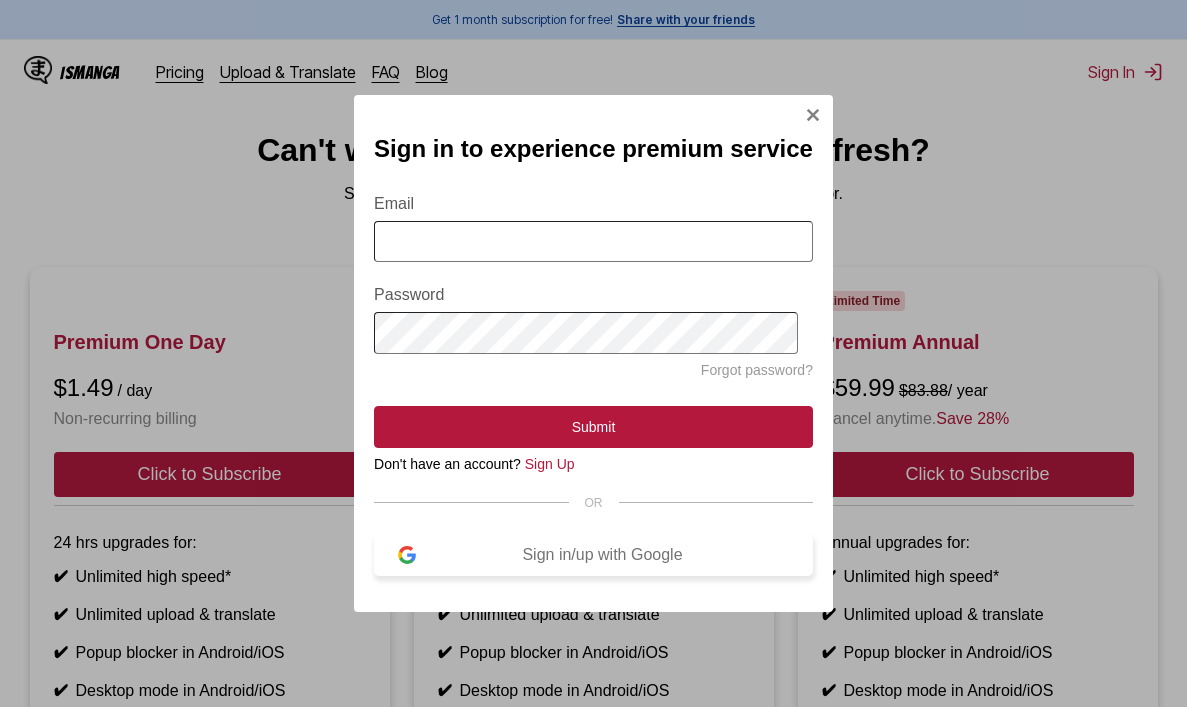 click on "Sign in/up with Google" at bounding box center [602, 555] 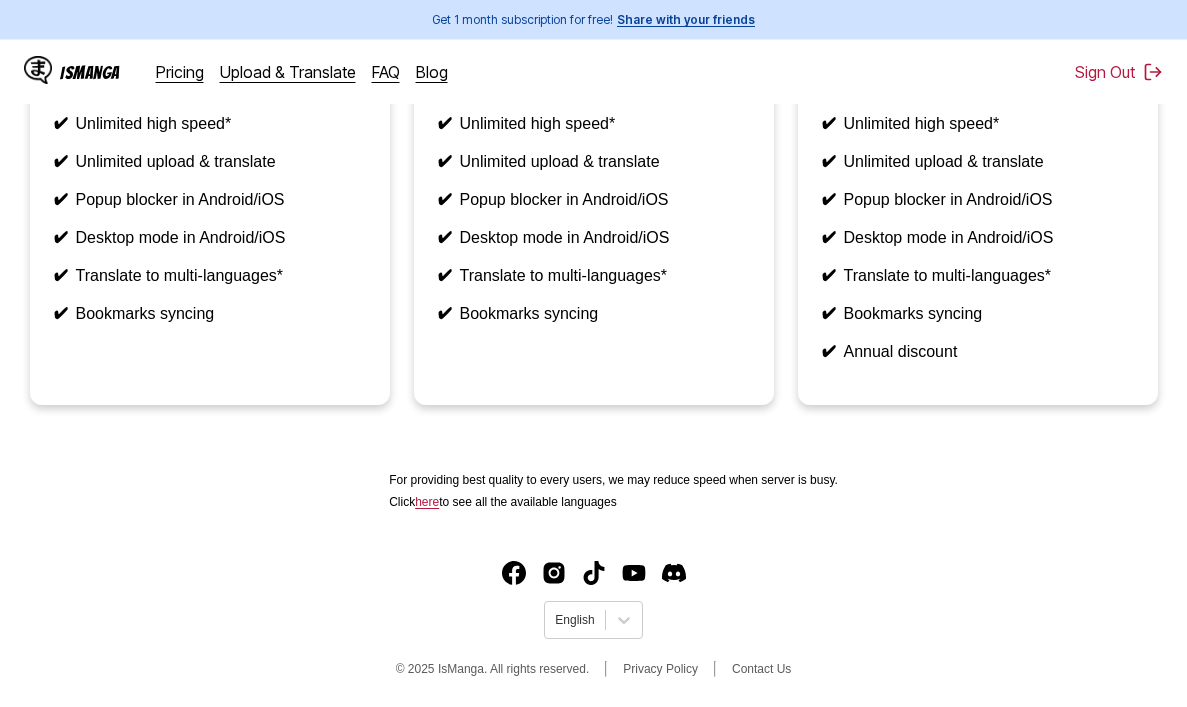 scroll, scrollTop: 53, scrollLeft: 0, axis: vertical 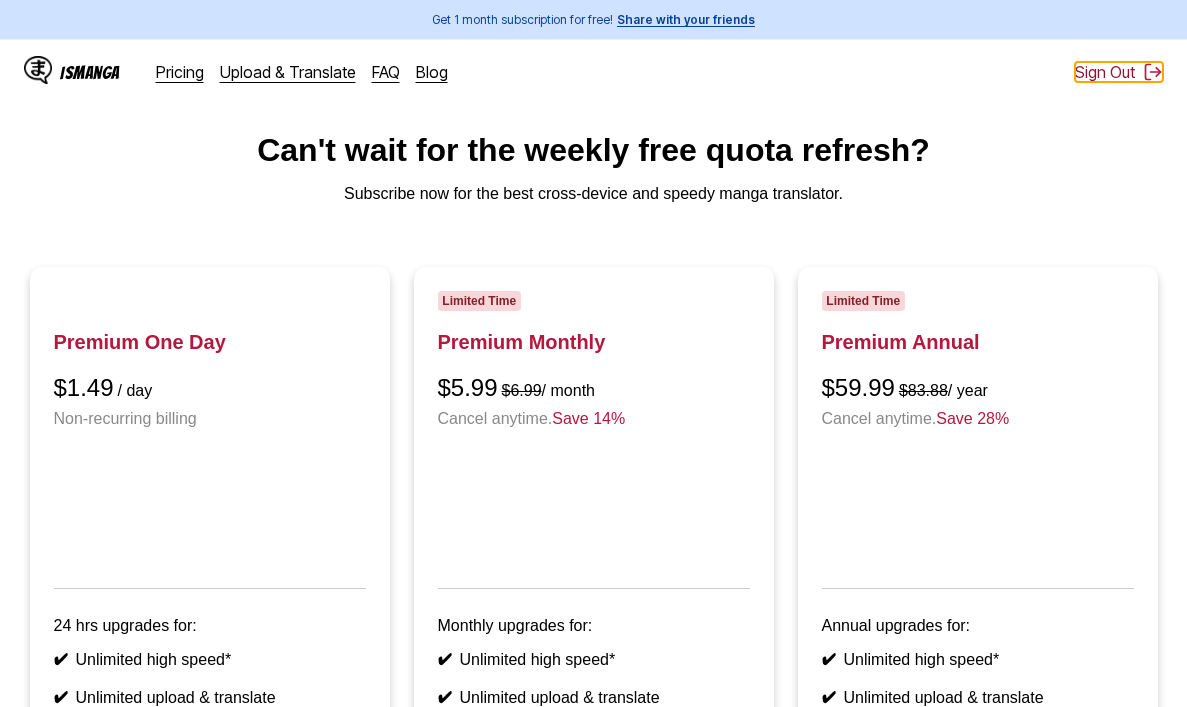 click on "Sign Out" at bounding box center (1119, 72) 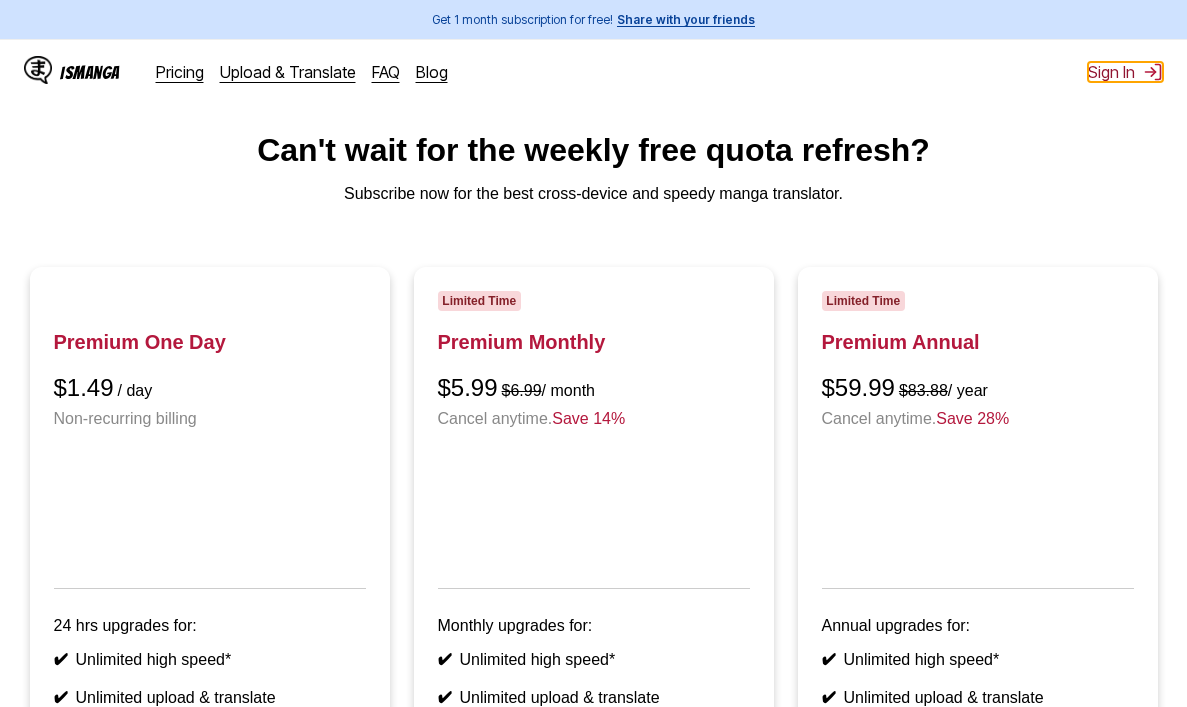 click on "Sign In" at bounding box center (1125, 72) 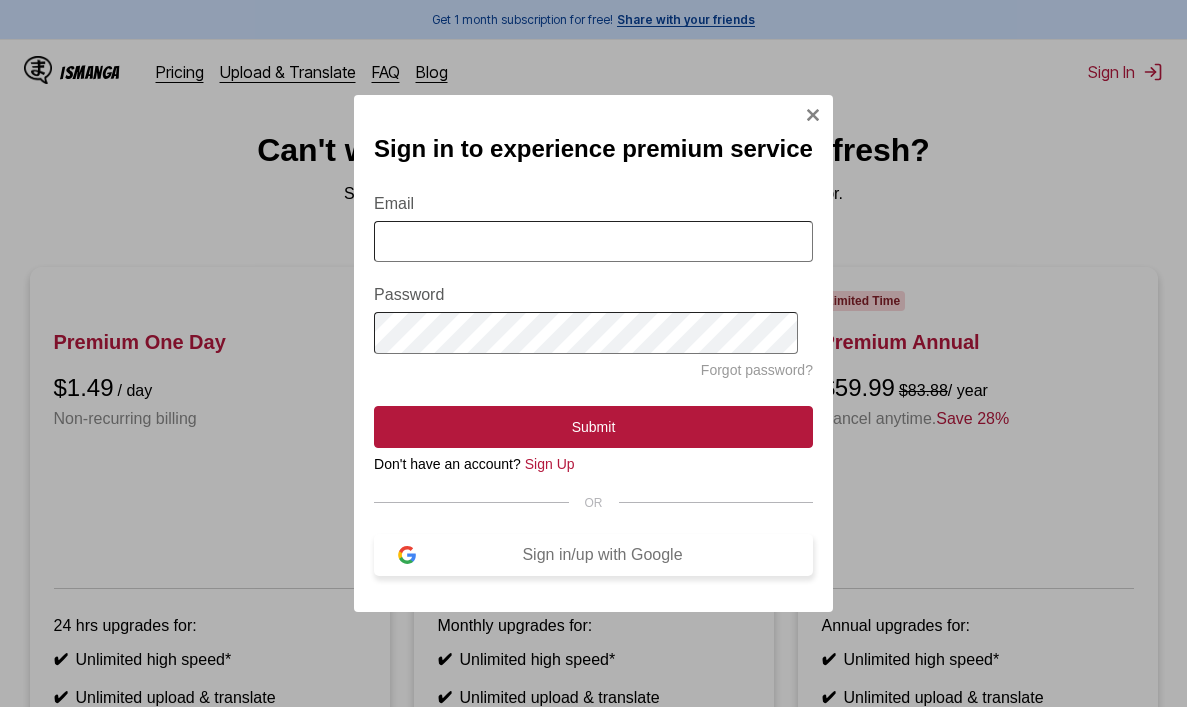 click on "Sign in/up with Google" at bounding box center [593, 555] 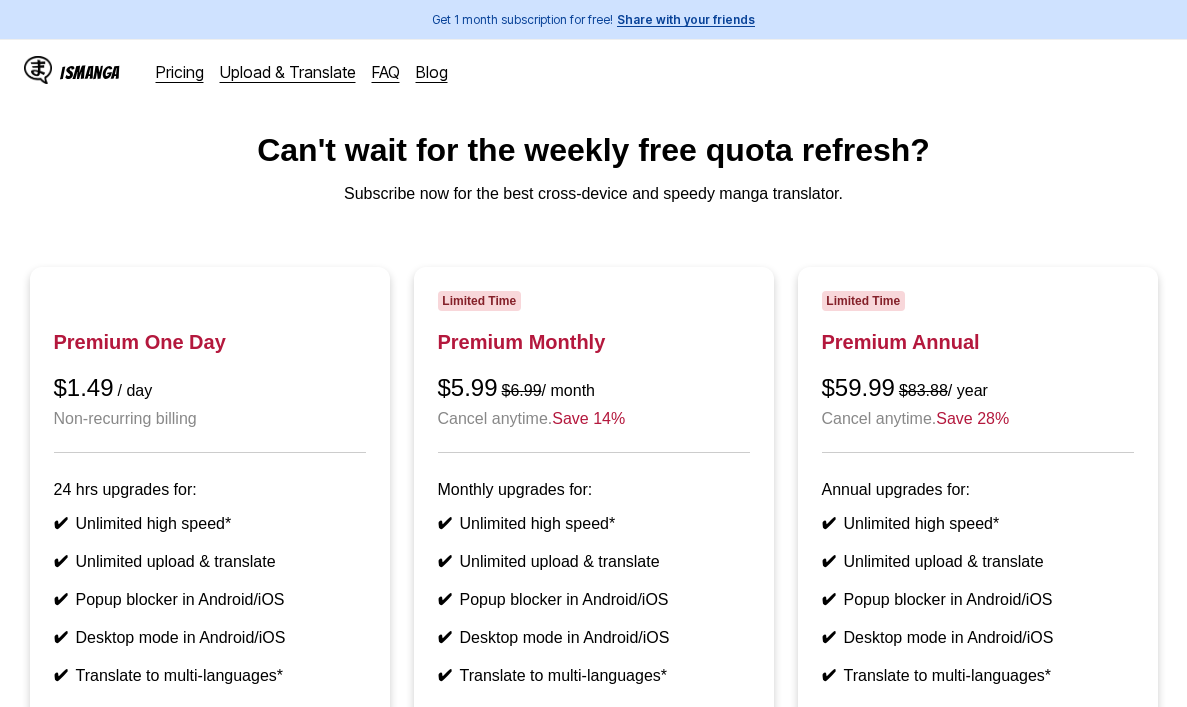 scroll, scrollTop: 0, scrollLeft: 0, axis: both 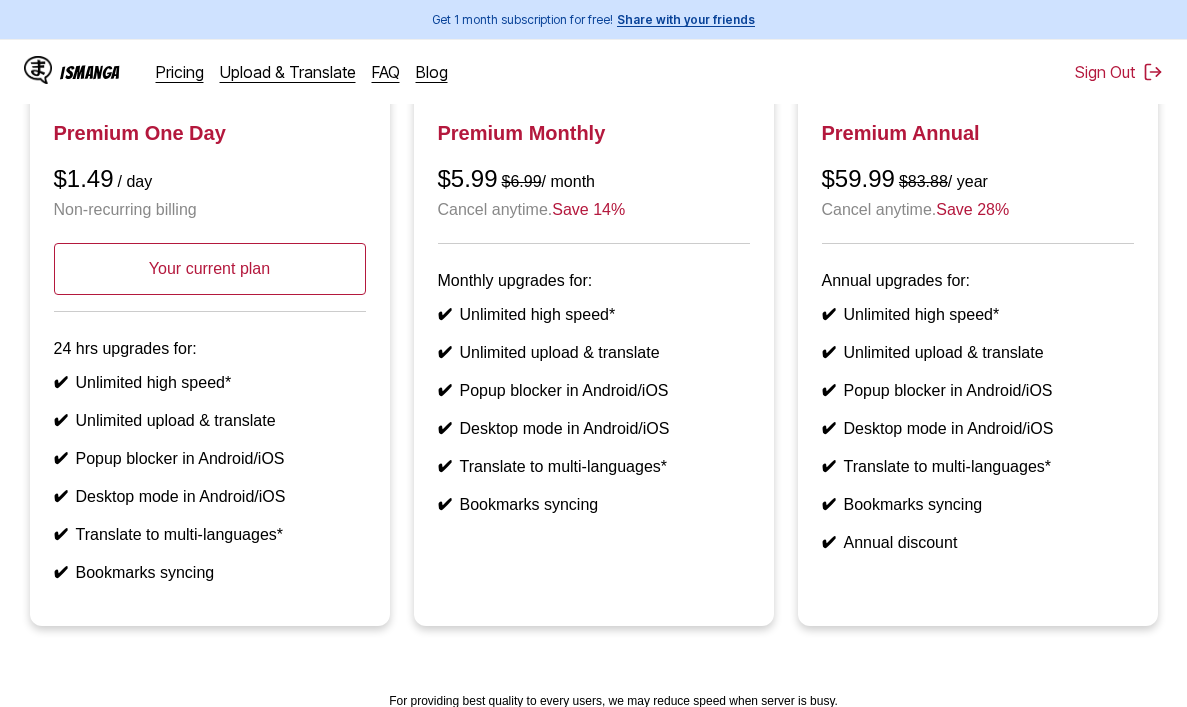 click on "Premium One Day $1.49 / day Non-recurring billing Your current plan 24 hrs upgrades for: ✔ Unlimited high speed* ✔ Unlimited upload & translate ✔ Popup blocker in Android/iOS ✔ Desktop mode in Android/iOS ✔ Translate to multi-languages* ✔ Bookmarks syncing" at bounding box center (210, 342) 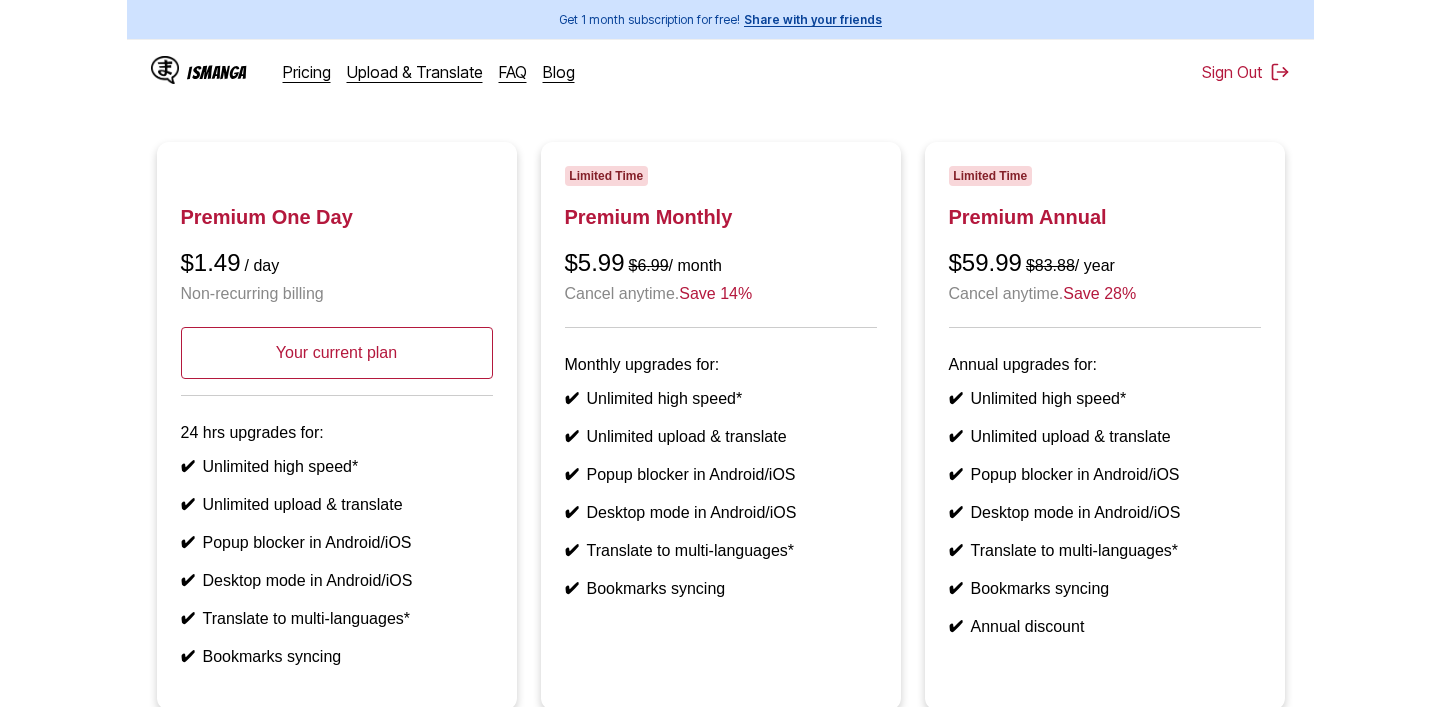 scroll, scrollTop: 121, scrollLeft: 0, axis: vertical 